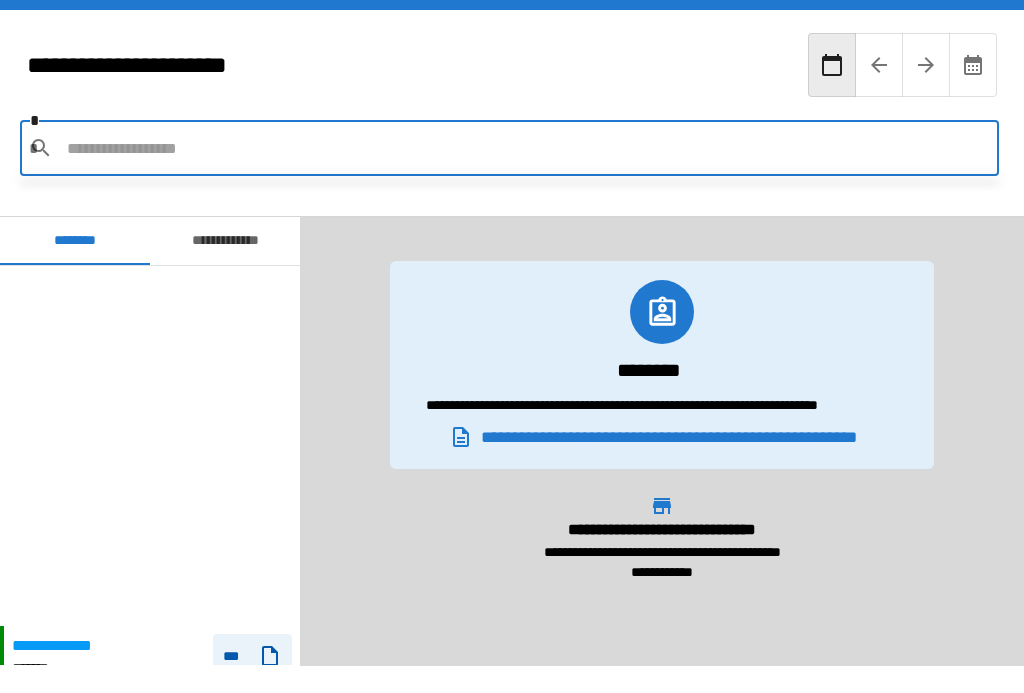 scroll, scrollTop: 36, scrollLeft: 0, axis: vertical 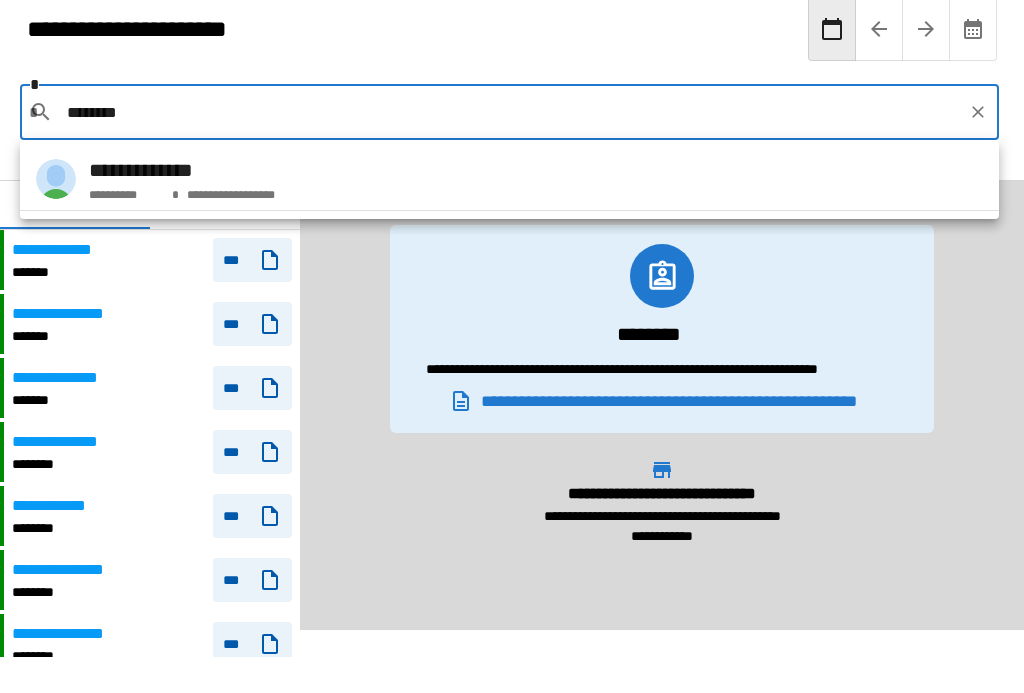 click on "**********" at bounding box center [182, 170] 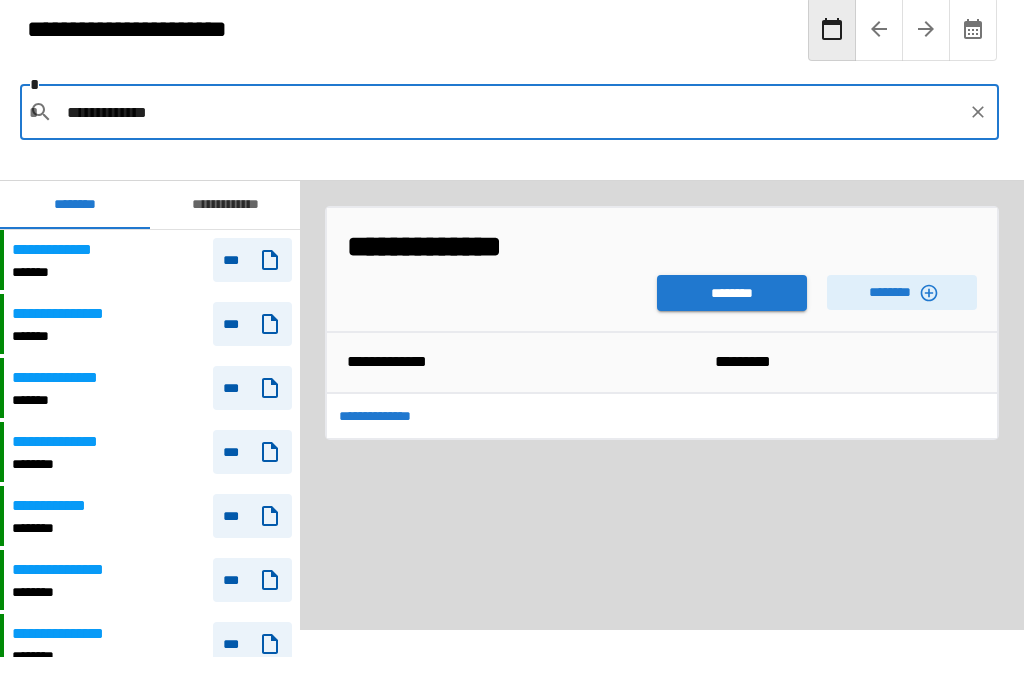 click on "********" at bounding box center [732, 293] 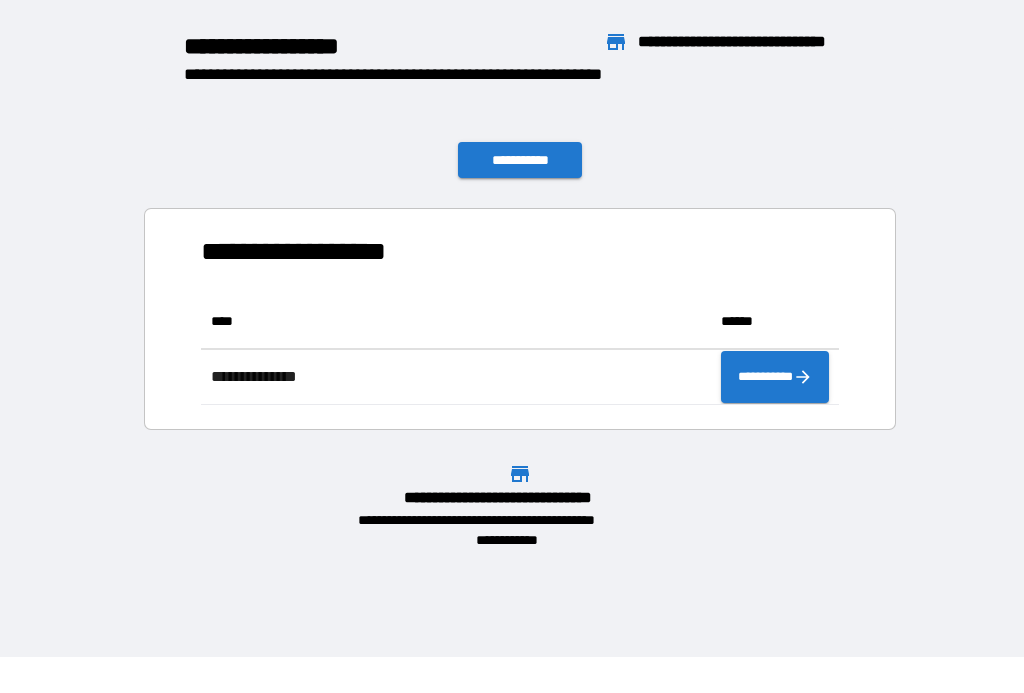 scroll, scrollTop: 1, scrollLeft: 1, axis: both 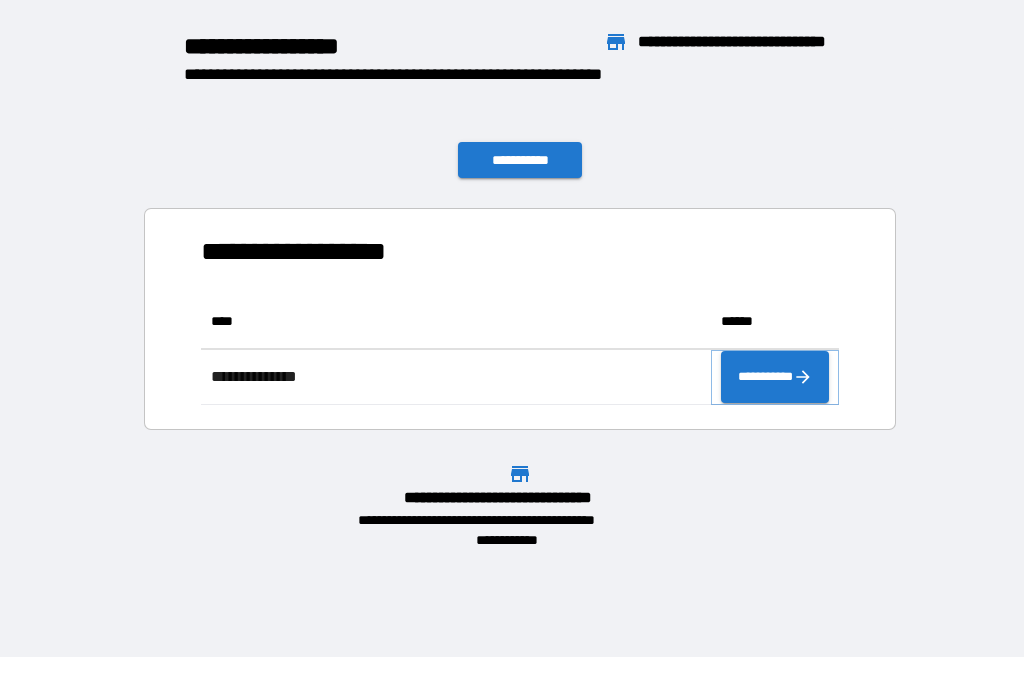 click on "**********" at bounding box center [775, 377] 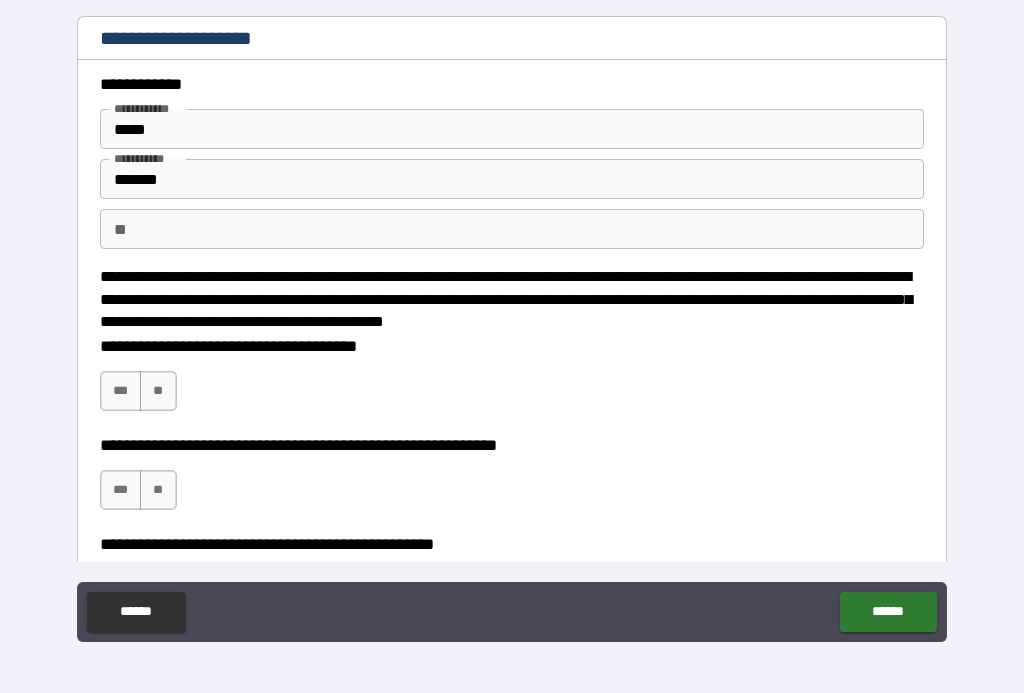 click on "**" at bounding box center [158, 391] 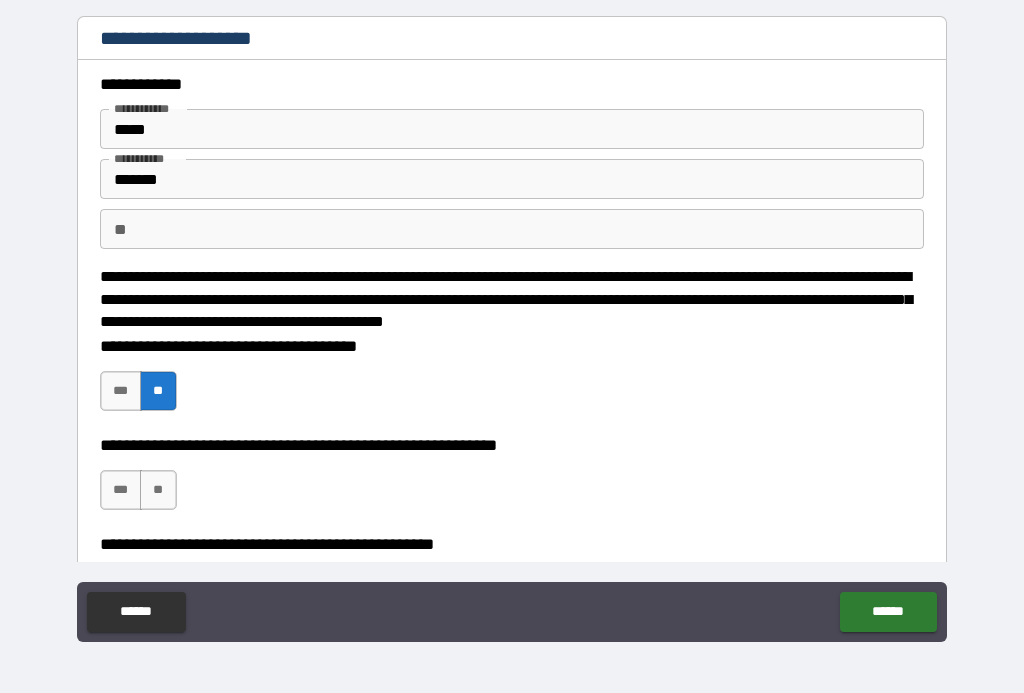 click on "**" at bounding box center (158, 490) 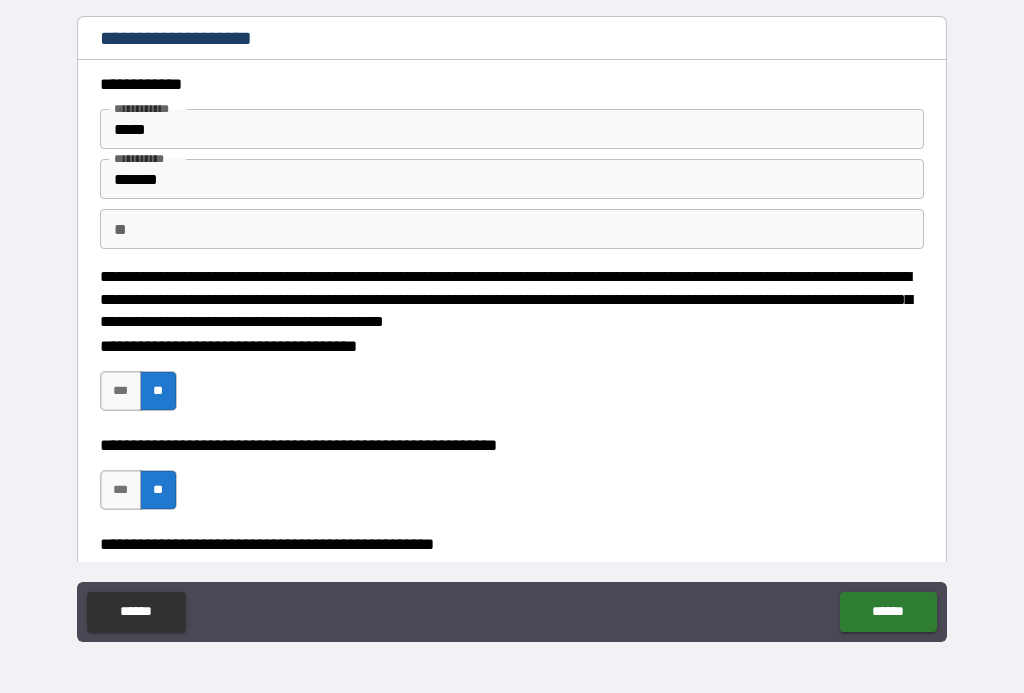 click on "***" at bounding box center (121, 490) 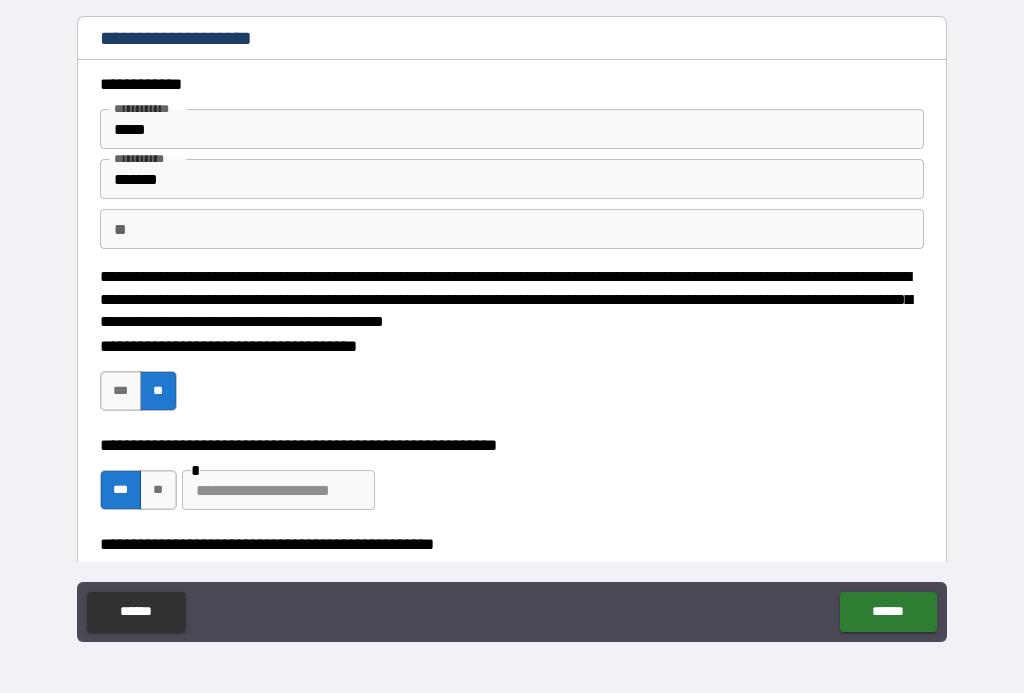 click at bounding box center (278, 490) 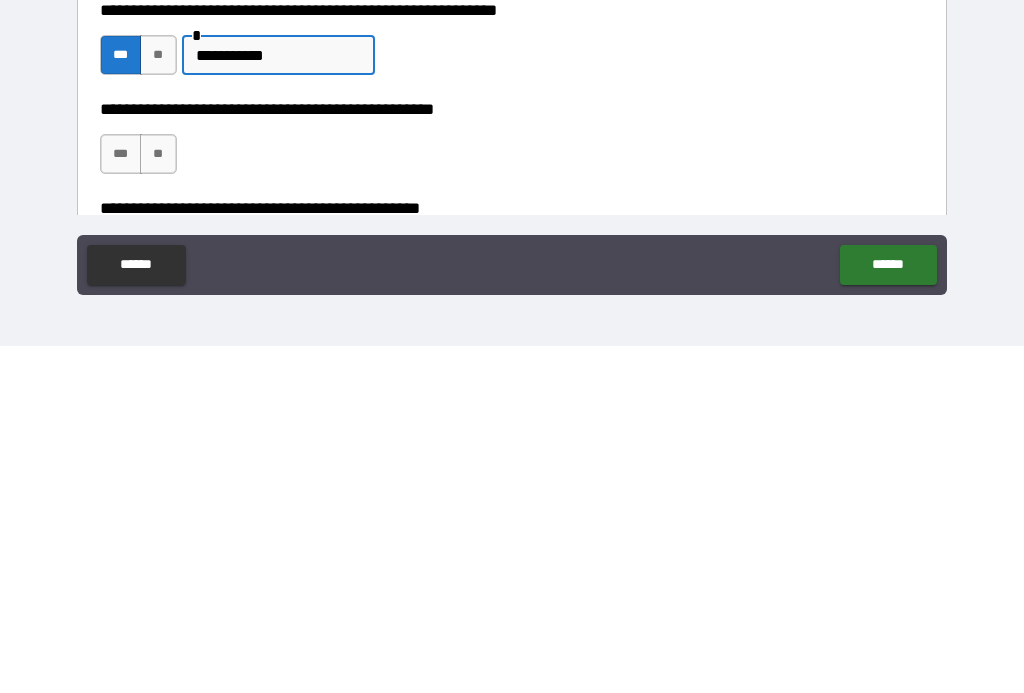 scroll, scrollTop: 95, scrollLeft: 0, axis: vertical 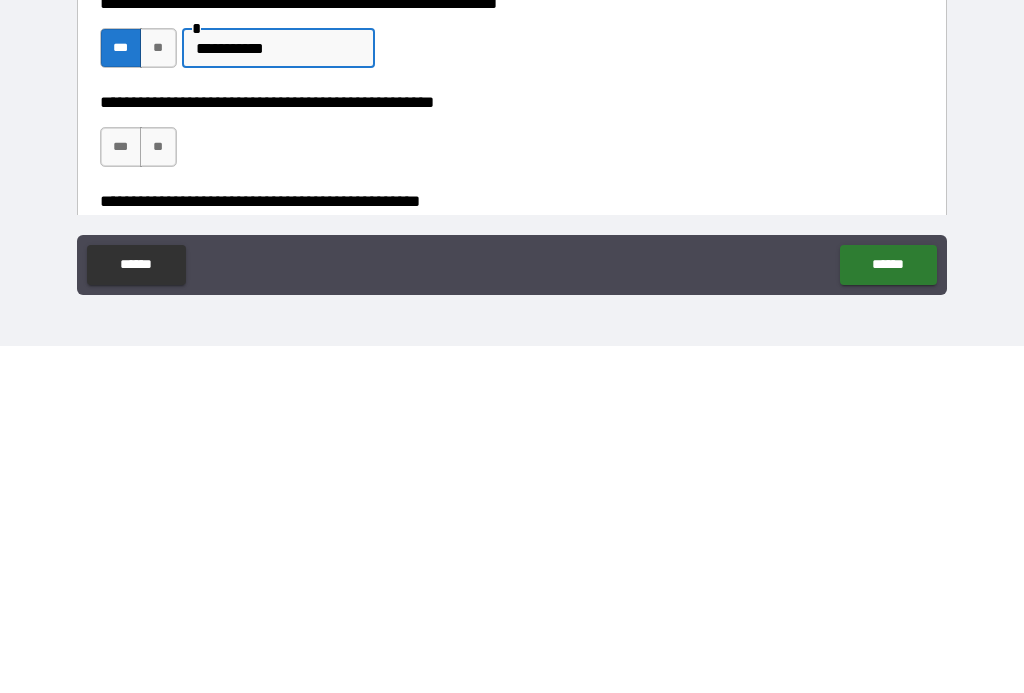 type on "**********" 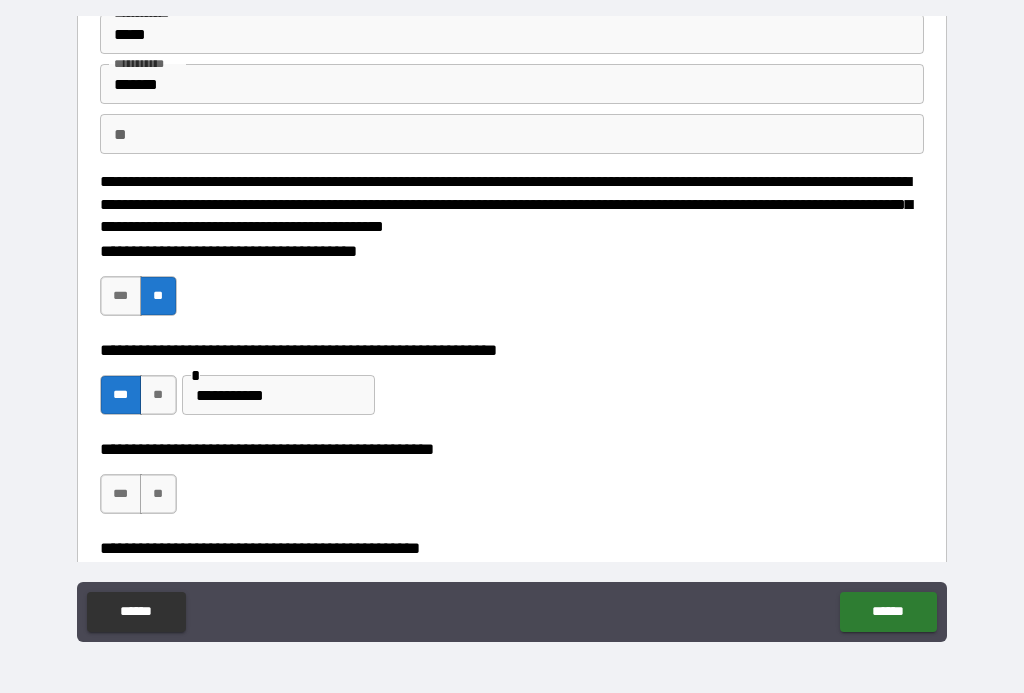click on "**" at bounding box center [158, 494] 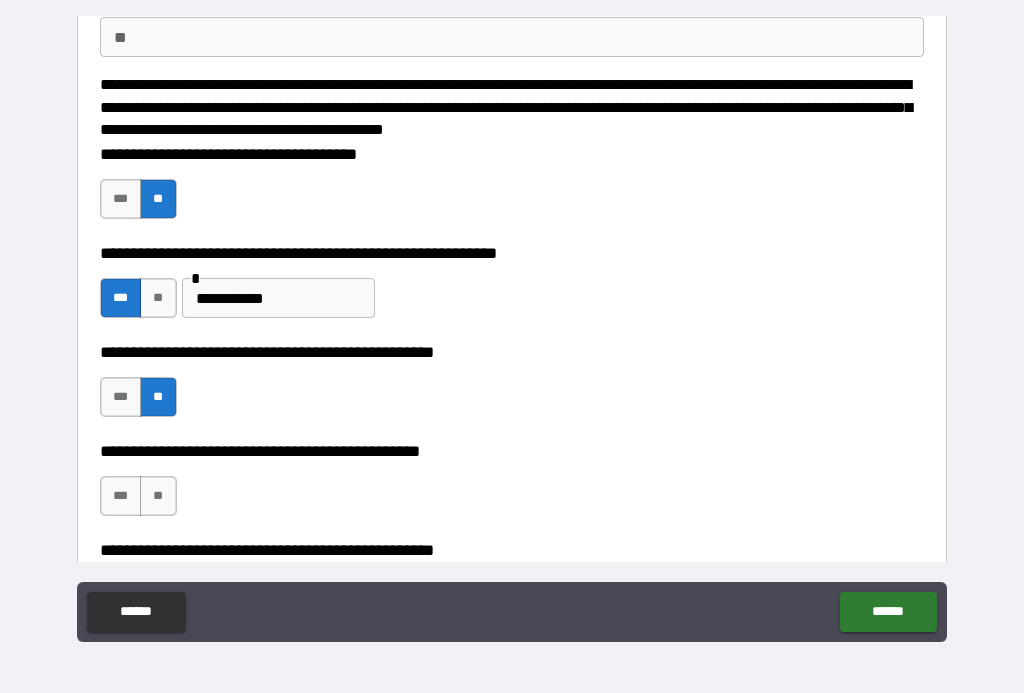 scroll, scrollTop: 203, scrollLeft: 0, axis: vertical 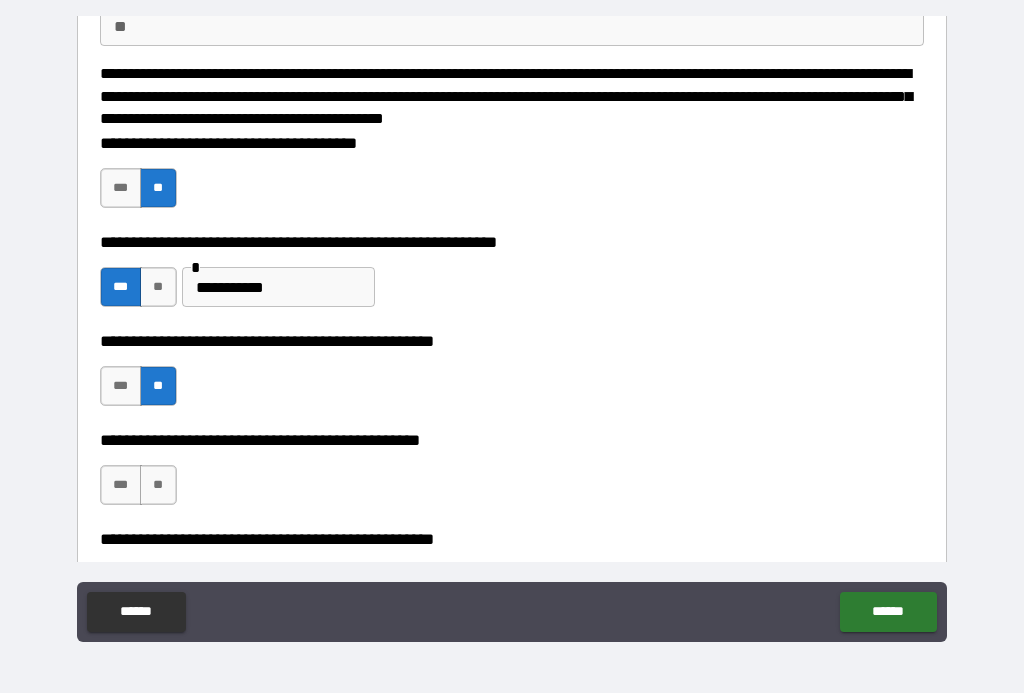 click on "***" at bounding box center [121, 485] 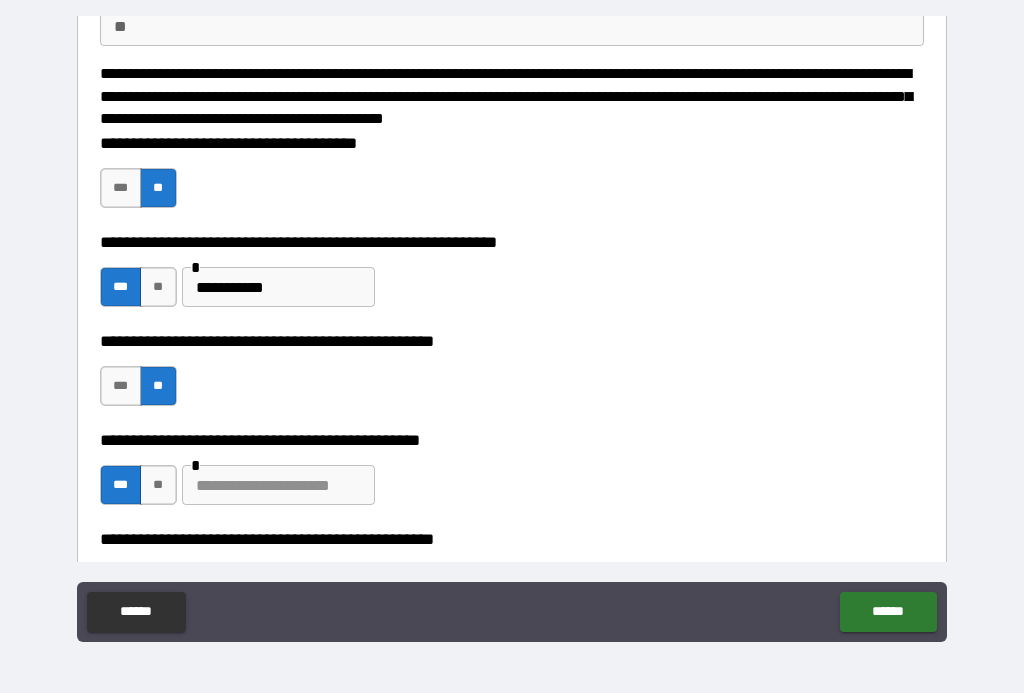 click at bounding box center [278, 485] 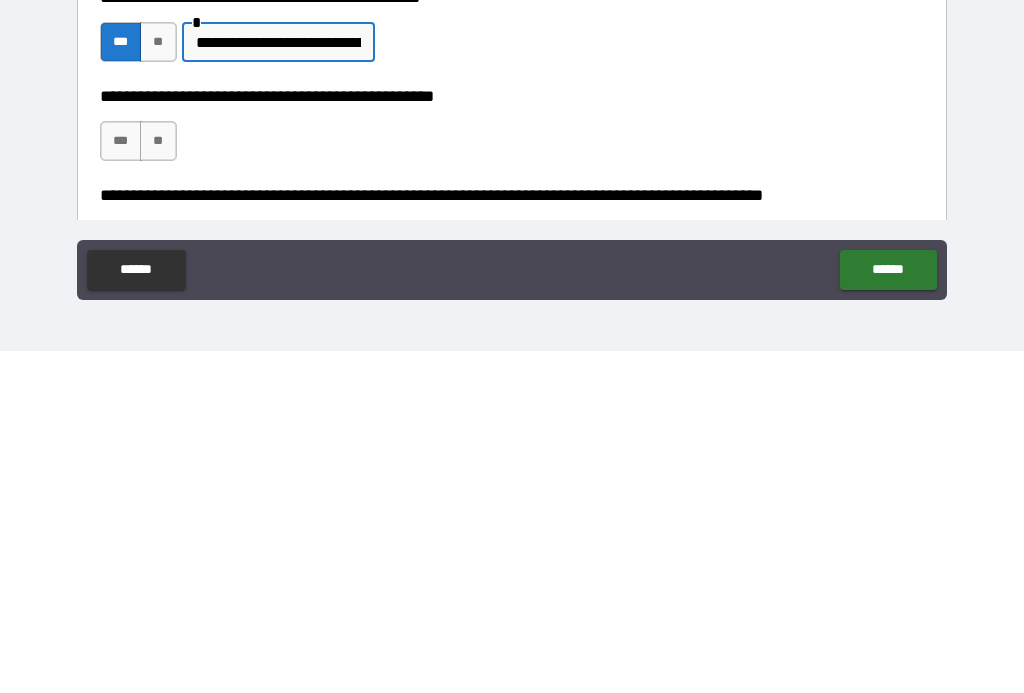 scroll, scrollTop: 310, scrollLeft: 0, axis: vertical 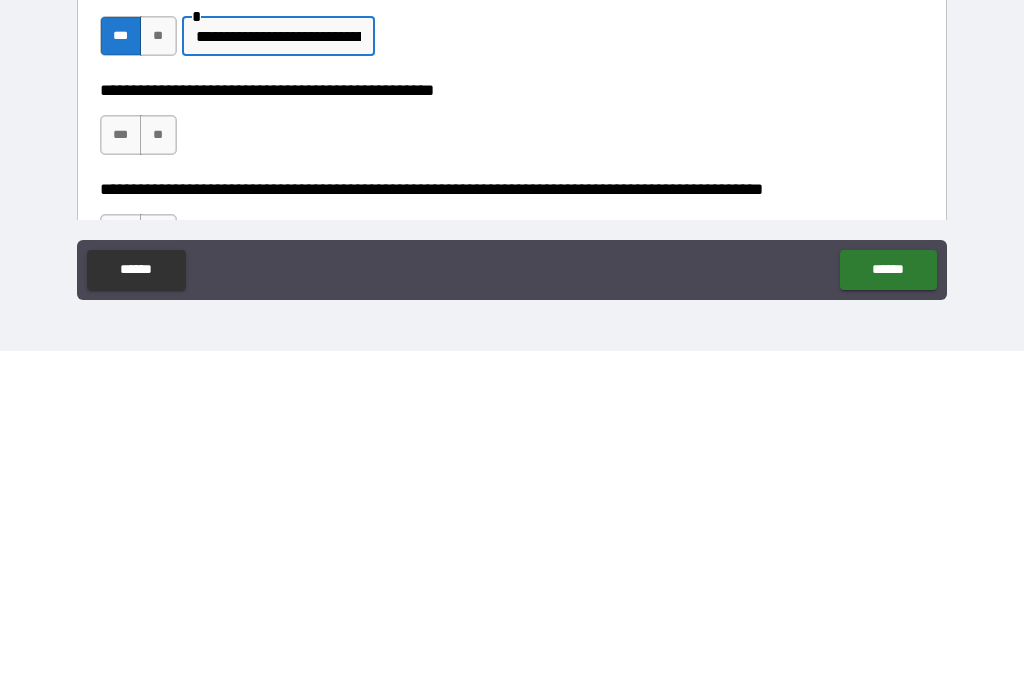 type on "**********" 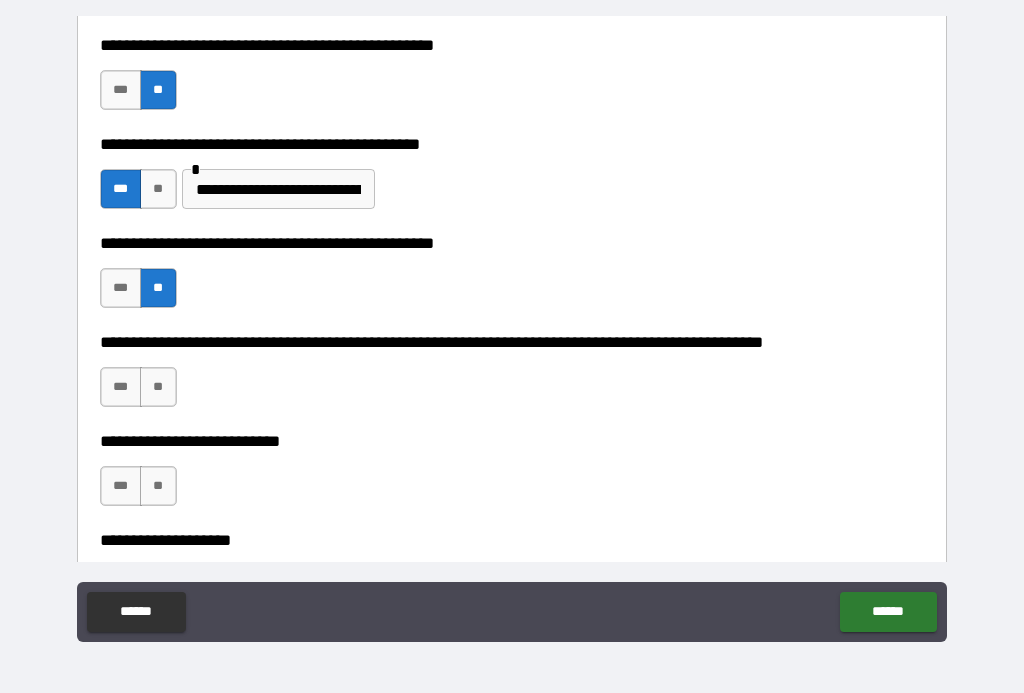 scroll, scrollTop: 502, scrollLeft: 0, axis: vertical 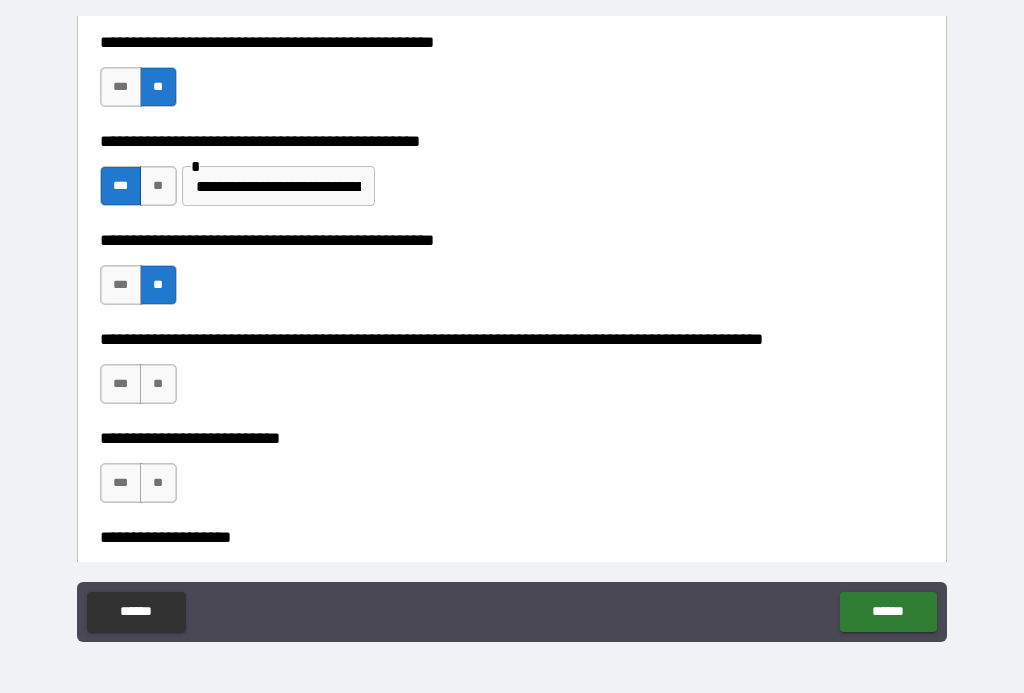 click on "**" at bounding box center (158, 384) 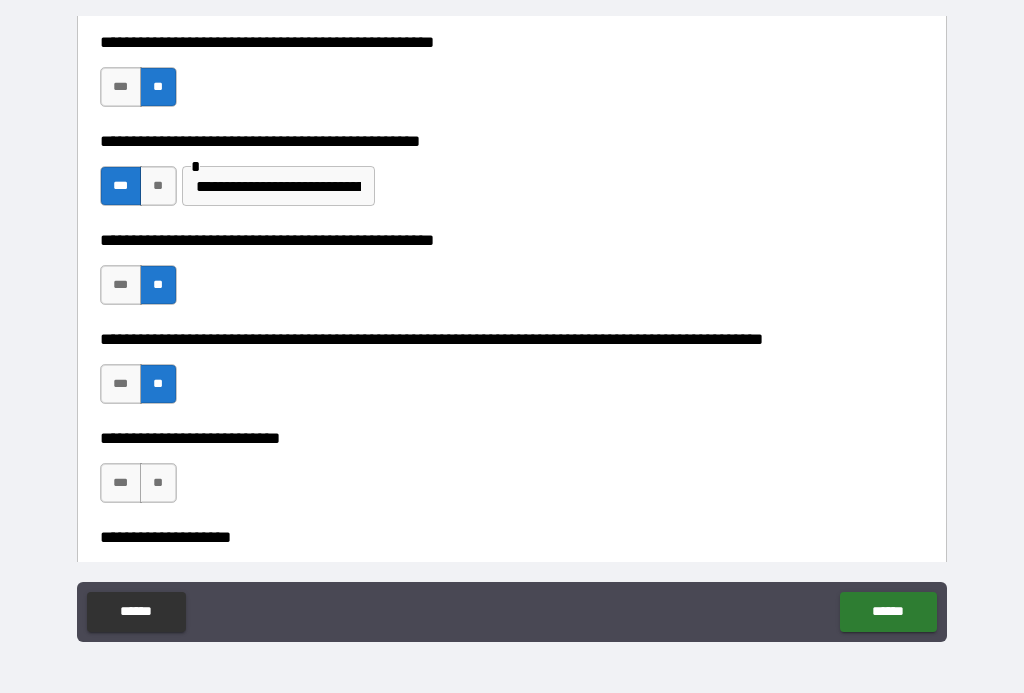 click on "**" at bounding box center (158, 483) 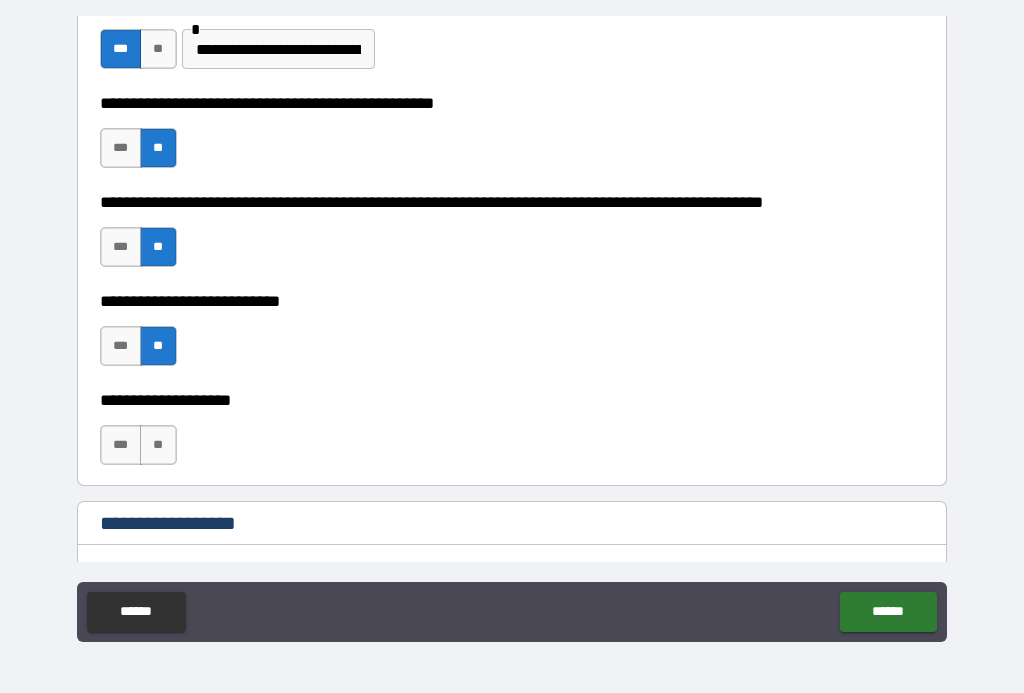 scroll, scrollTop: 639, scrollLeft: 0, axis: vertical 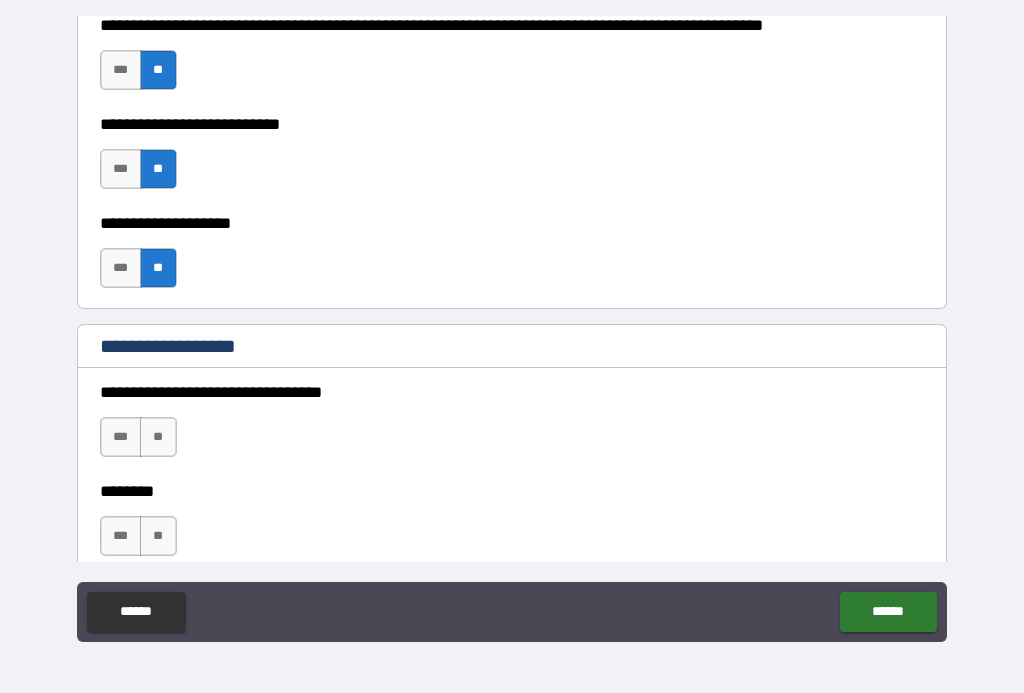 click on "**" at bounding box center [158, 437] 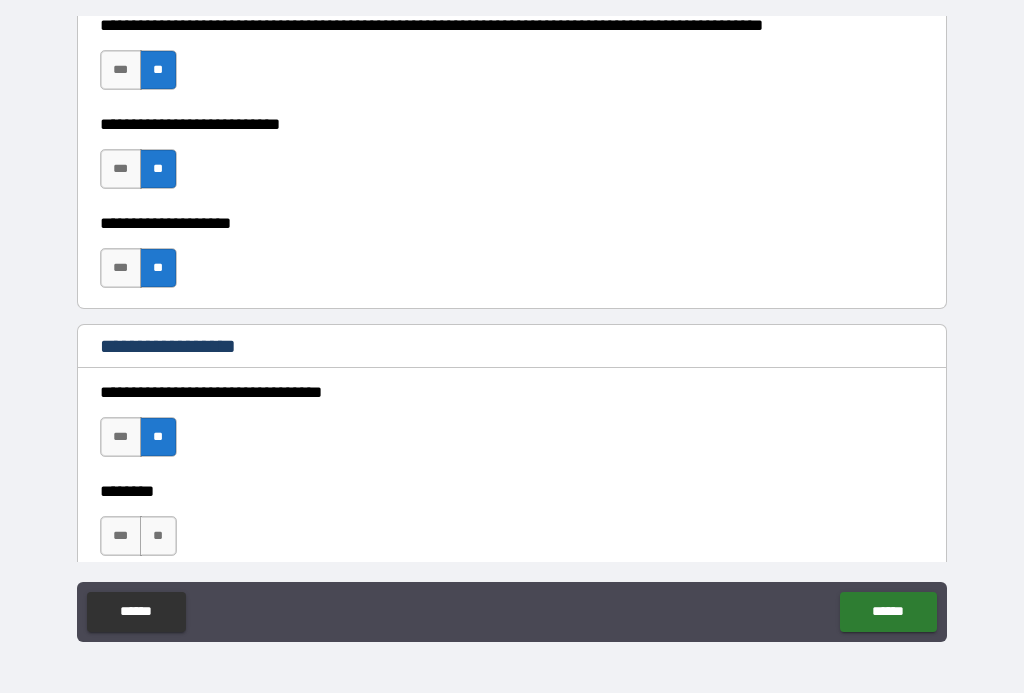 click on "**" at bounding box center [158, 536] 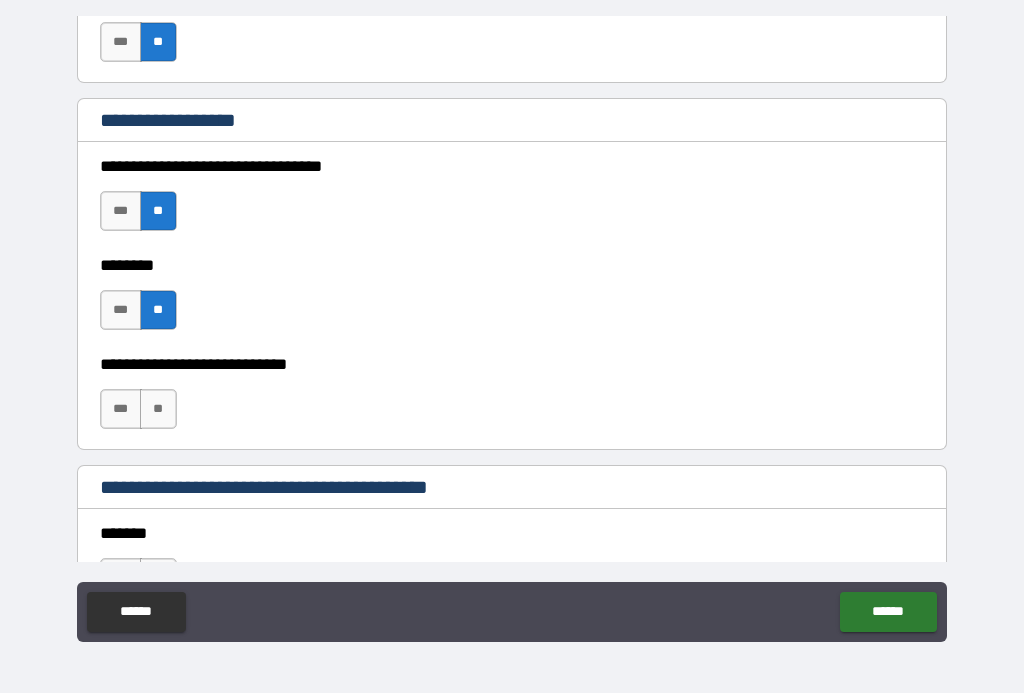 scroll, scrollTop: 1047, scrollLeft: 0, axis: vertical 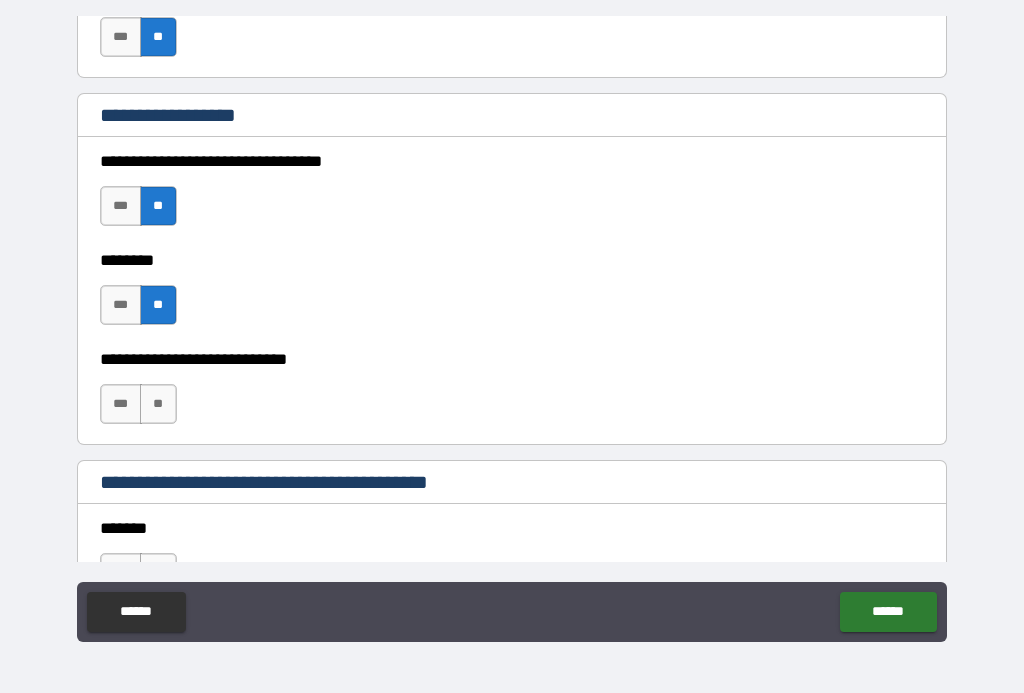 click on "**" at bounding box center (158, 404) 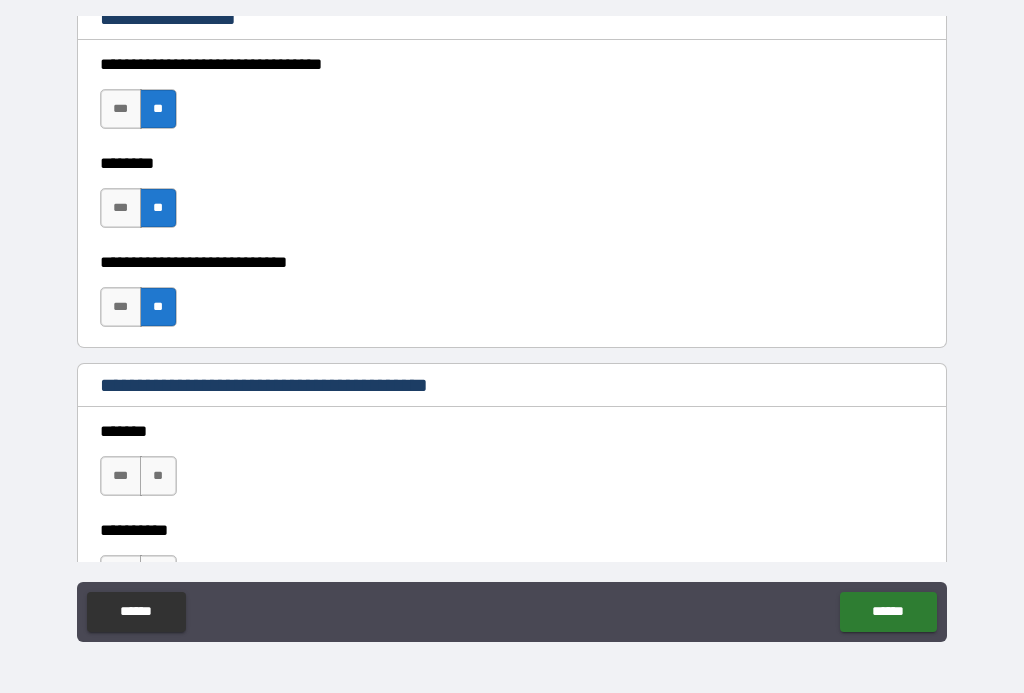scroll, scrollTop: 1152, scrollLeft: 0, axis: vertical 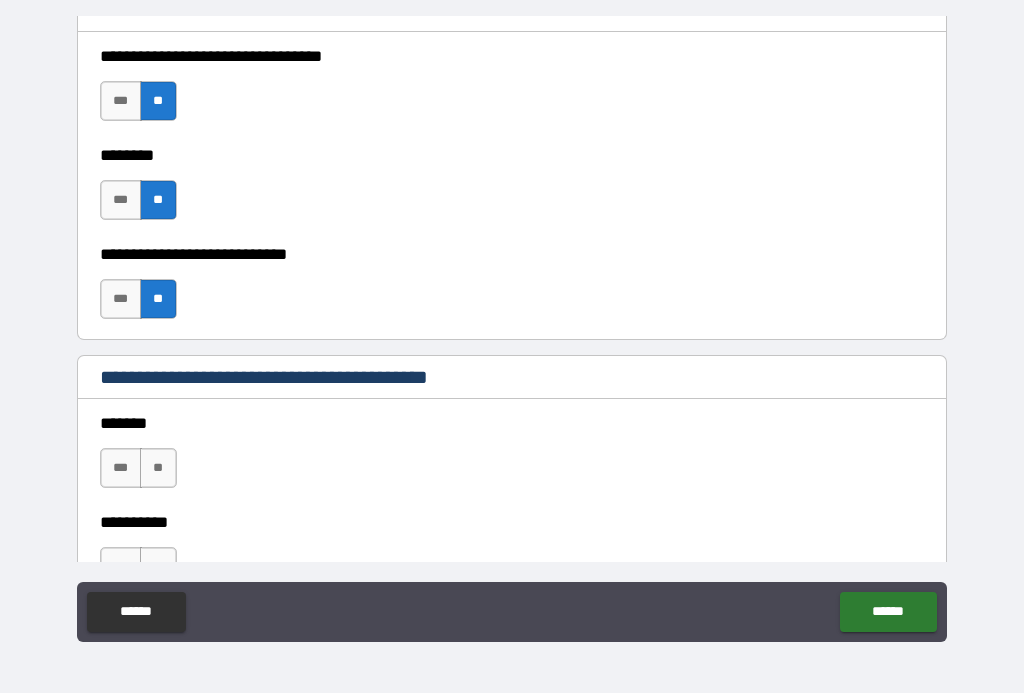 click on "**" at bounding box center [158, 468] 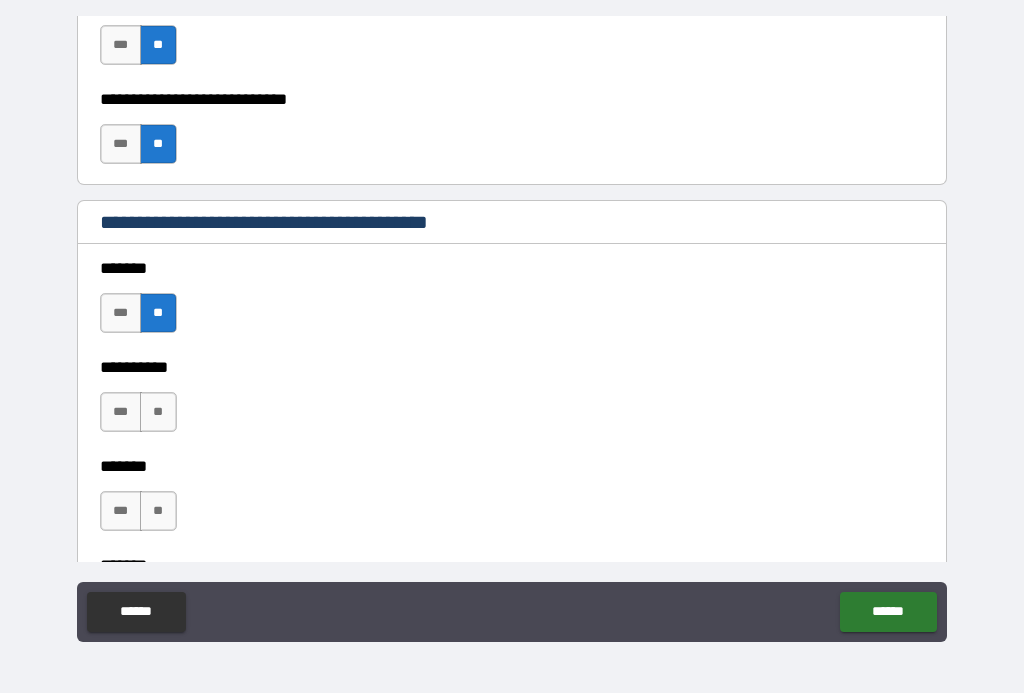 scroll, scrollTop: 1308, scrollLeft: 0, axis: vertical 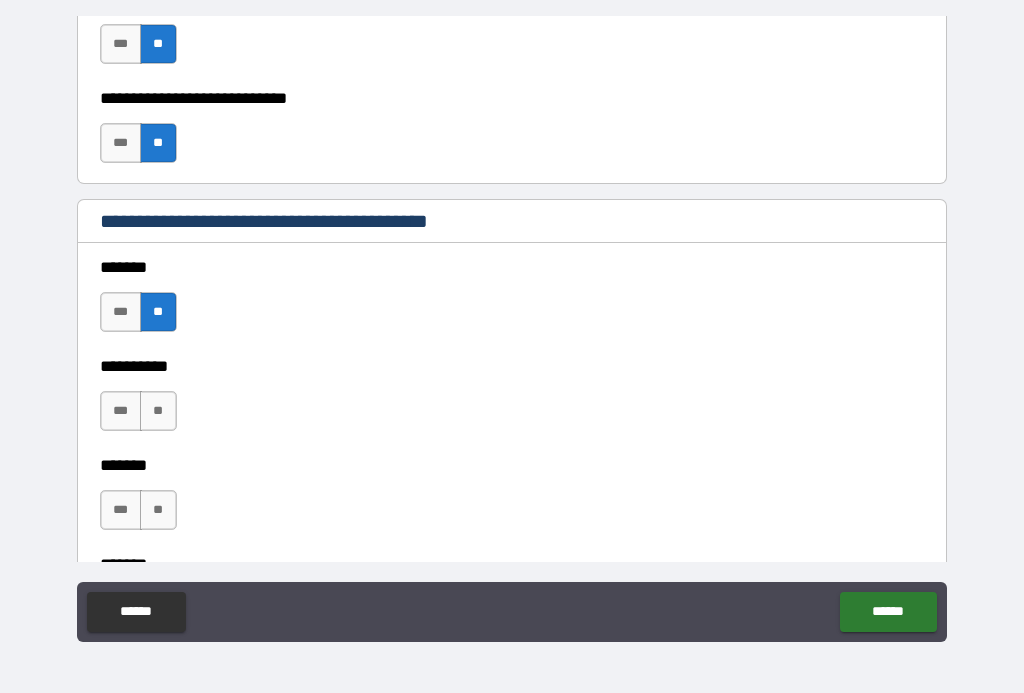 click on "**" at bounding box center [158, 411] 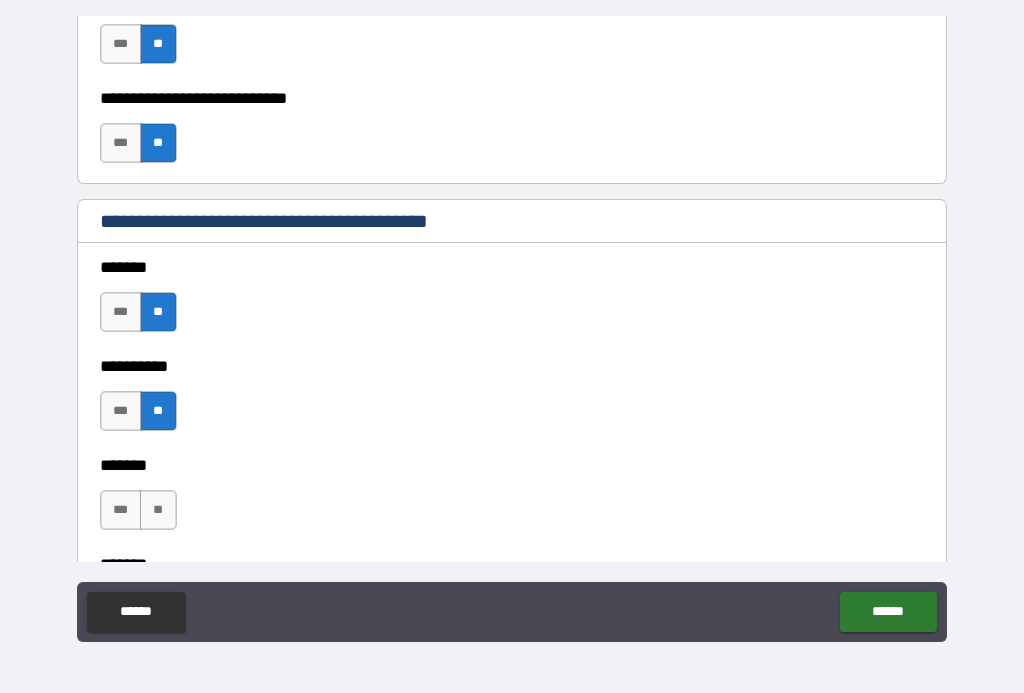 click on "**" at bounding box center (158, 510) 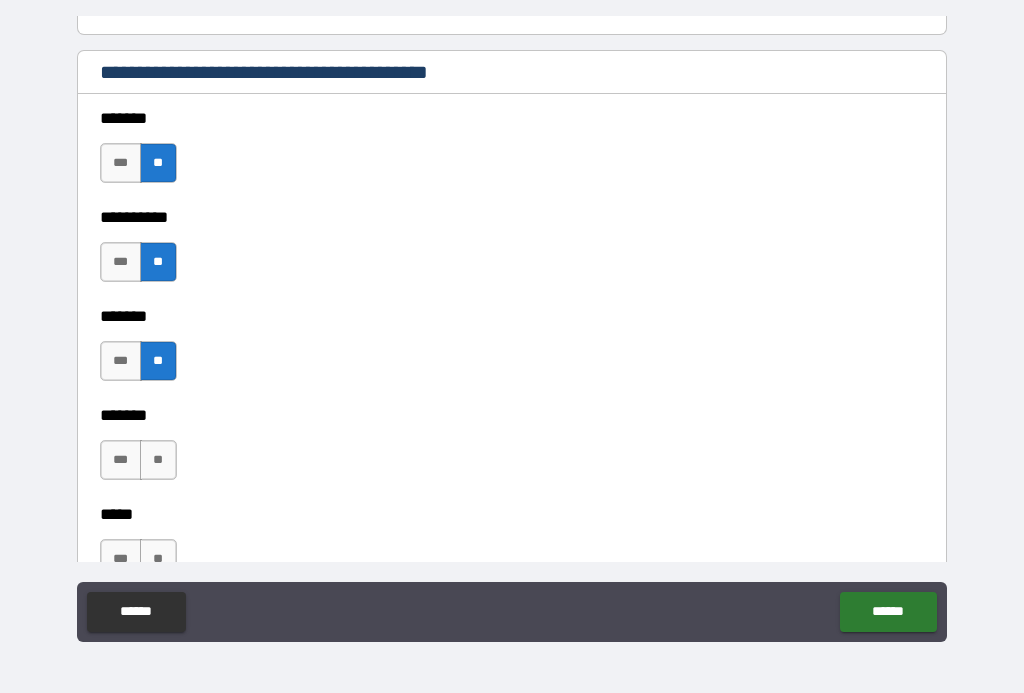 scroll, scrollTop: 1463, scrollLeft: 0, axis: vertical 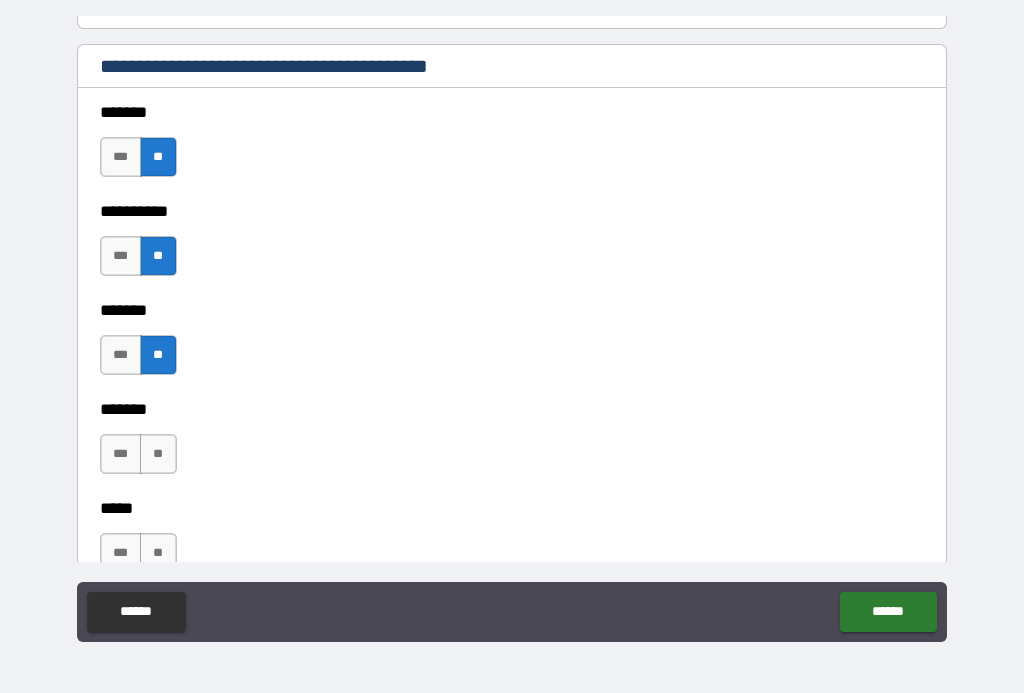click on "**" at bounding box center (158, 454) 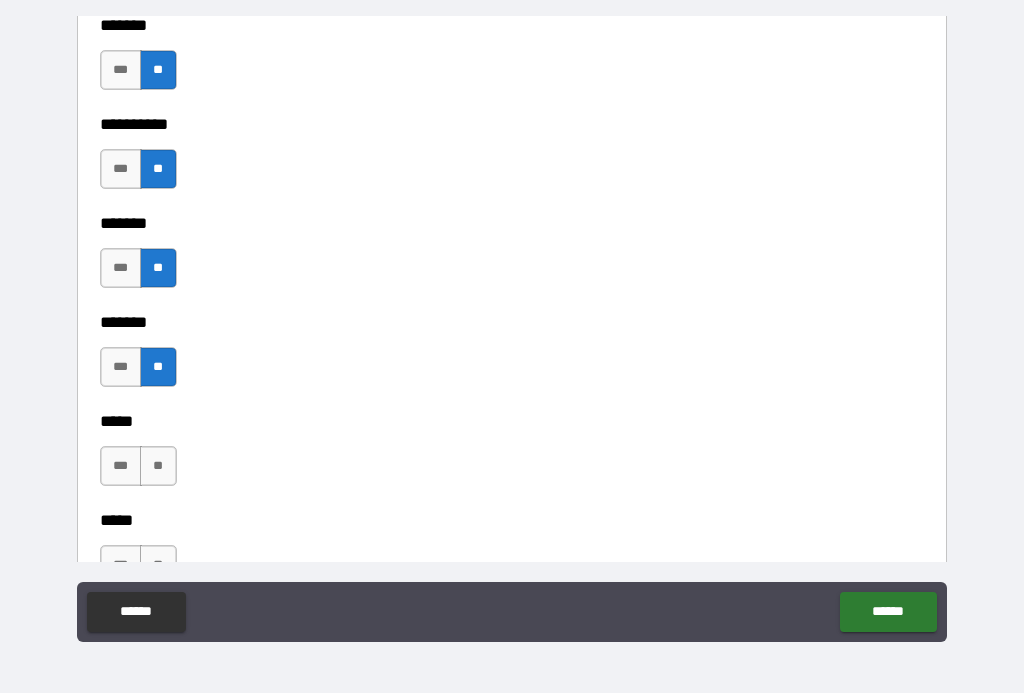 scroll, scrollTop: 1596, scrollLeft: 0, axis: vertical 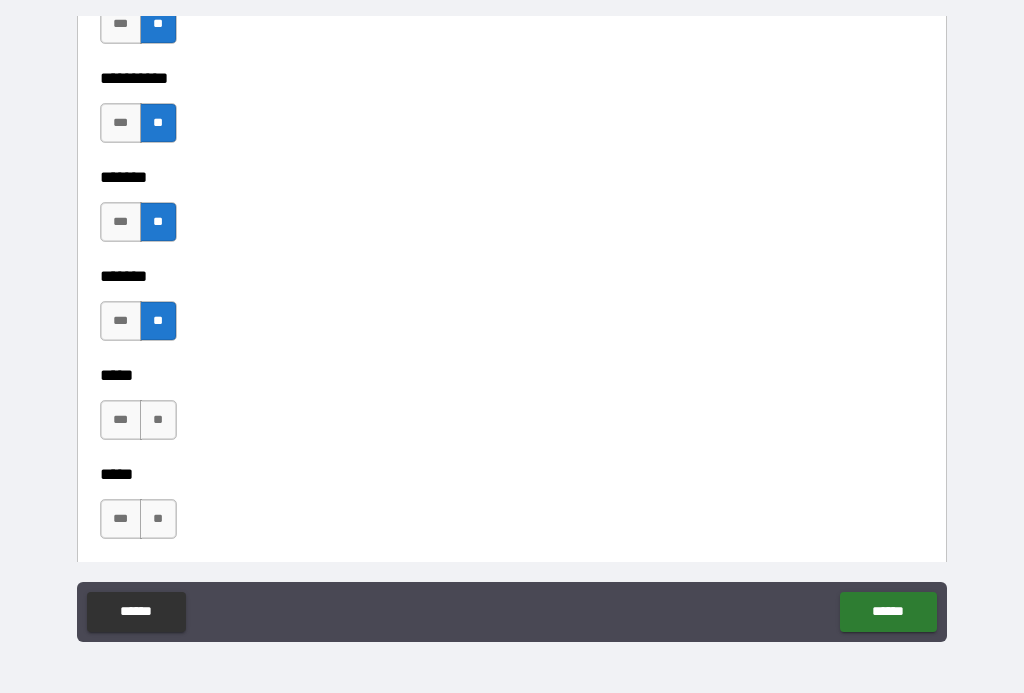 click on "**" at bounding box center (158, 420) 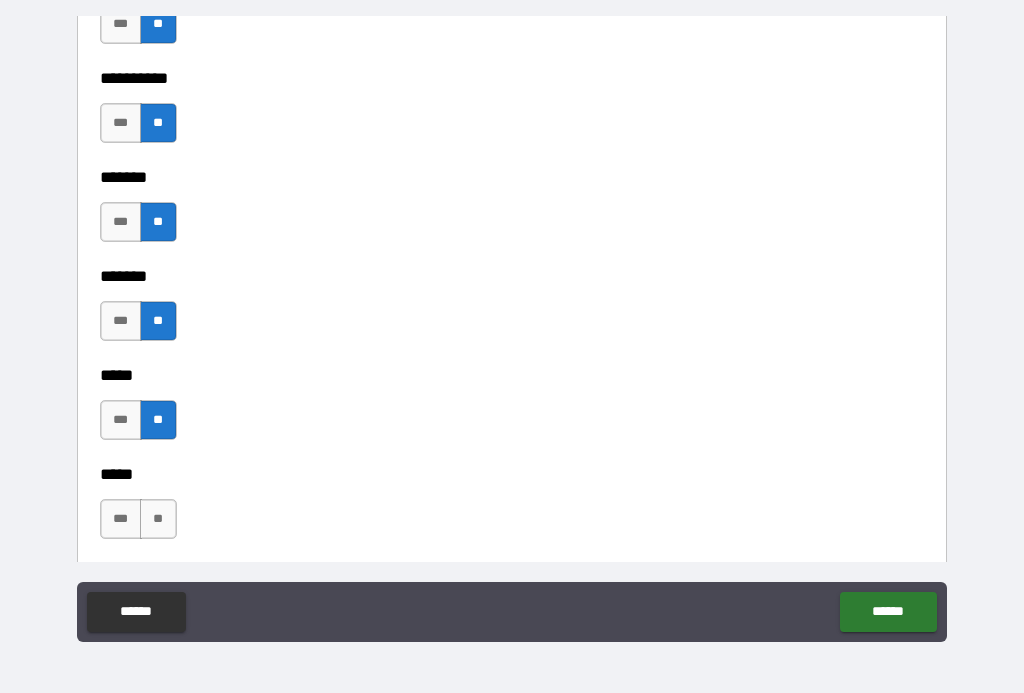 click on "**" at bounding box center [158, 519] 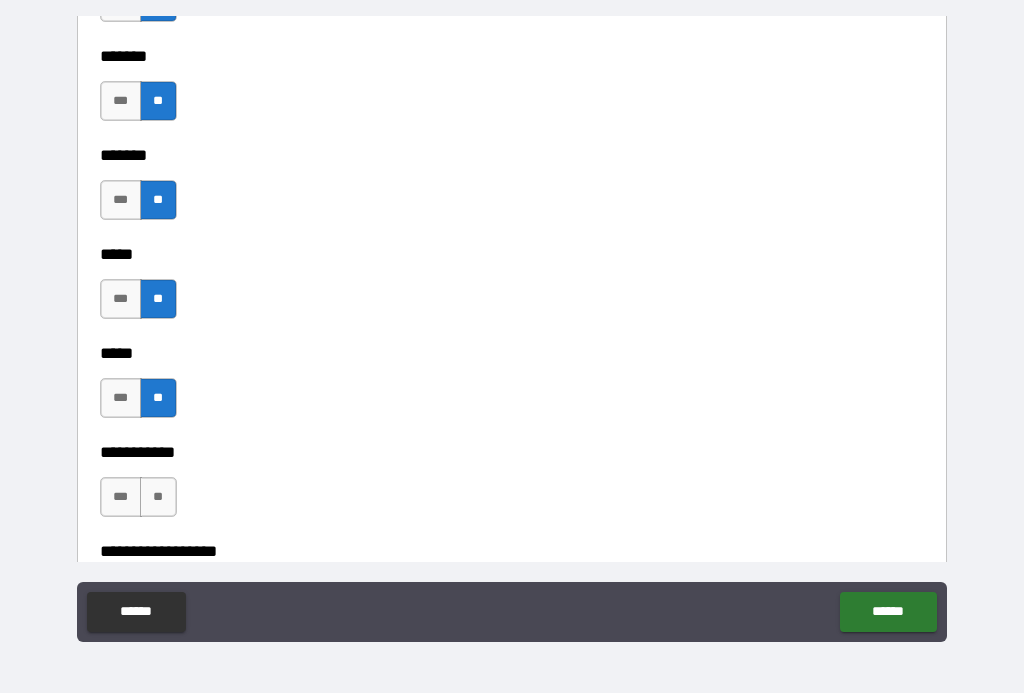 click on "**" at bounding box center [158, 497] 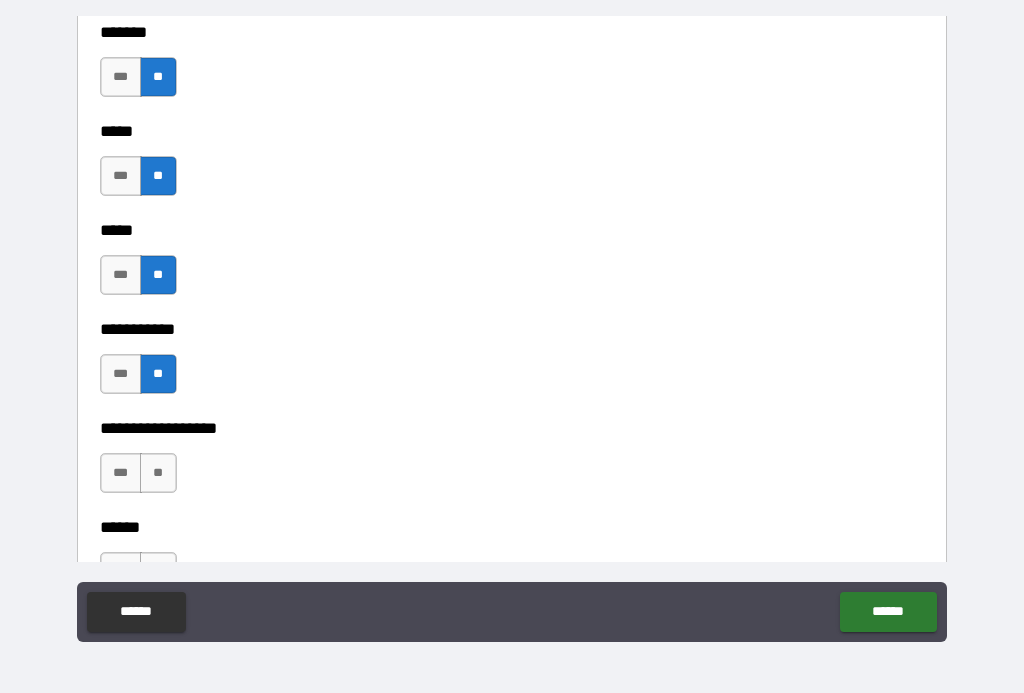click on "**" at bounding box center [158, 473] 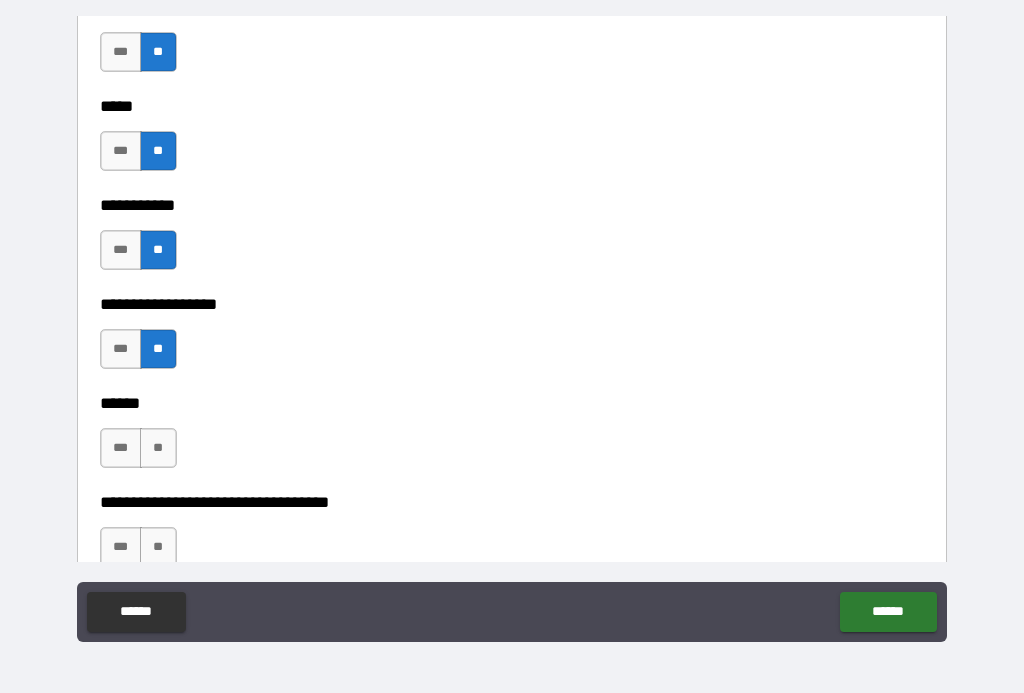 click on "**" at bounding box center [158, 448] 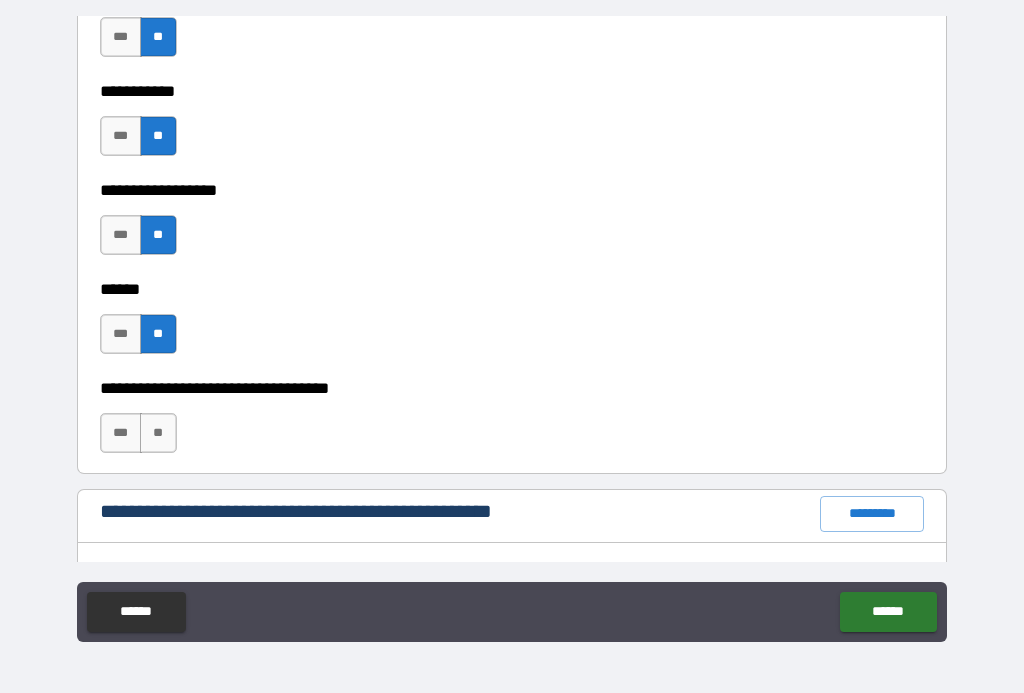click on "**" at bounding box center [158, 433] 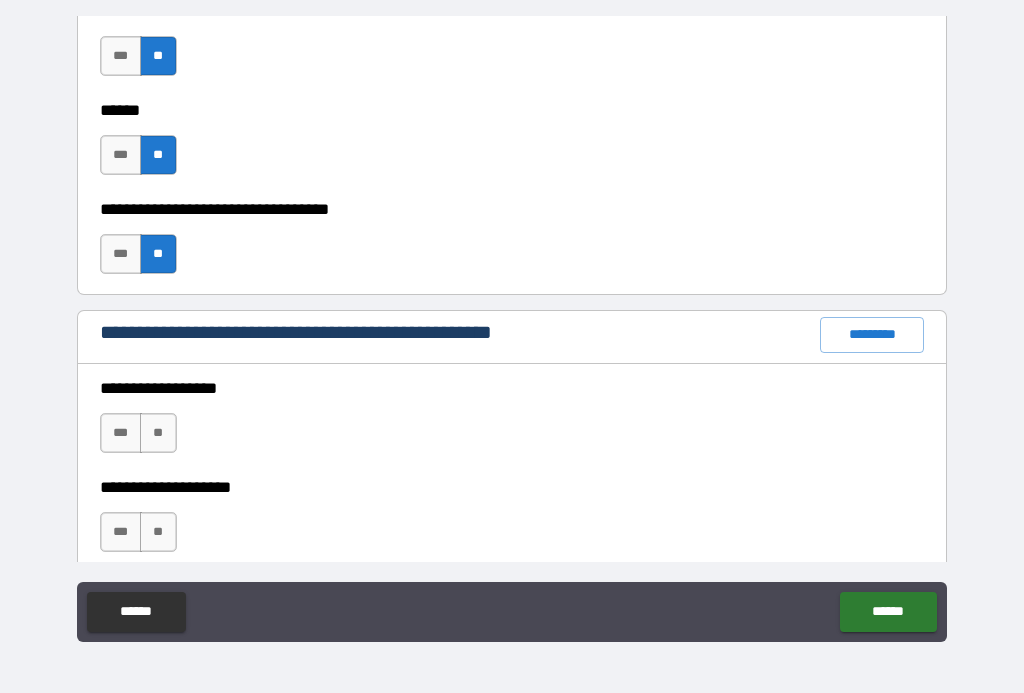 scroll, scrollTop: 2259, scrollLeft: 0, axis: vertical 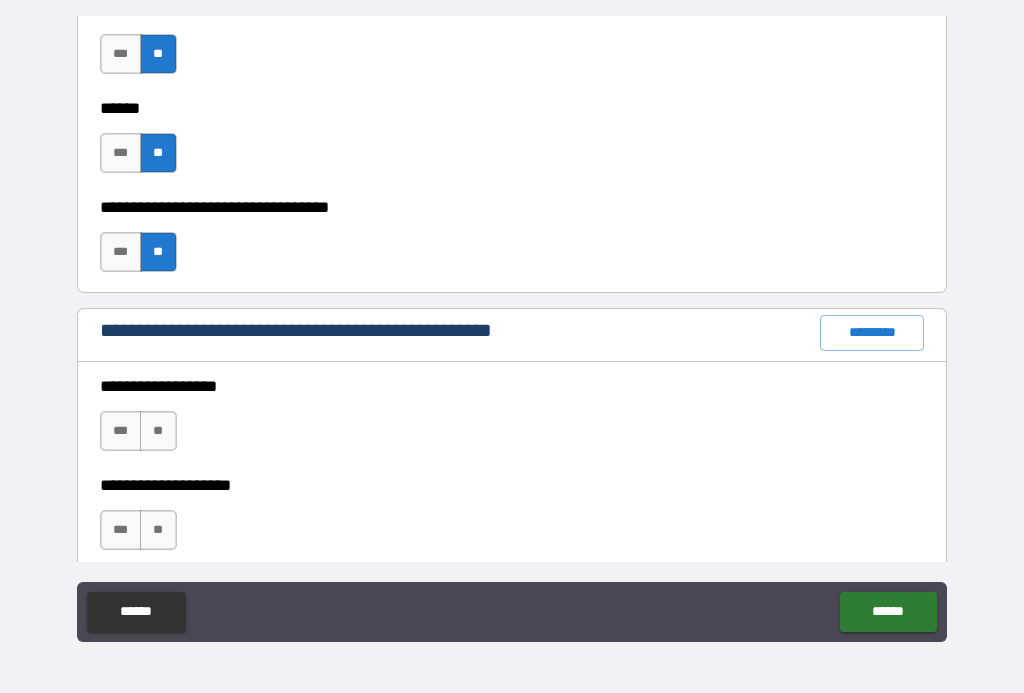 click on "*********" at bounding box center [872, 333] 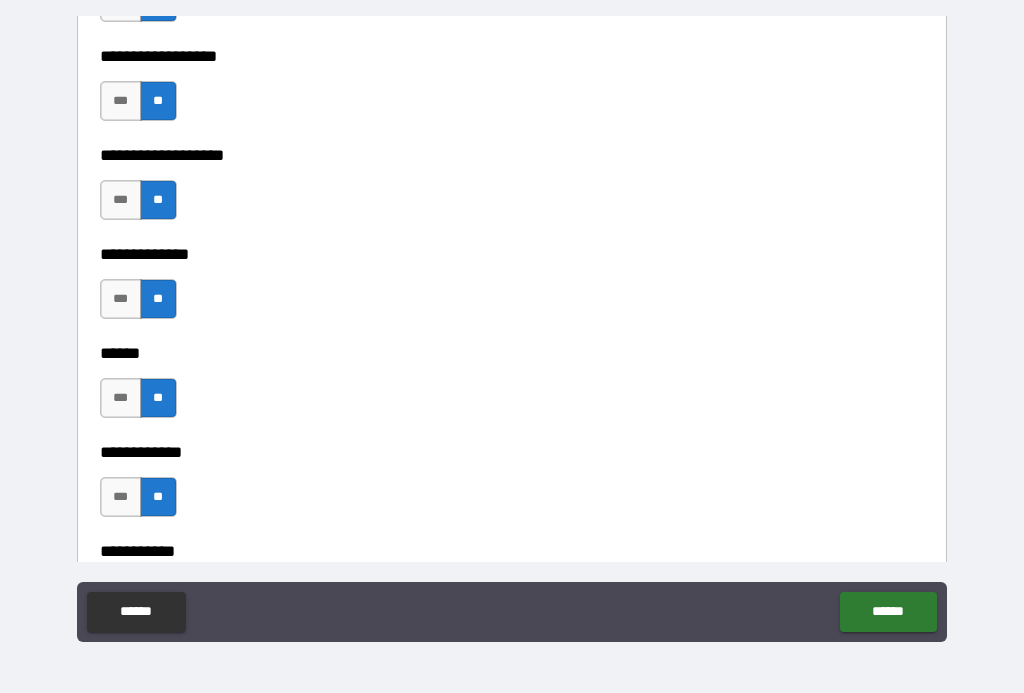 scroll, scrollTop: 3576, scrollLeft: 0, axis: vertical 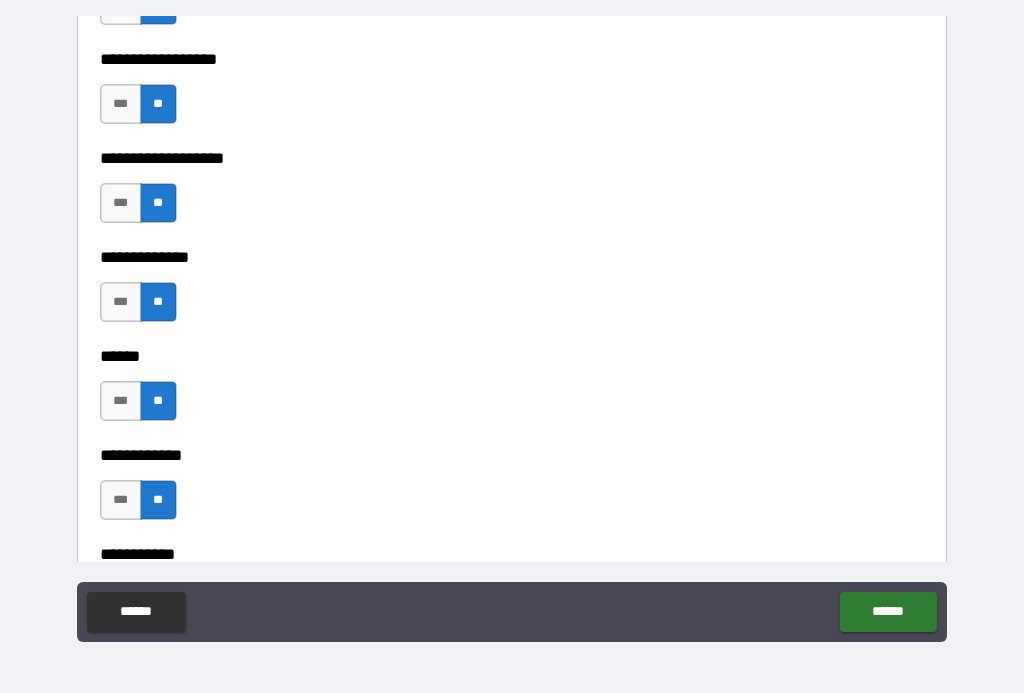 click on "***" at bounding box center [121, 401] 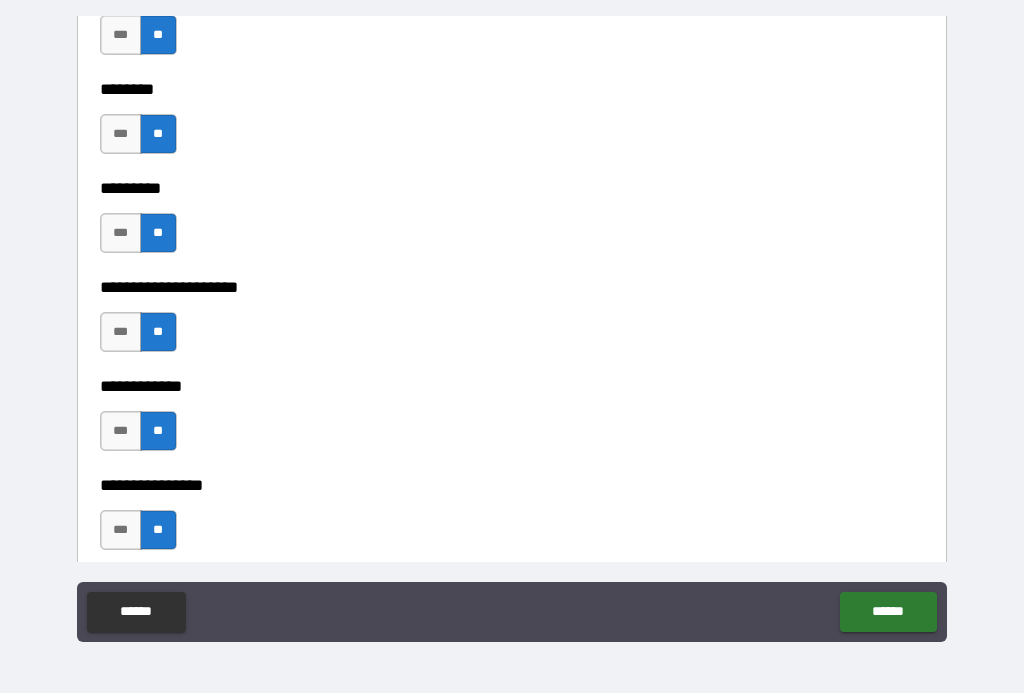 scroll, scrollTop: 5726, scrollLeft: 0, axis: vertical 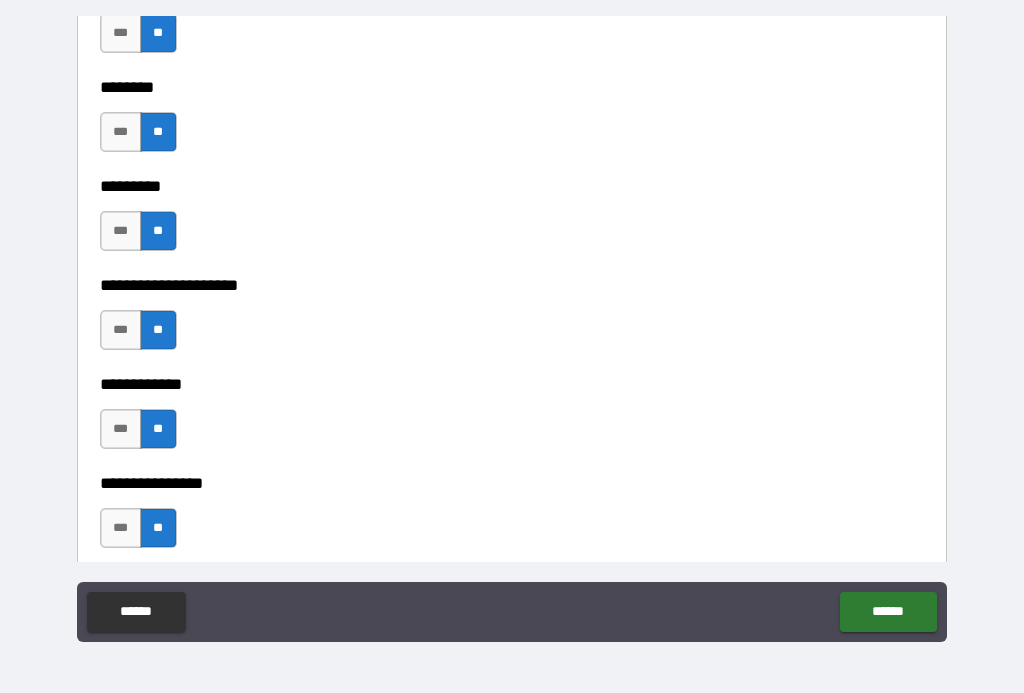 click on "***" at bounding box center (121, 231) 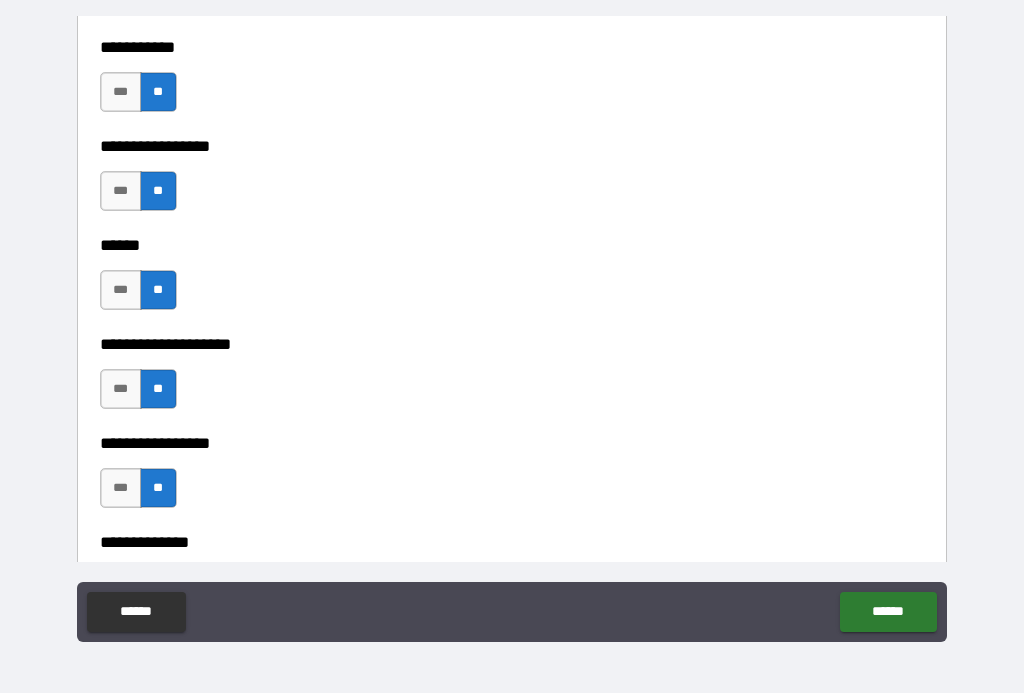 scroll, scrollTop: 6461, scrollLeft: 0, axis: vertical 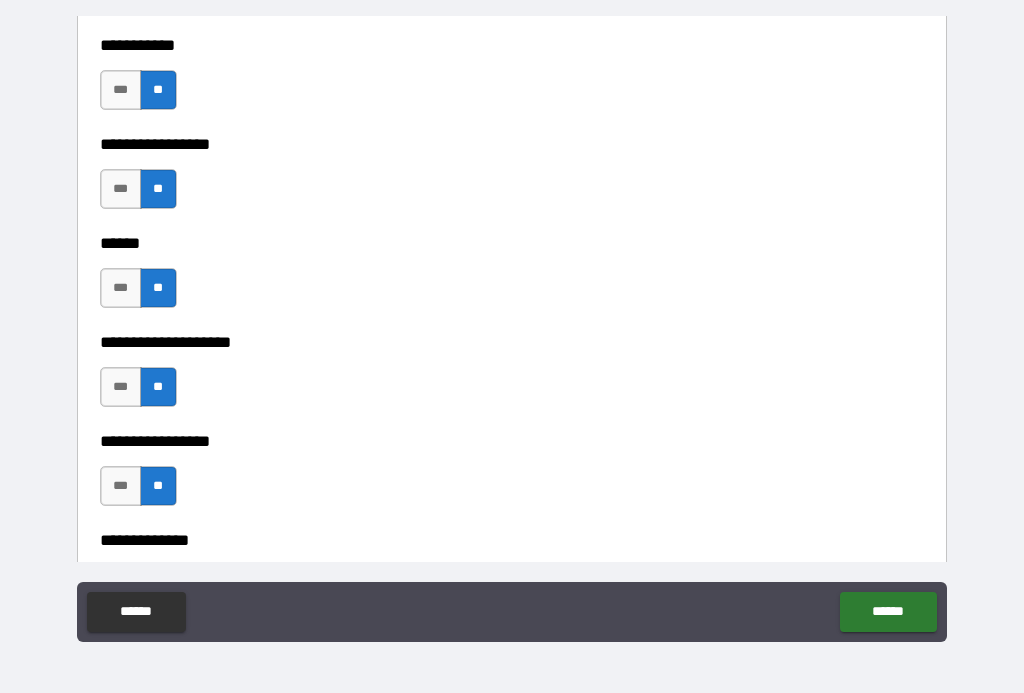 click on "***" at bounding box center (121, 387) 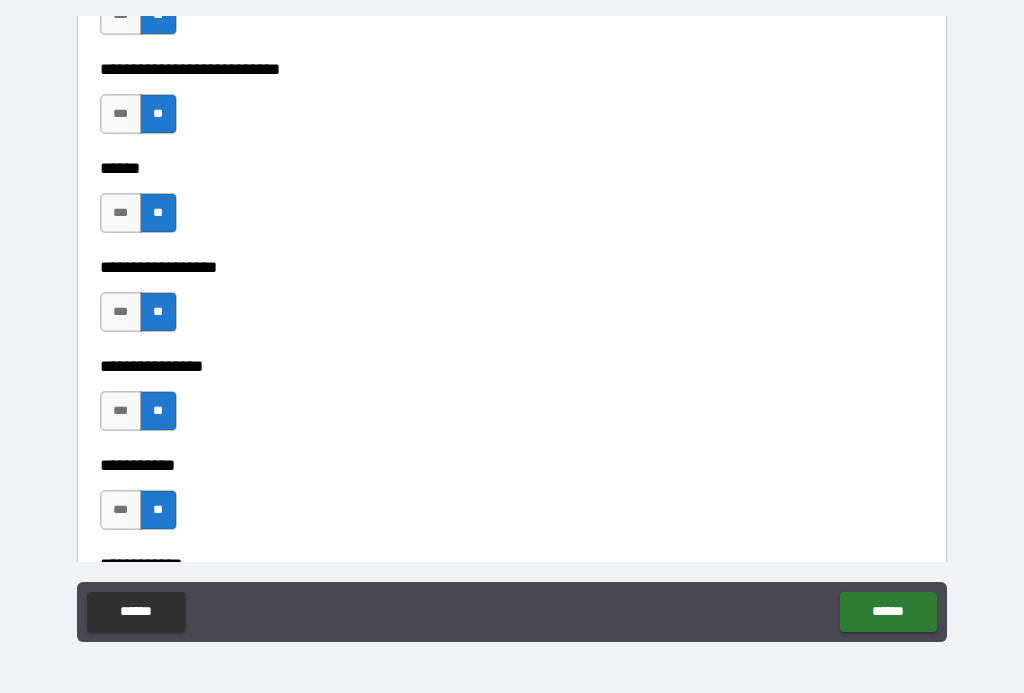 scroll, scrollTop: 9209, scrollLeft: 0, axis: vertical 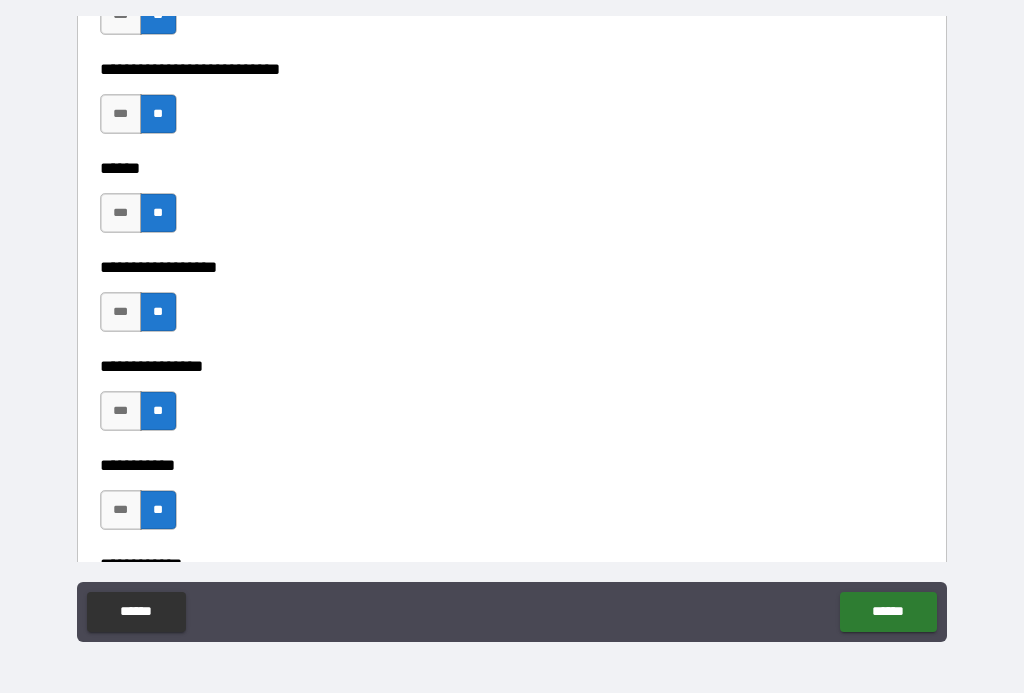 click on "***" at bounding box center [121, 411] 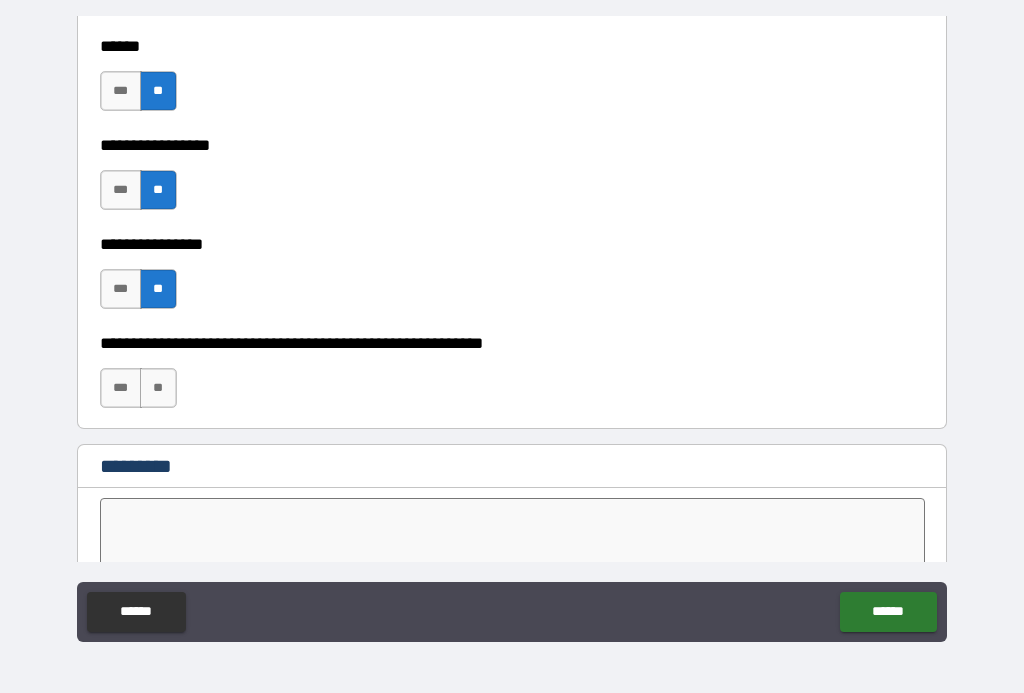 scroll, scrollTop: 9921, scrollLeft: 0, axis: vertical 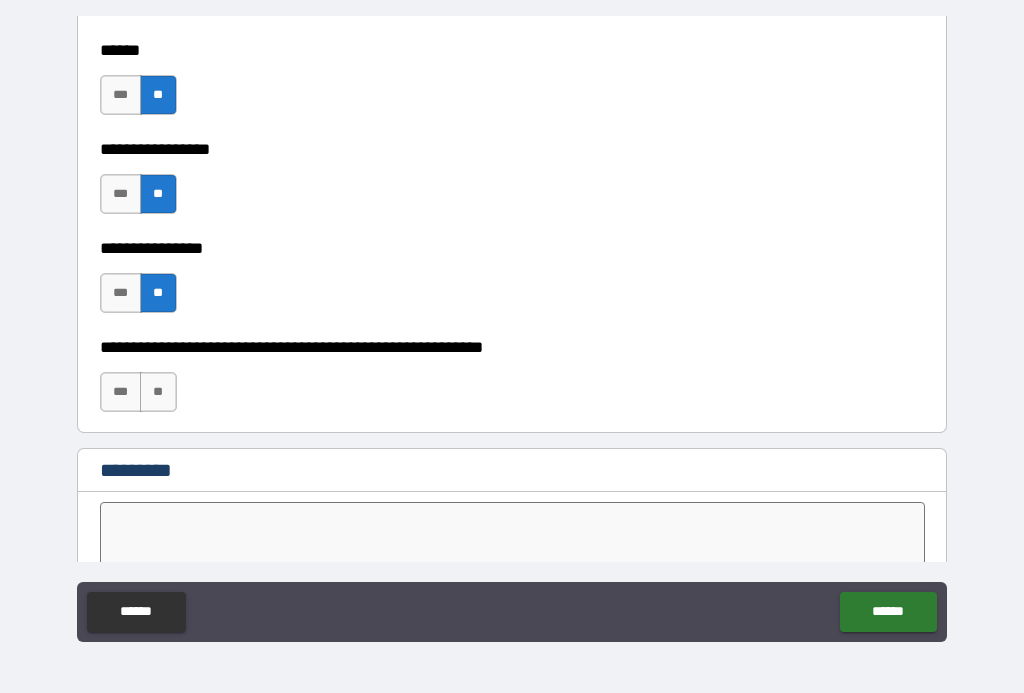 click on "**" at bounding box center (158, 392) 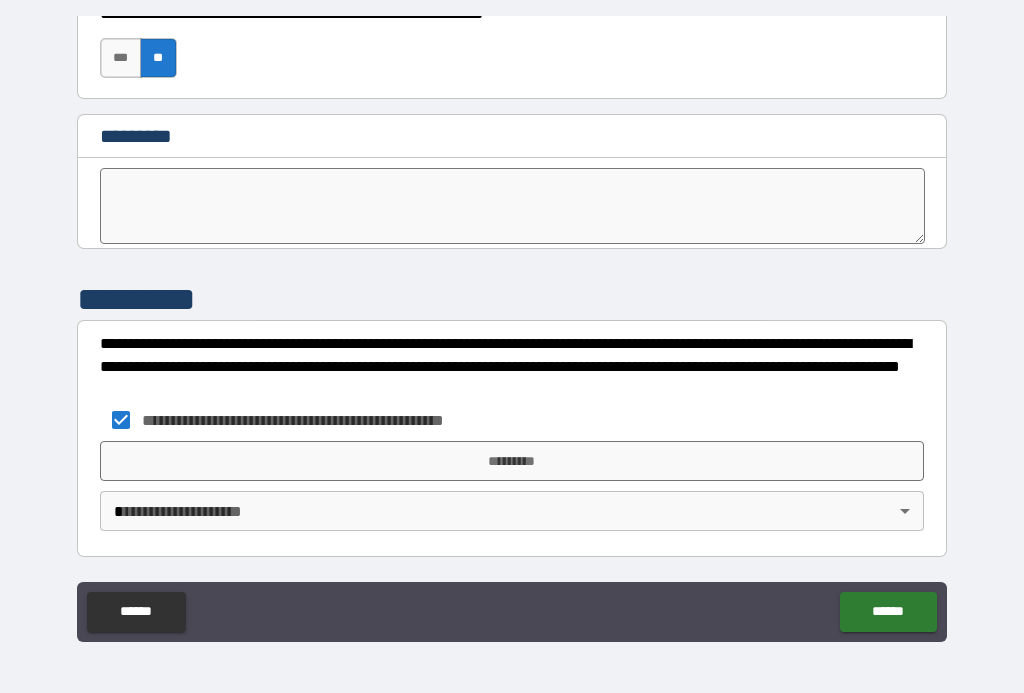 scroll, scrollTop: 10255, scrollLeft: 0, axis: vertical 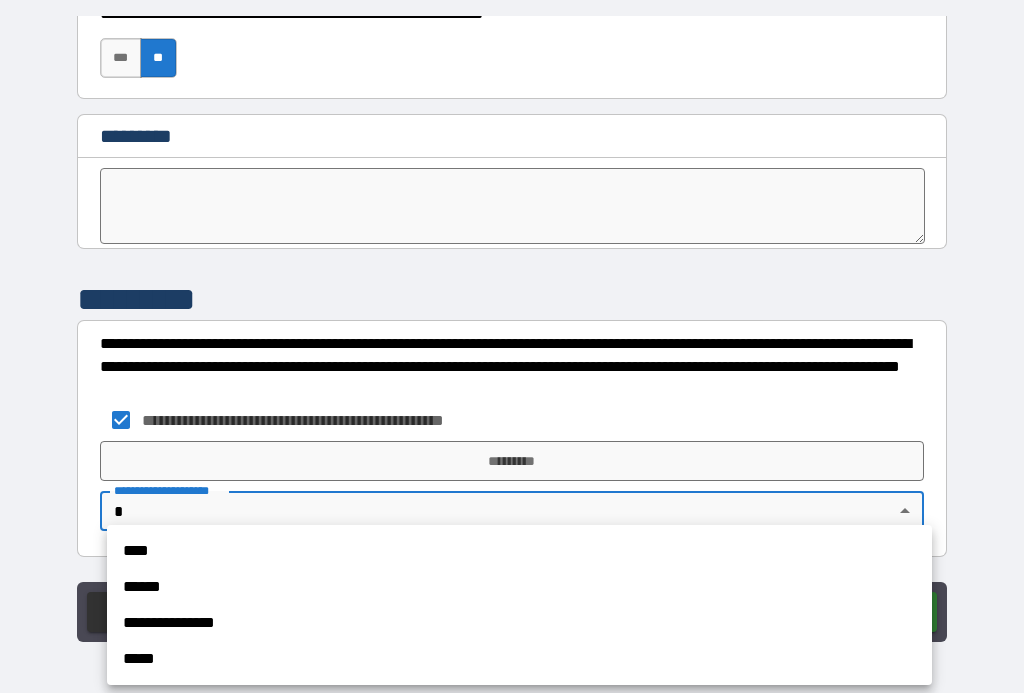 click on "****" at bounding box center [519, 551] 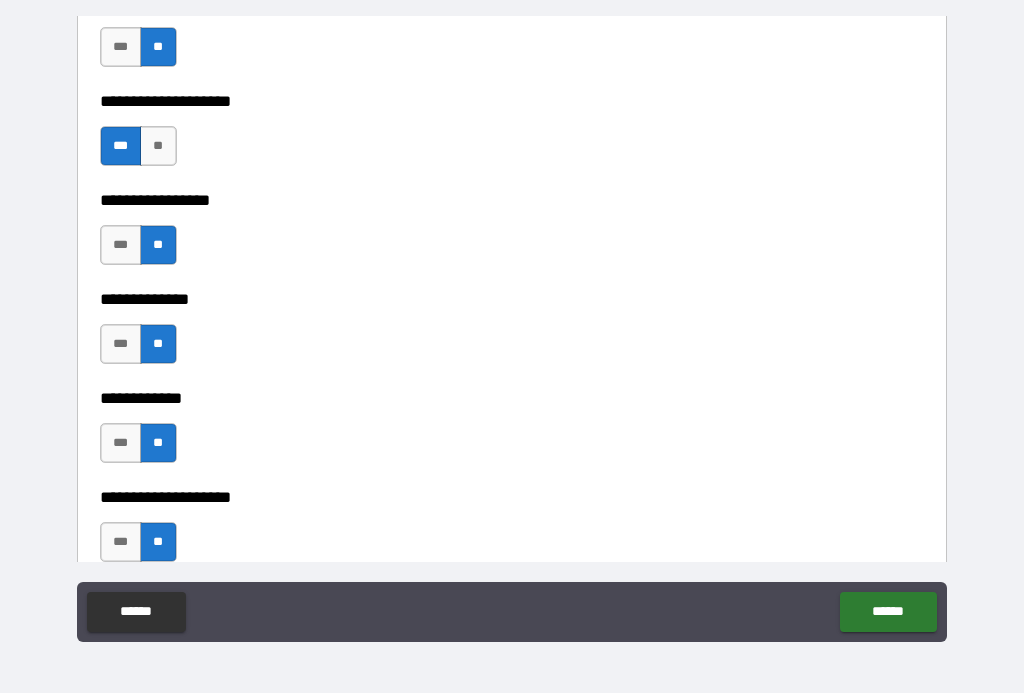 scroll, scrollTop: 6705, scrollLeft: 0, axis: vertical 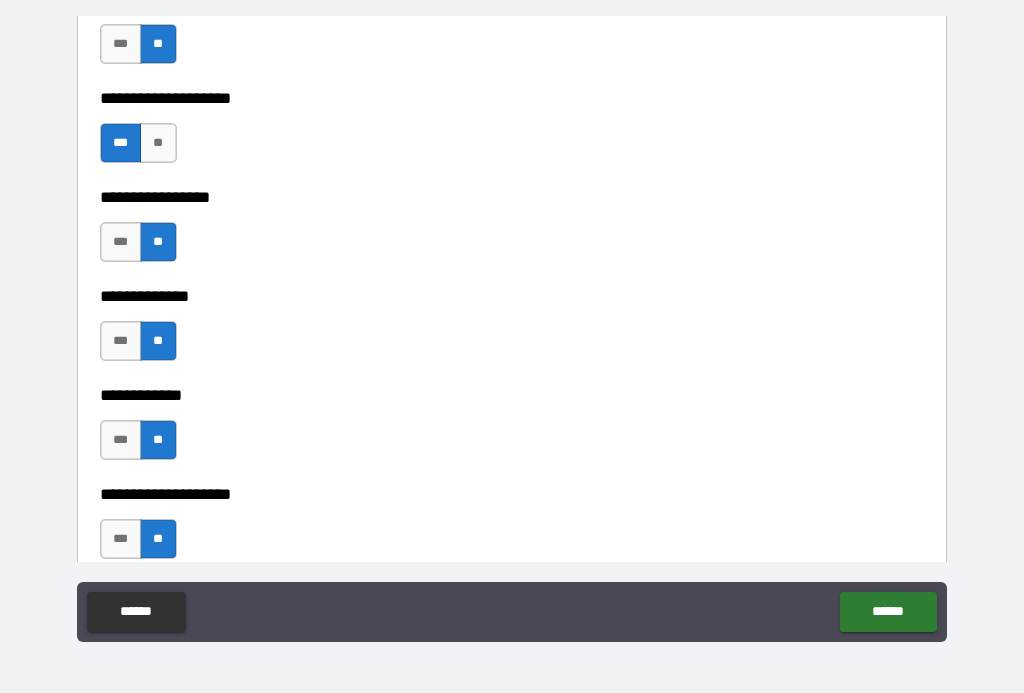click on "**" at bounding box center (158, 143) 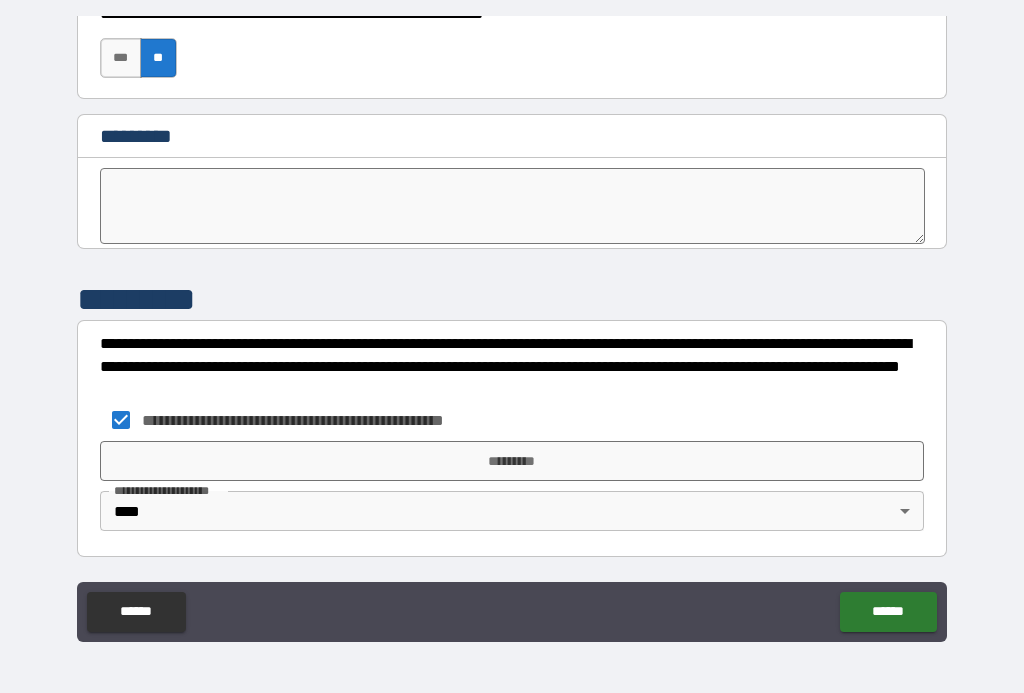 scroll, scrollTop: 10255, scrollLeft: 0, axis: vertical 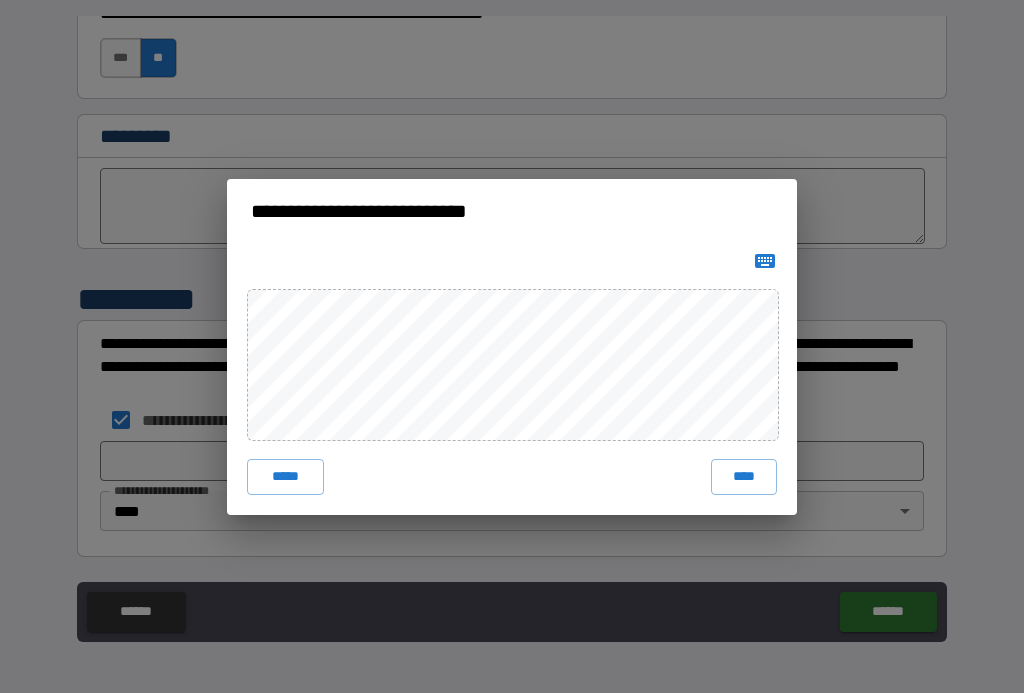 click on "****" at bounding box center (744, 477) 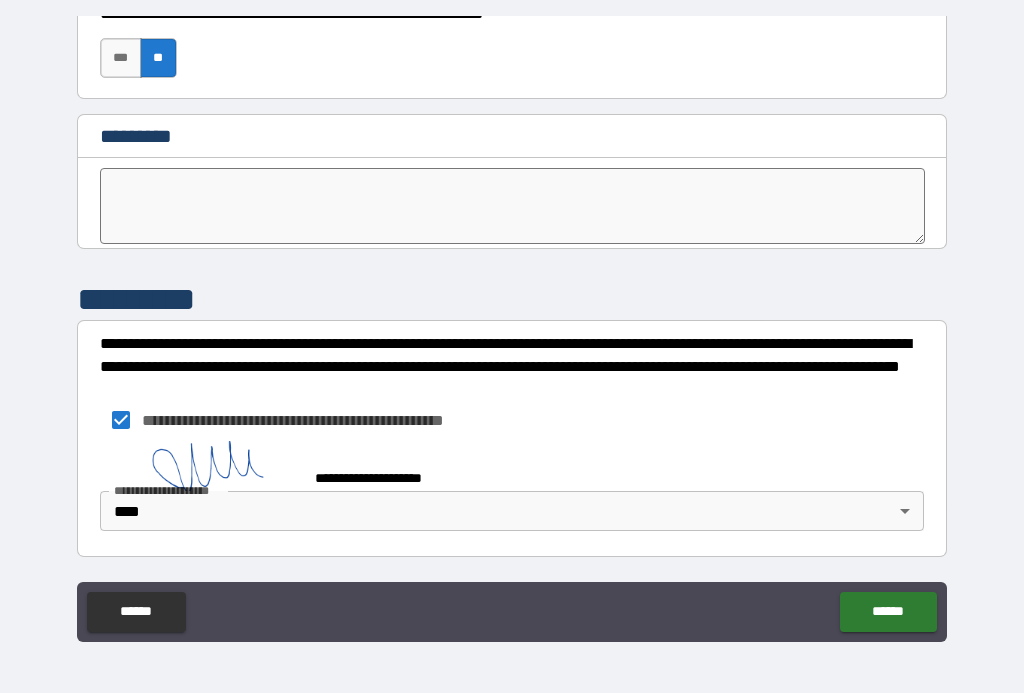 scroll, scrollTop: 10245, scrollLeft: 0, axis: vertical 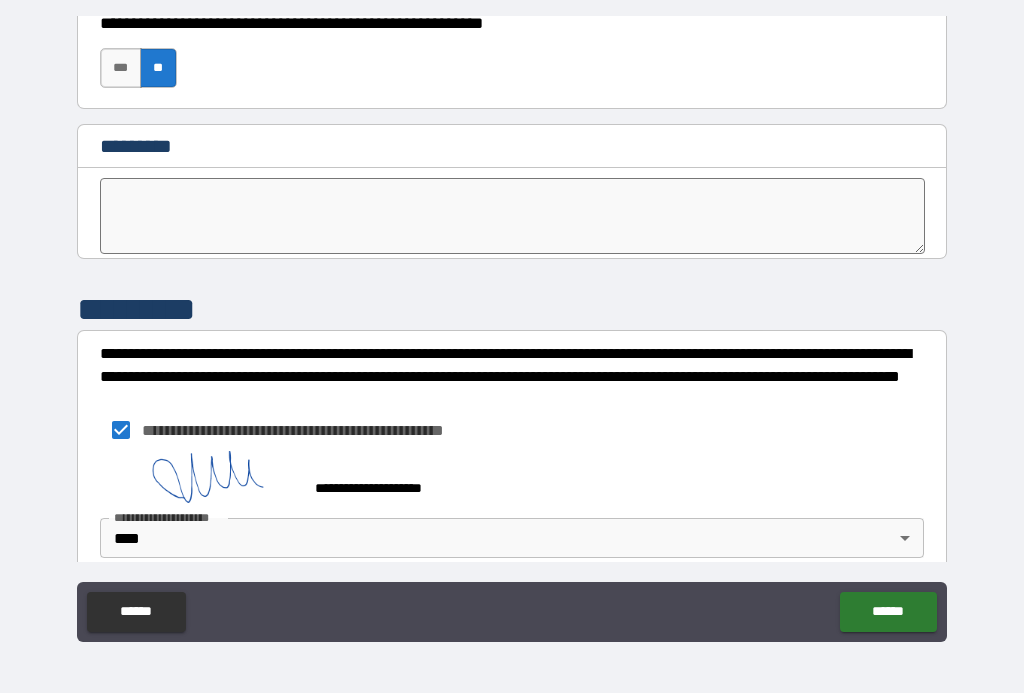 click on "******" at bounding box center (888, 612) 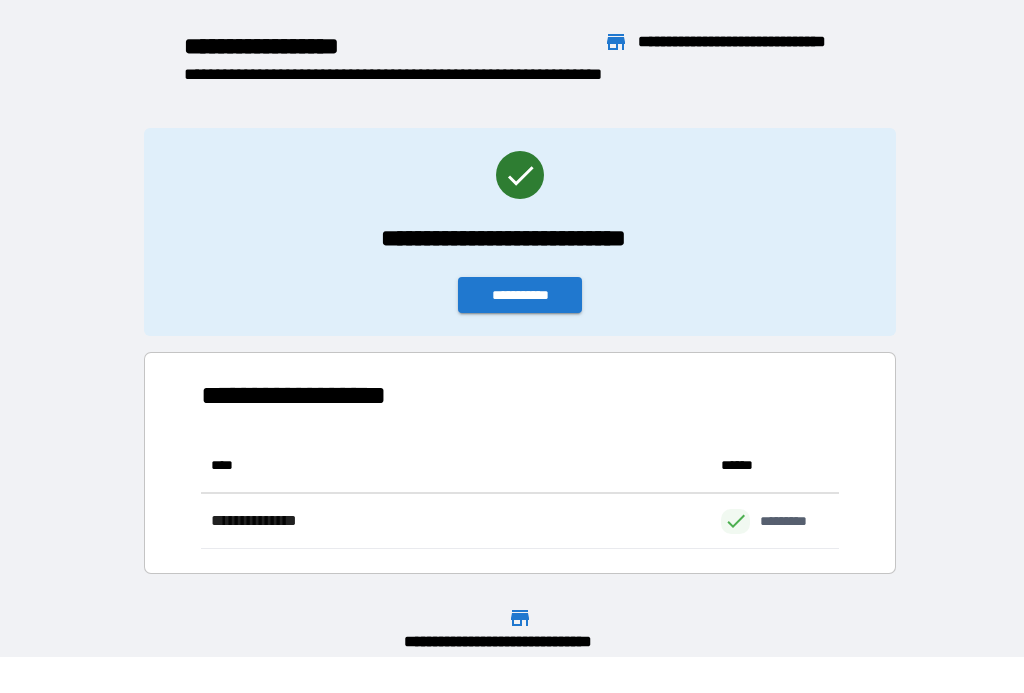 scroll, scrollTop: 111, scrollLeft: 638, axis: both 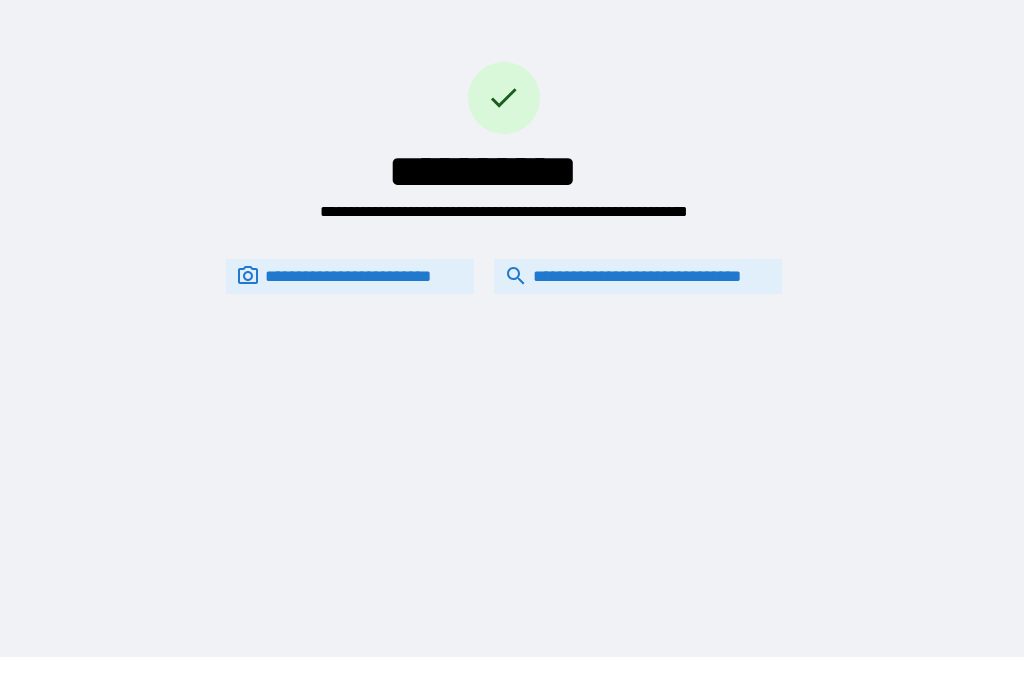 click on "**********" at bounding box center (638, 276) 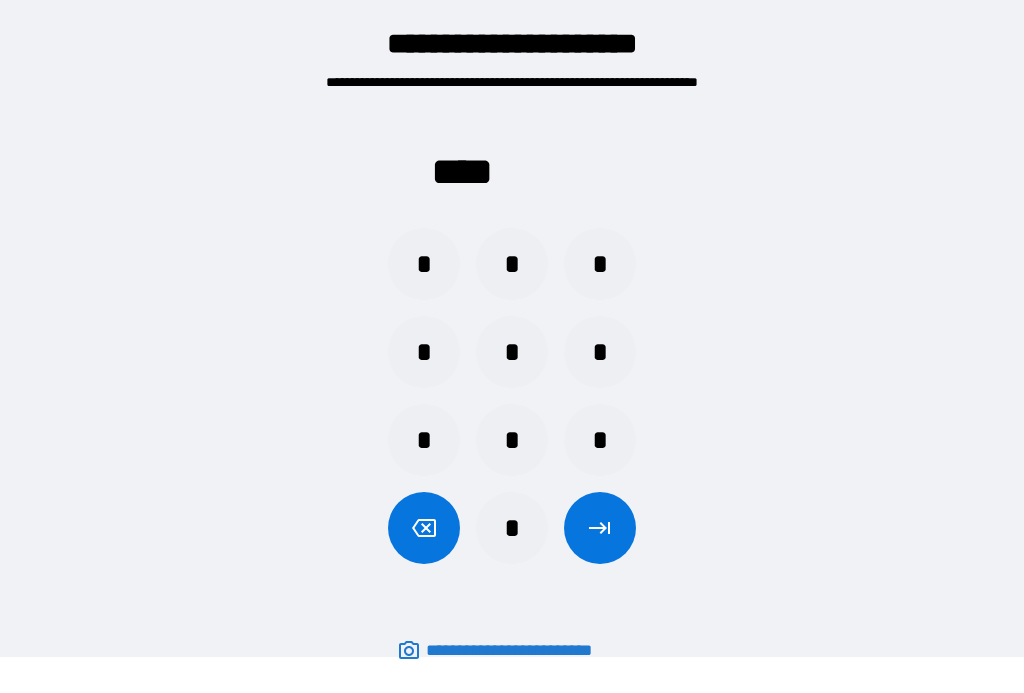 click on "*" at bounding box center (600, 264) 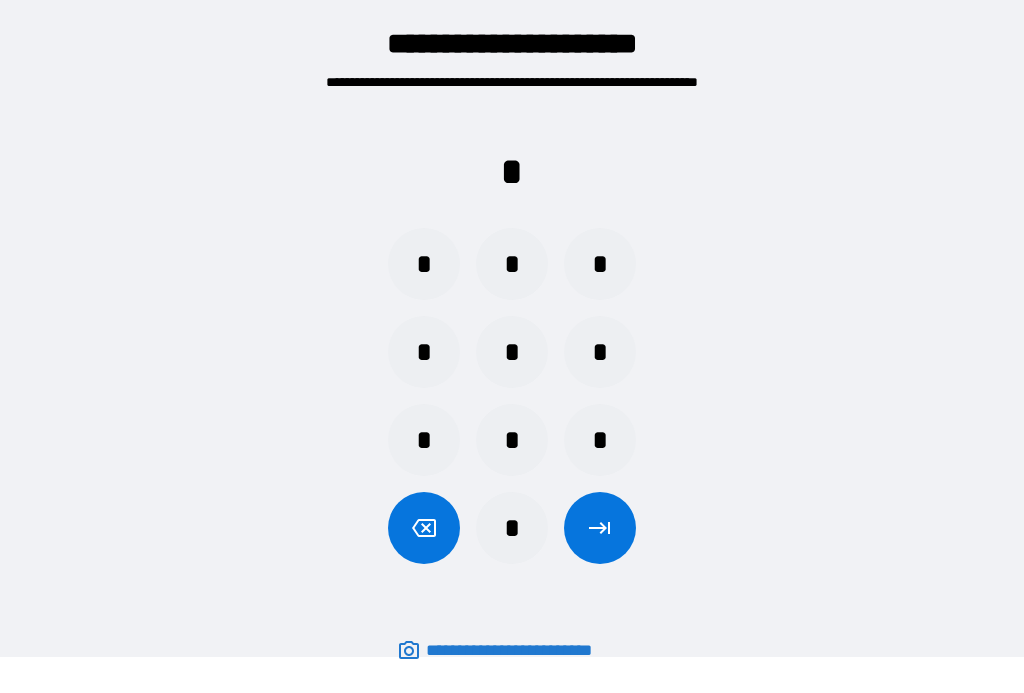 click on "*" at bounding box center (424, 352) 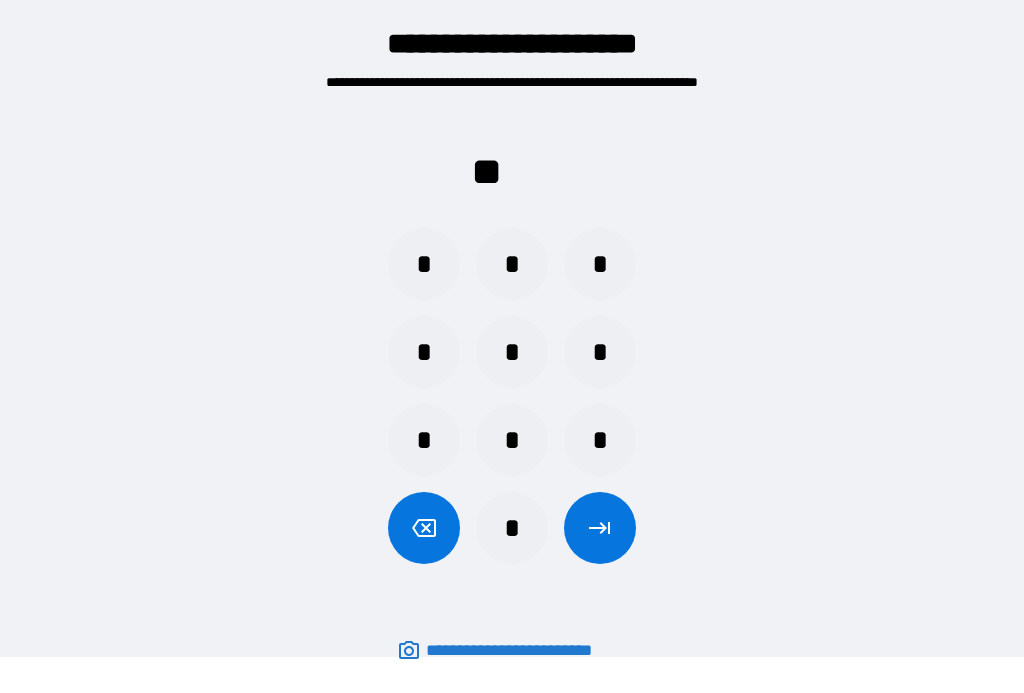 click on "*" at bounding box center (512, 440) 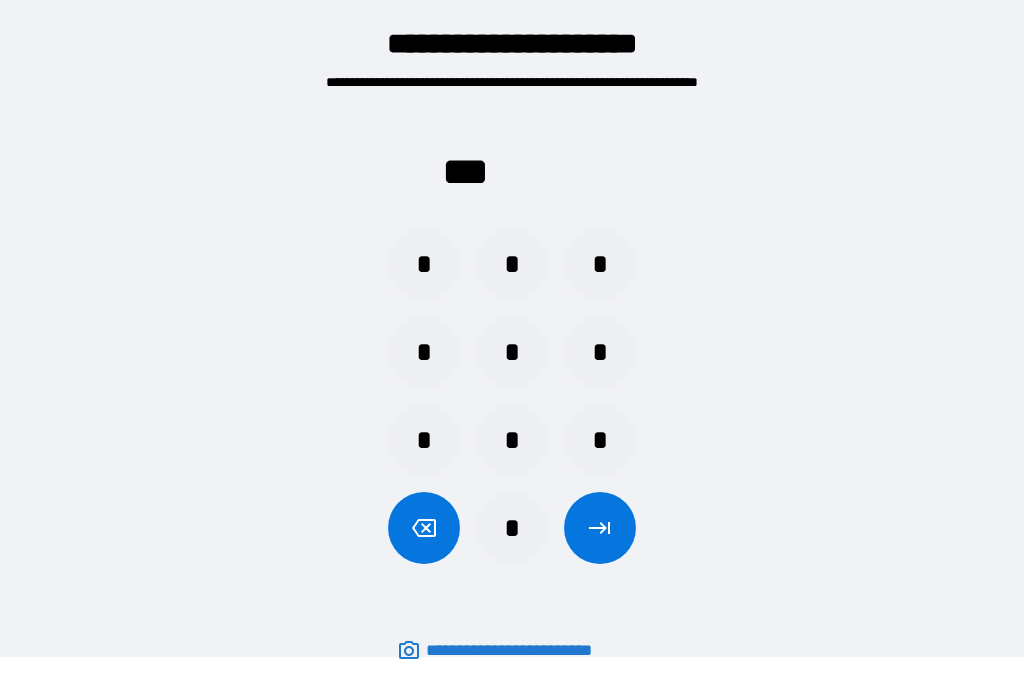 click on "*" at bounding box center [600, 264] 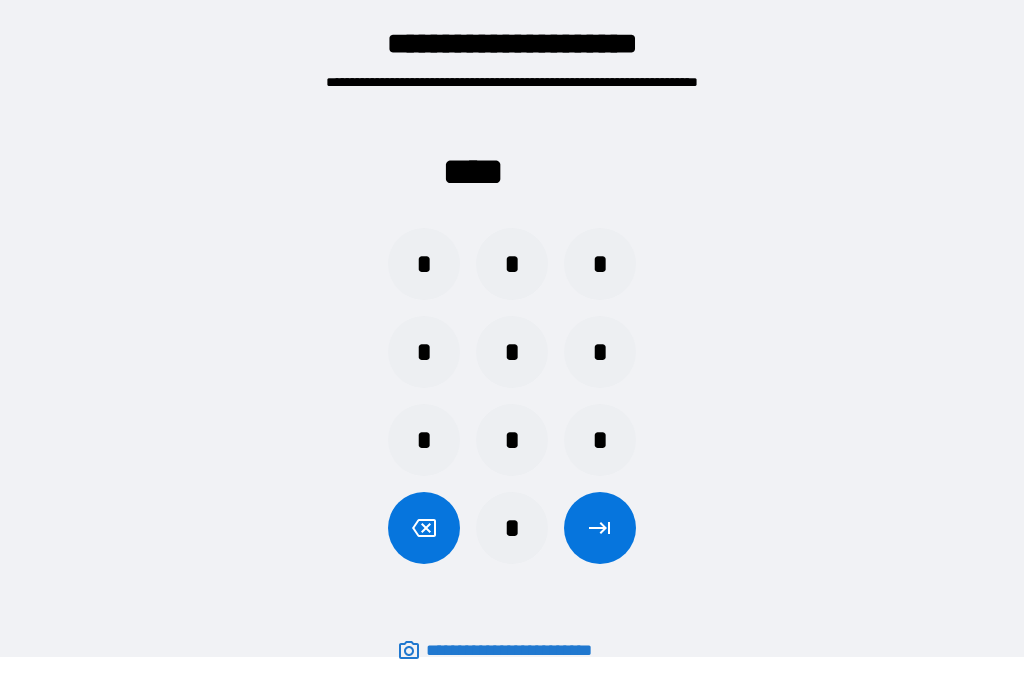 click at bounding box center (600, 528) 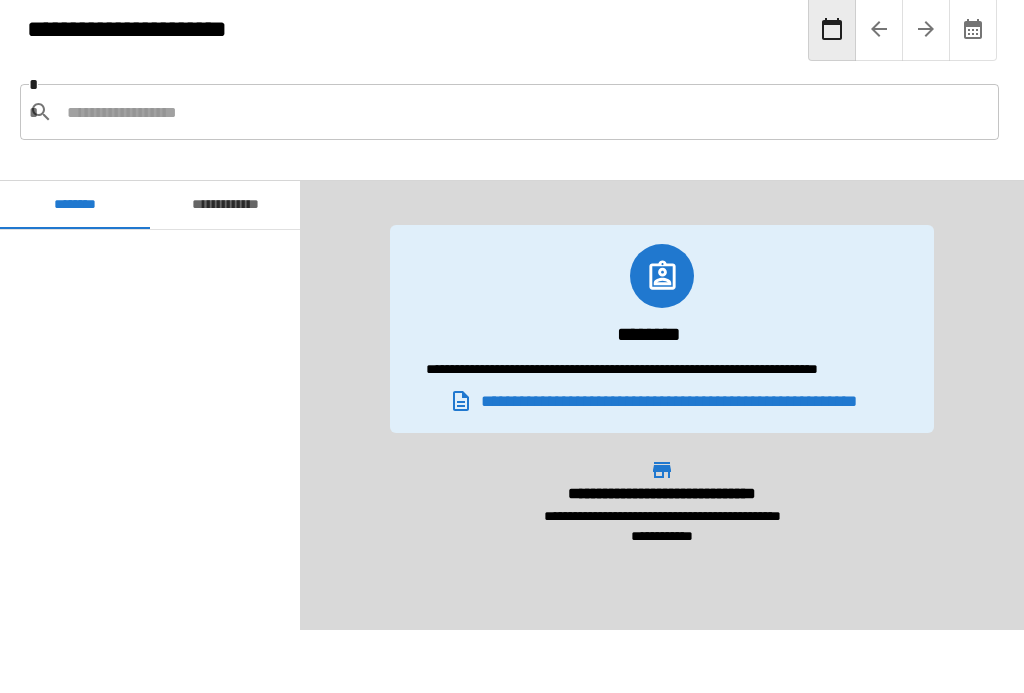 scroll, scrollTop: 480, scrollLeft: 0, axis: vertical 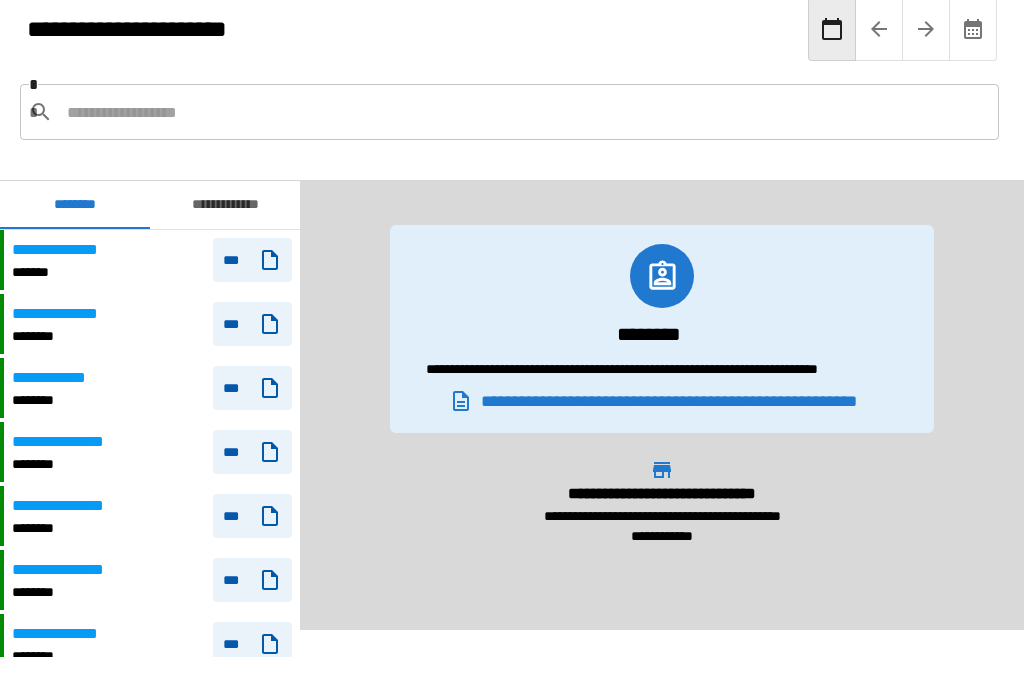click at bounding box center (525, 112) 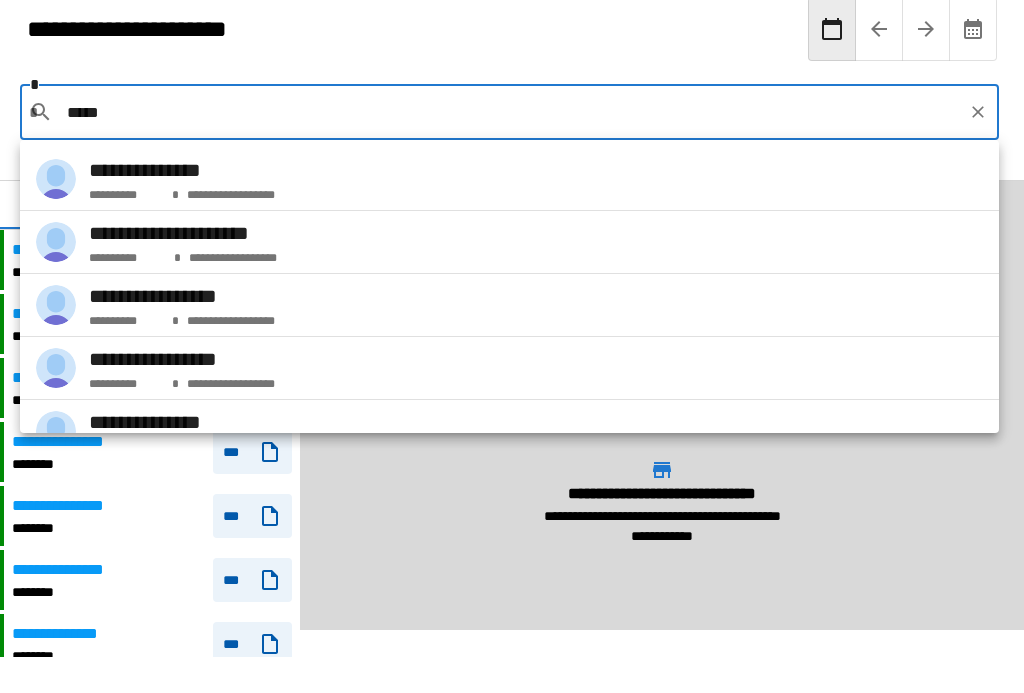 click on "**********" at bounding box center [182, 170] 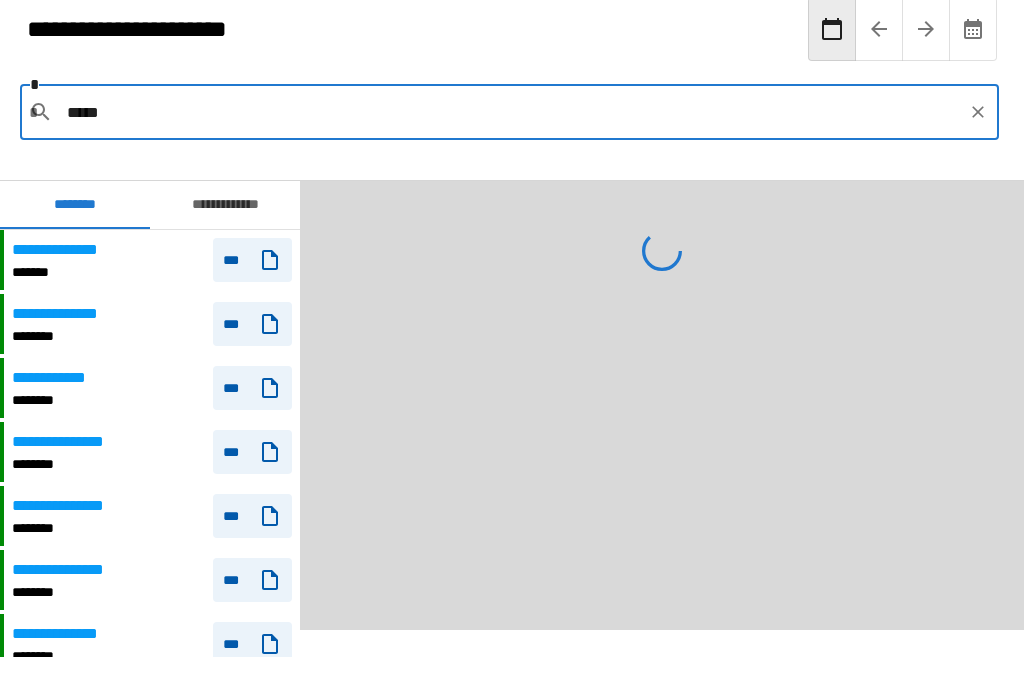 type on "**********" 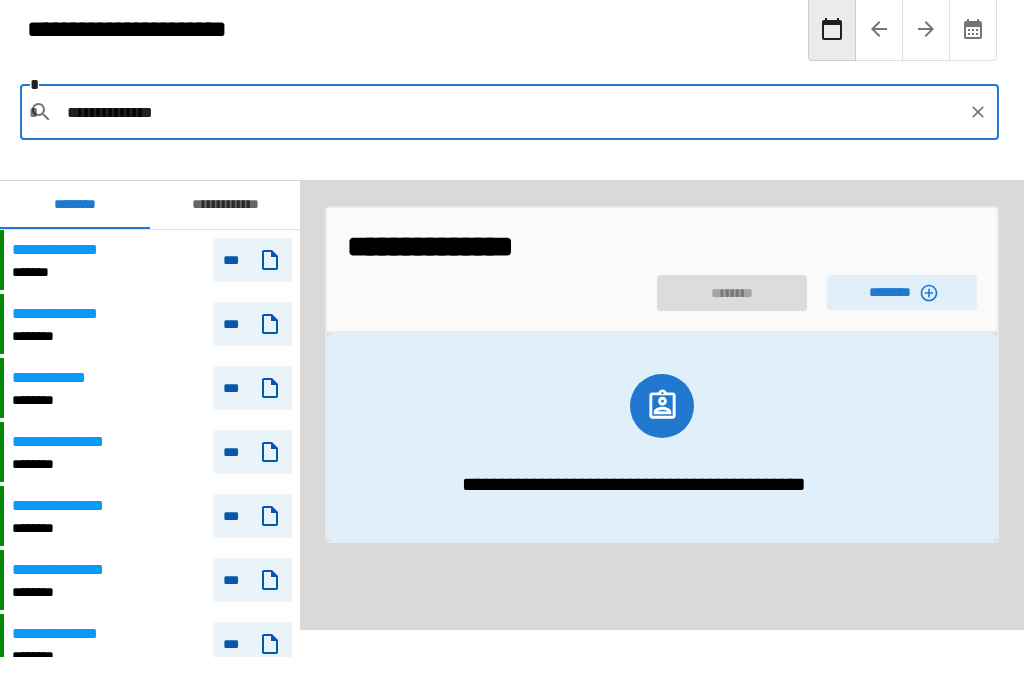 click 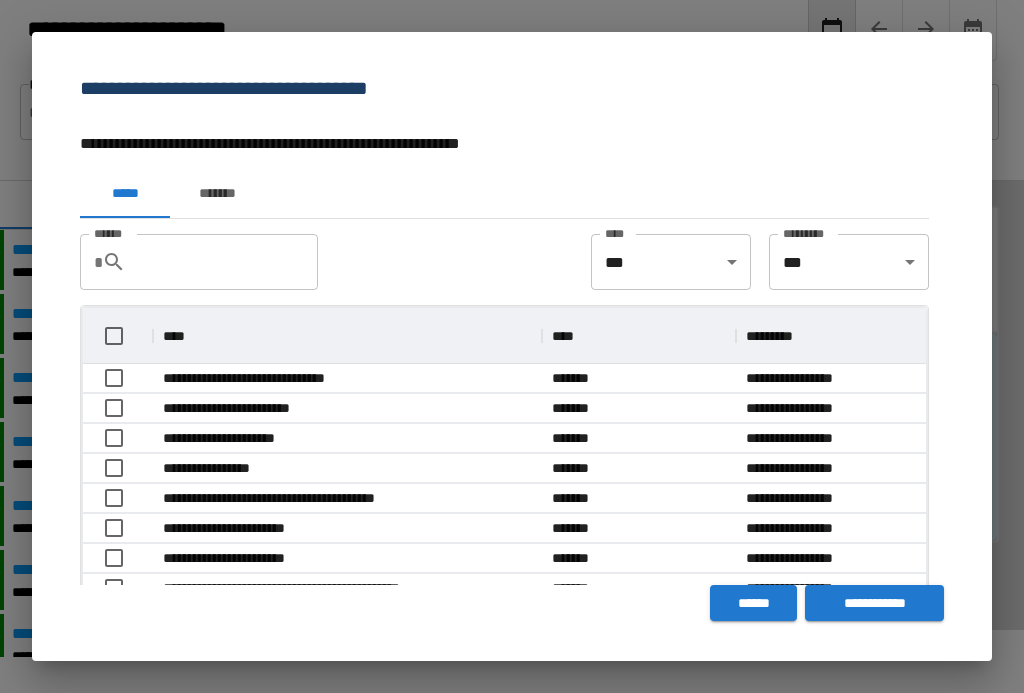 scroll, scrollTop: 356, scrollLeft: 843, axis: both 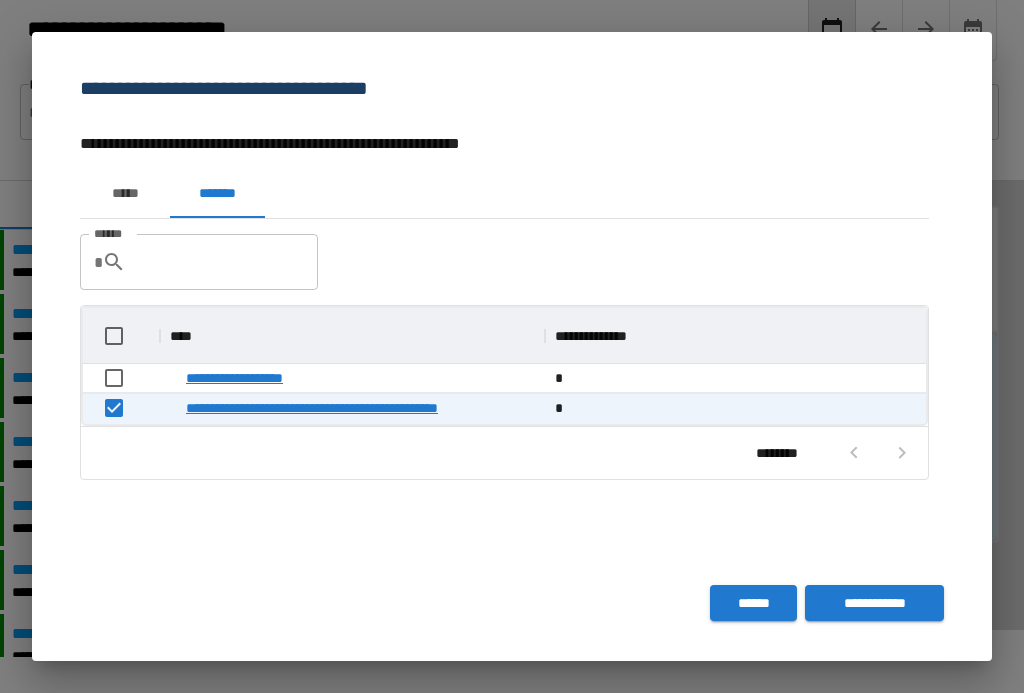 click on "**********" at bounding box center [874, 603] 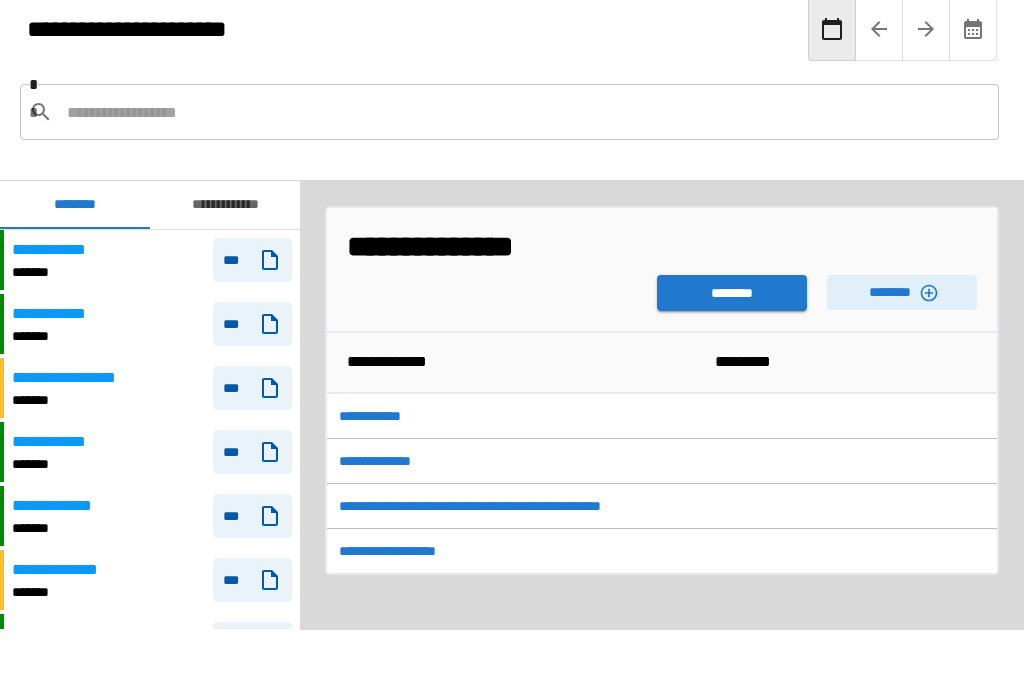 scroll, scrollTop: 480, scrollLeft: 0, axis: vertical 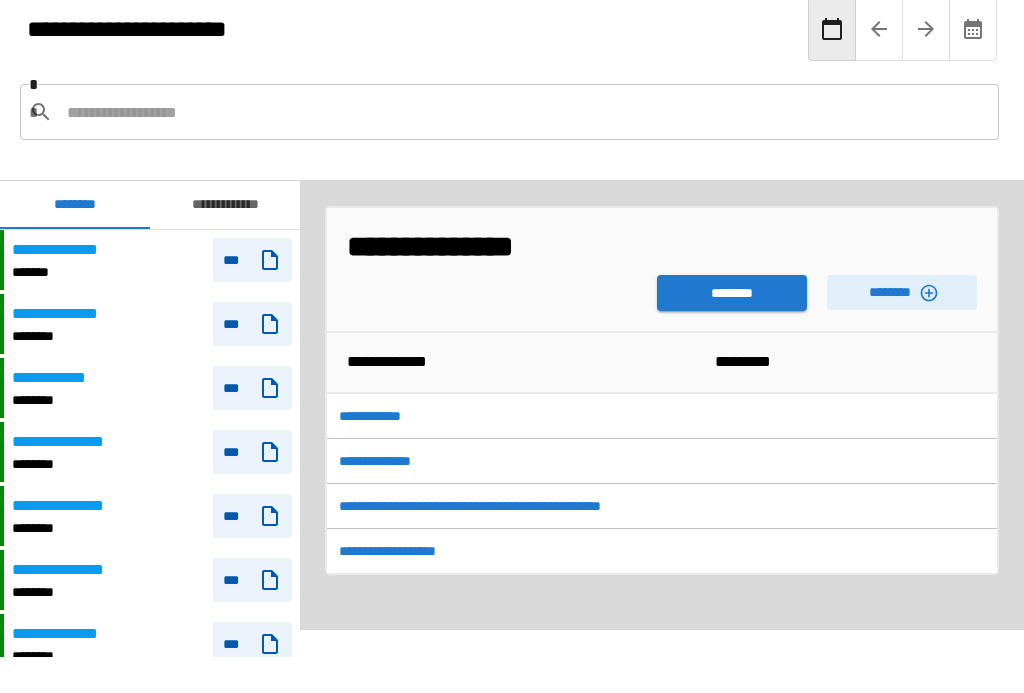click on "********" at bounding box center (732, 293) 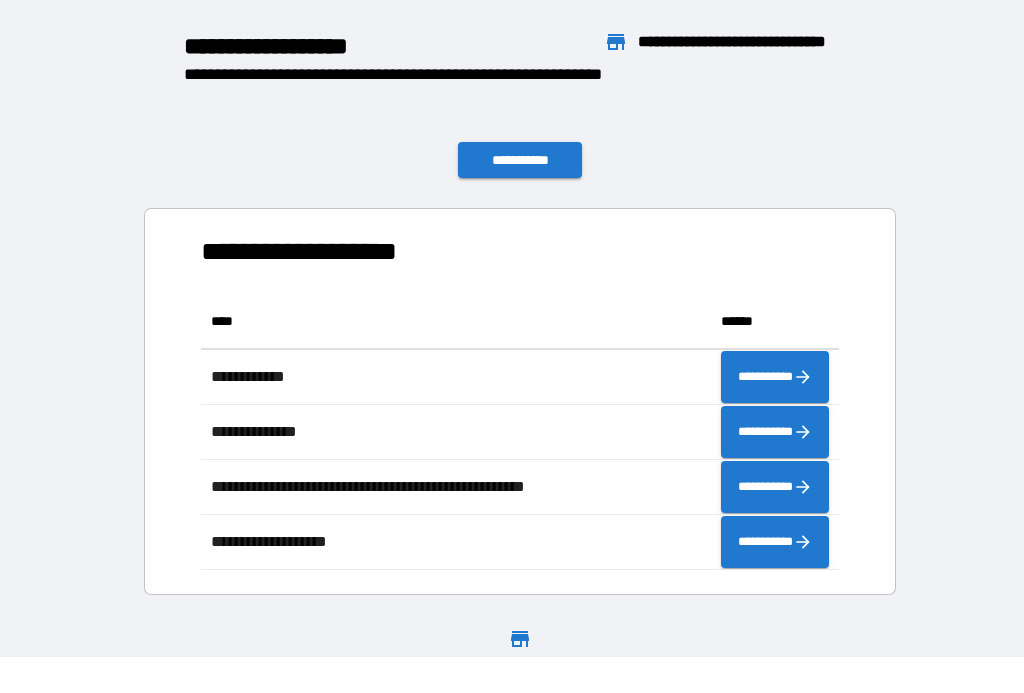 scroll, scrollTop: 276, scrollLeft: 638, axis: both 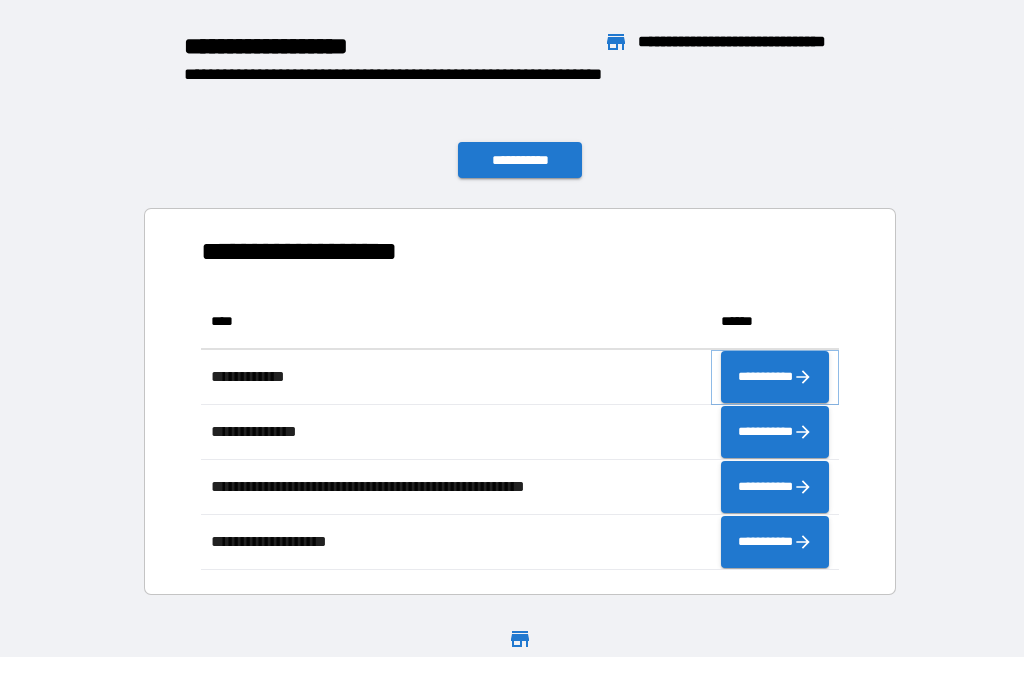 click on "**********" at bounding box center (775, 377) 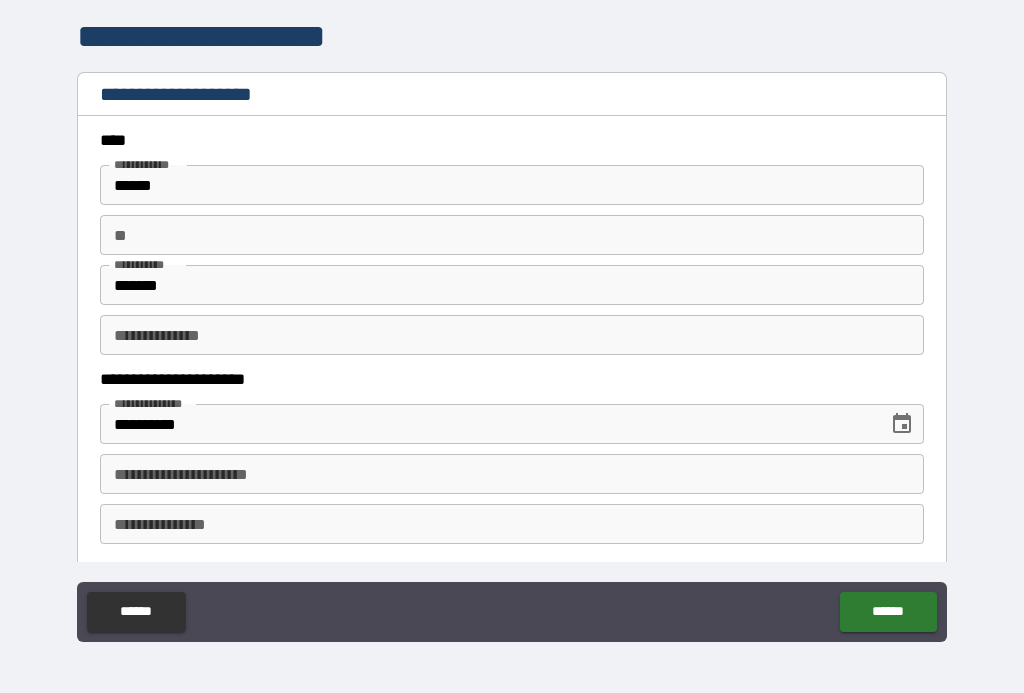 click on "**********" at bounding box center [512, 474] 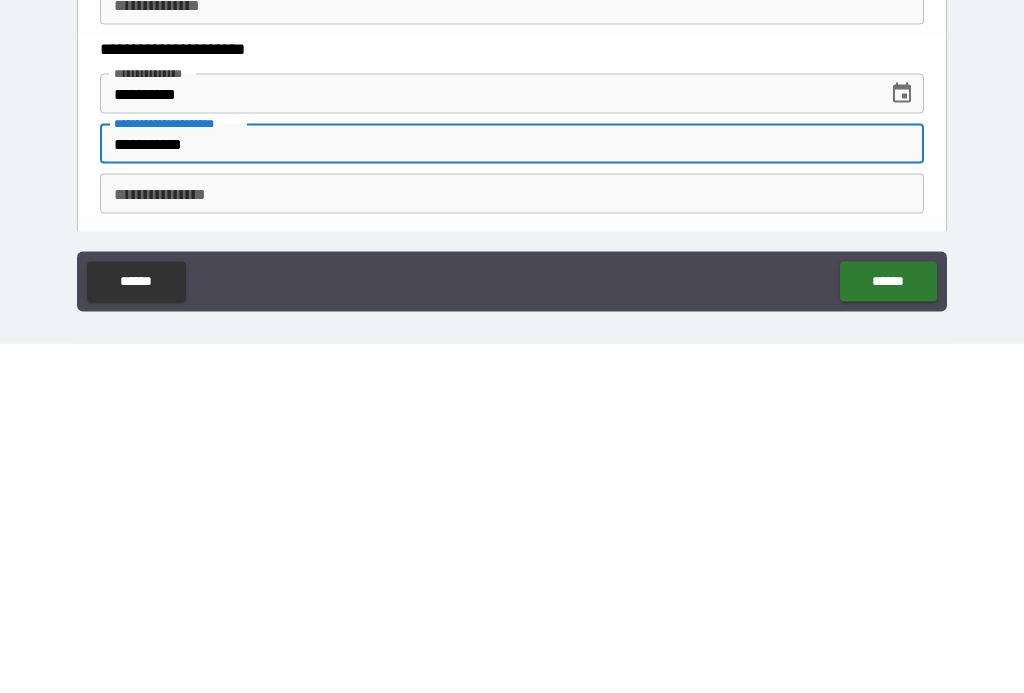scroll, scrollTop: 36, scrollLeft: 0, axis: vertical 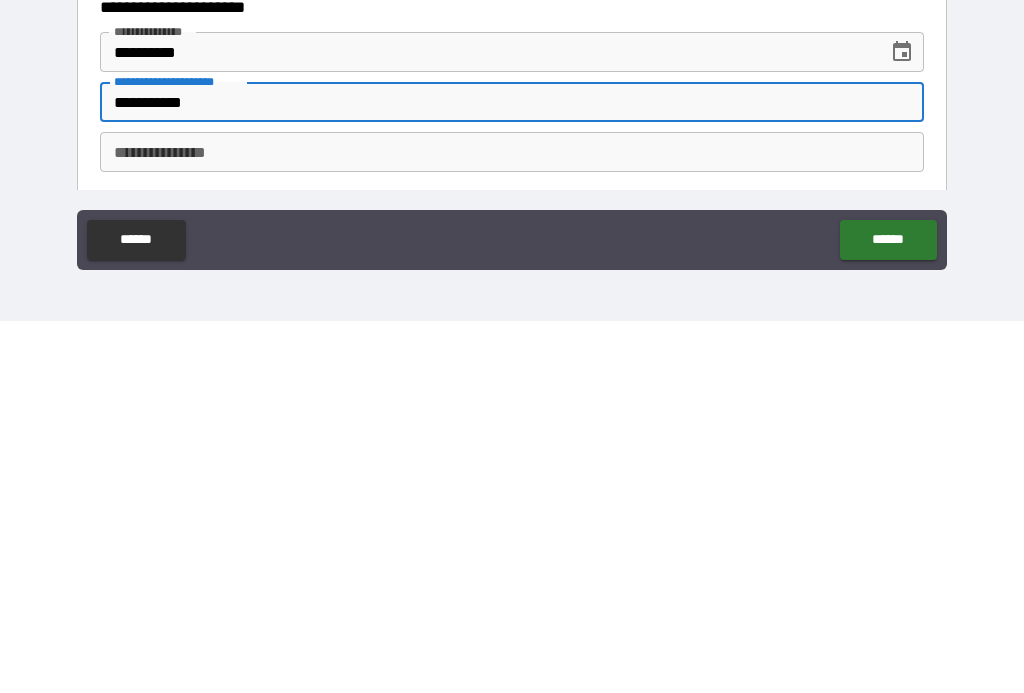 type on "**********" 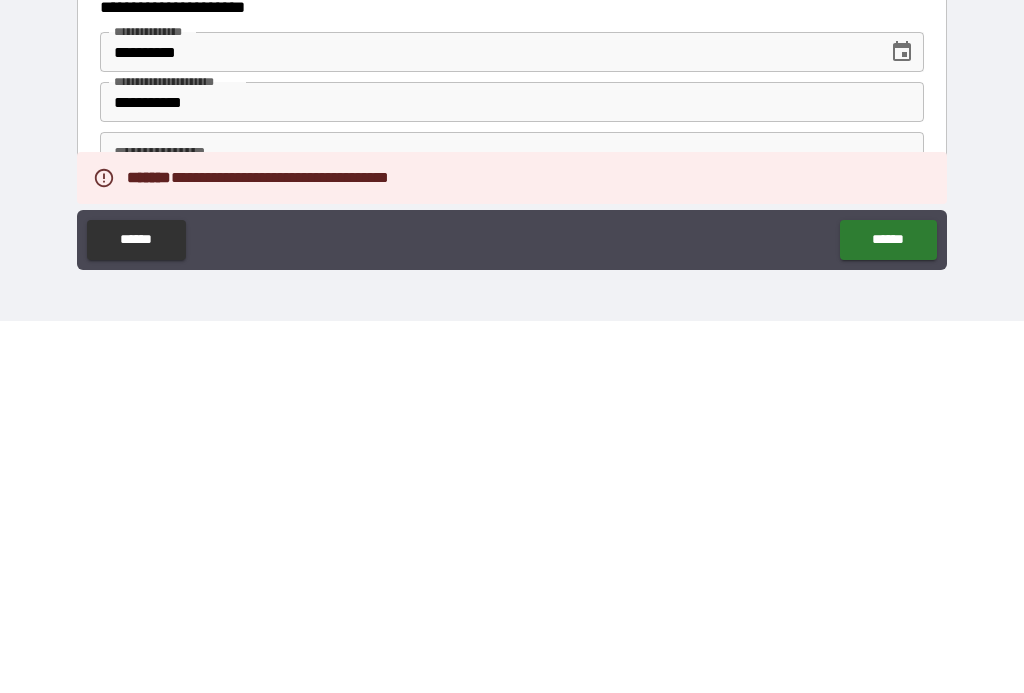 scroll, scrollTop: 0, scrollLeft: 0, axis: both 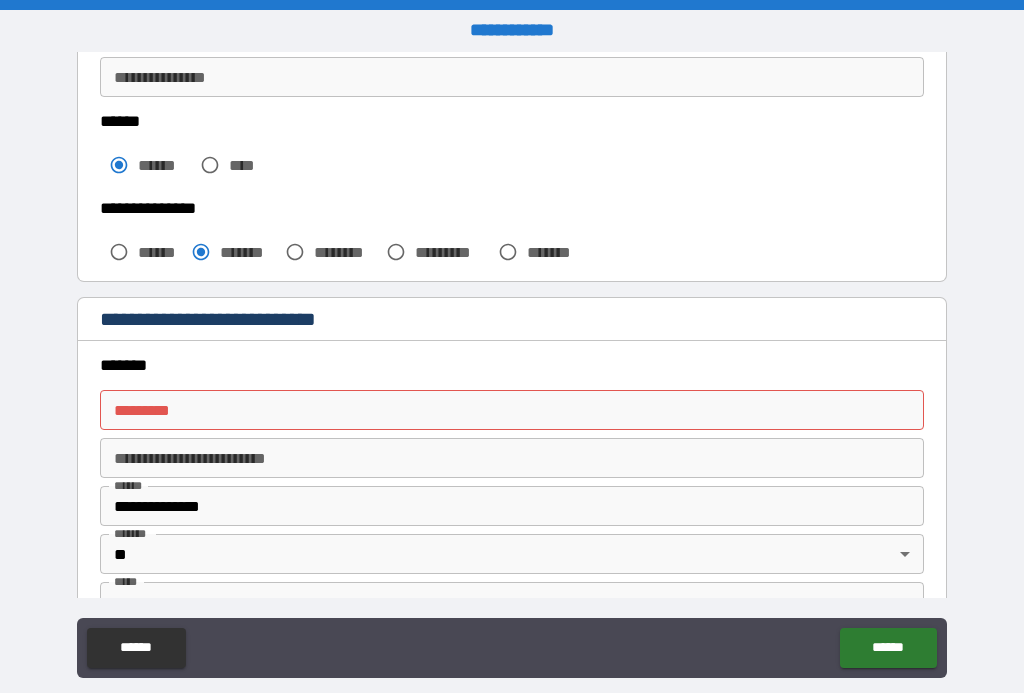 click on "*******   *" at bounding box center [512, 410] 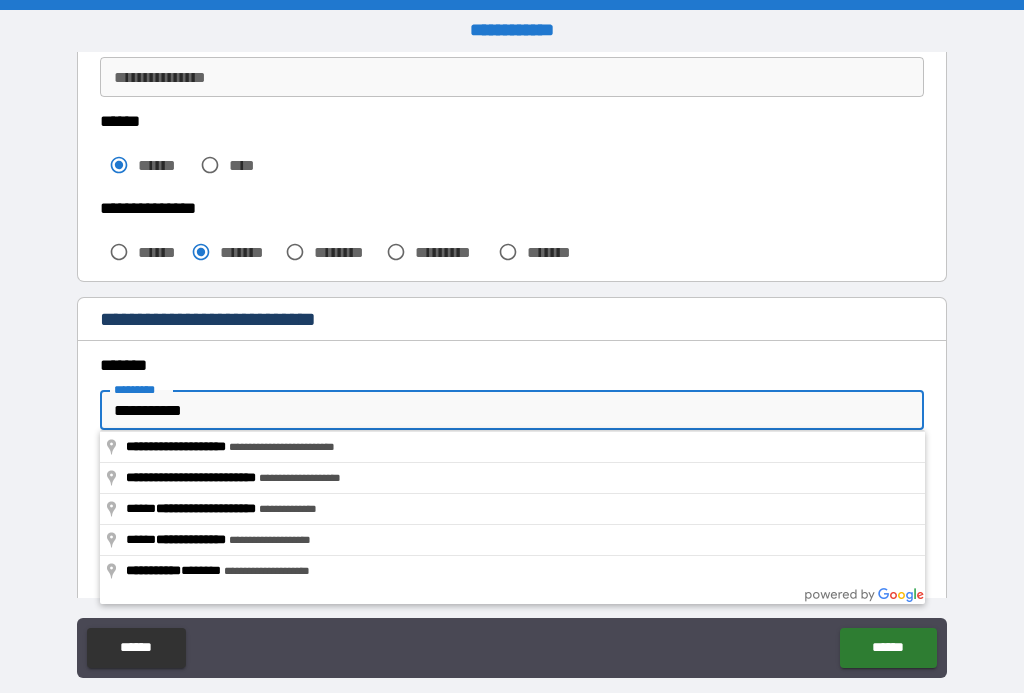 type on "**********" 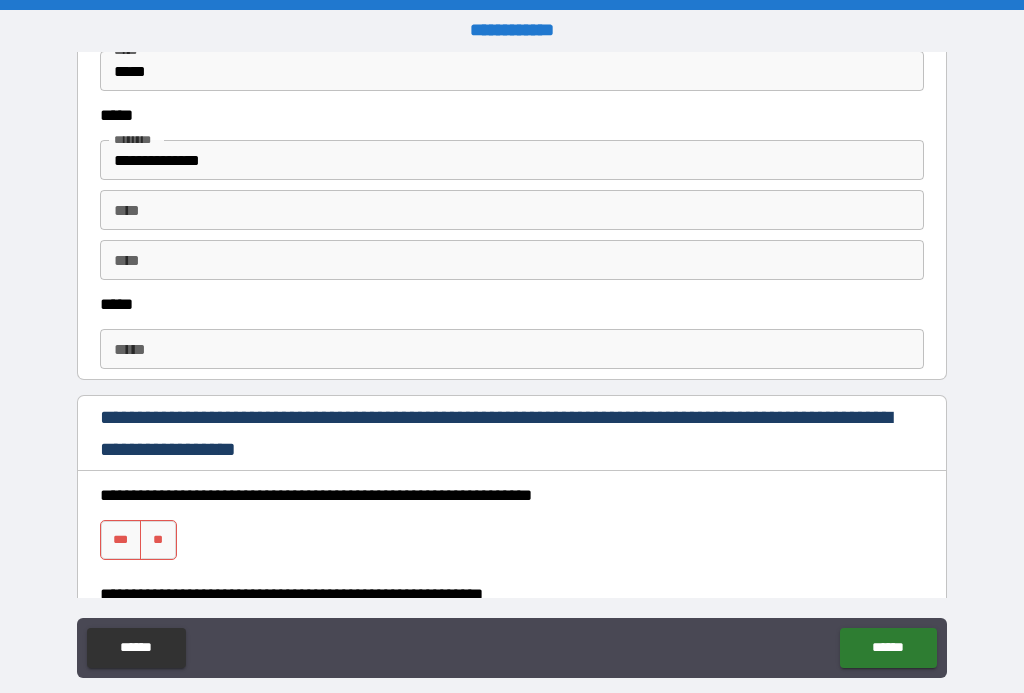 scroll, scrollTop: 1014, scrollLeft: 0, axis: vertical 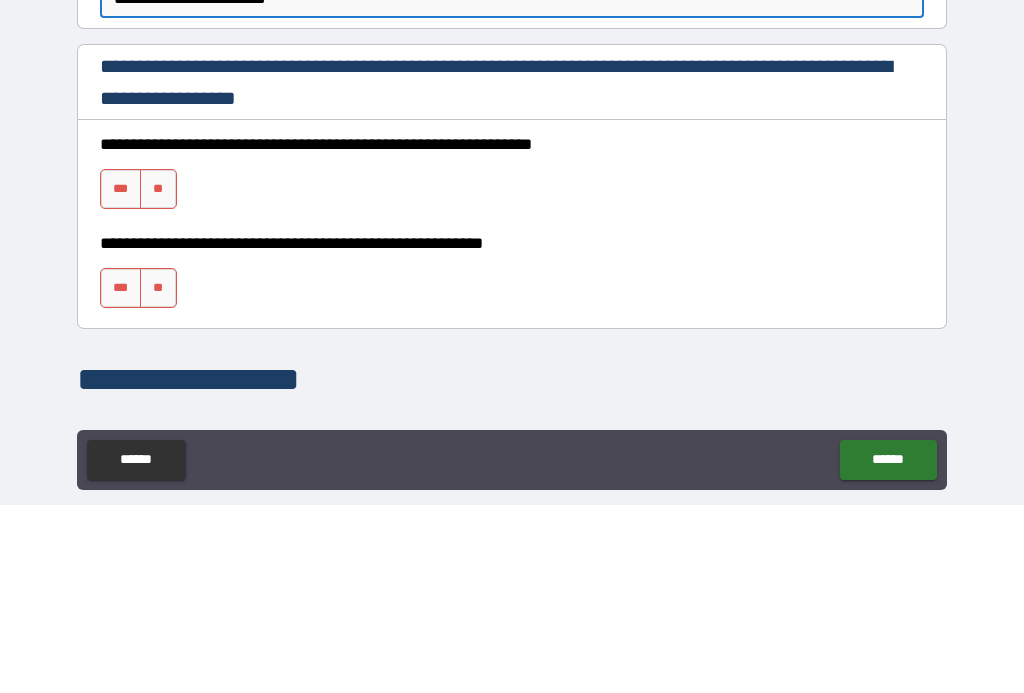 type on "**********" 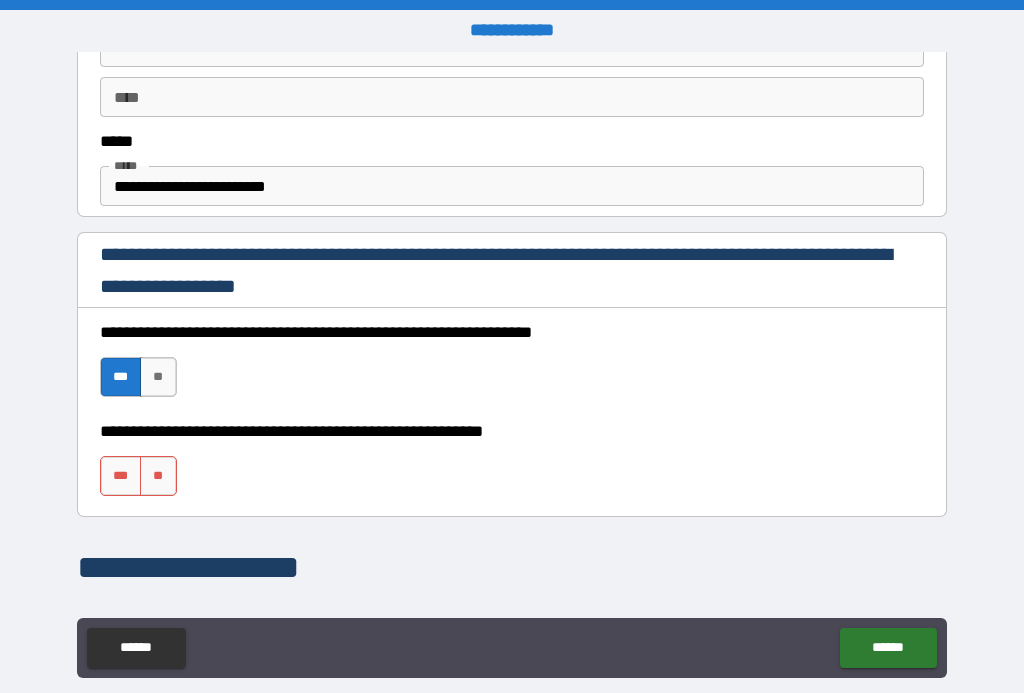 click on "***" at bounding box center (121, 476) 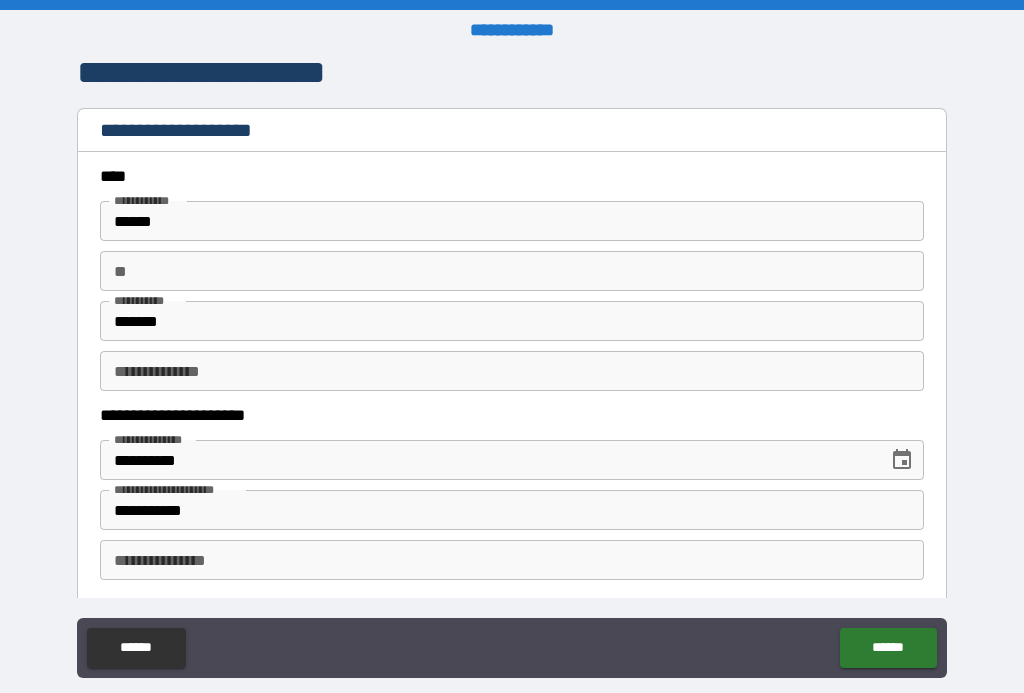 scroll, scrollTop: 0, scrollLeft: 0, axis: both 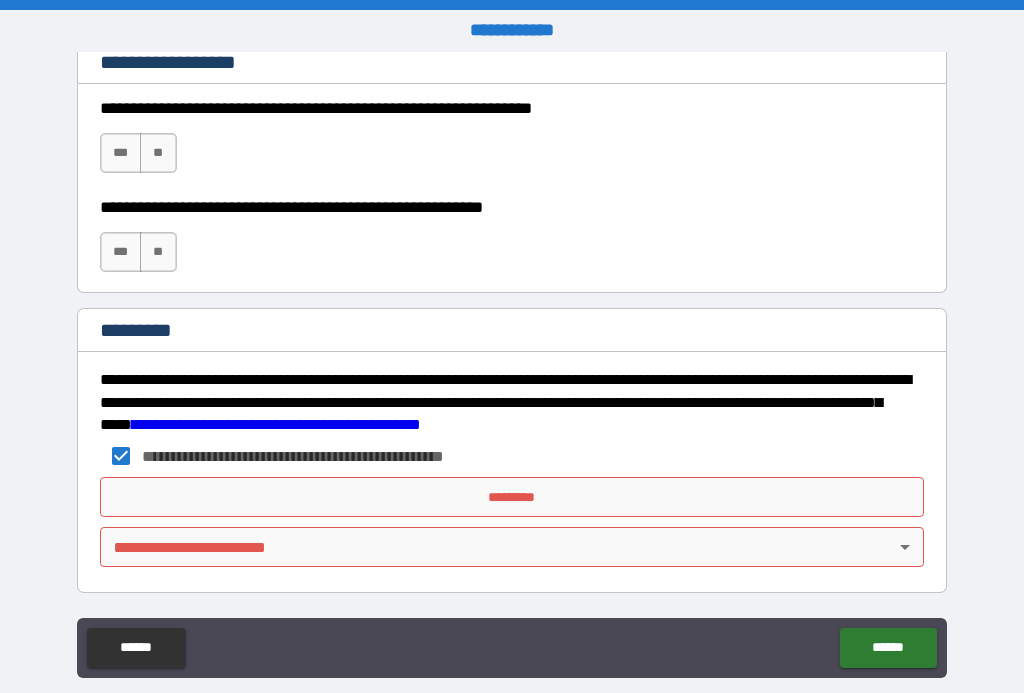 click on "*********" at bounding box center [512, 497] 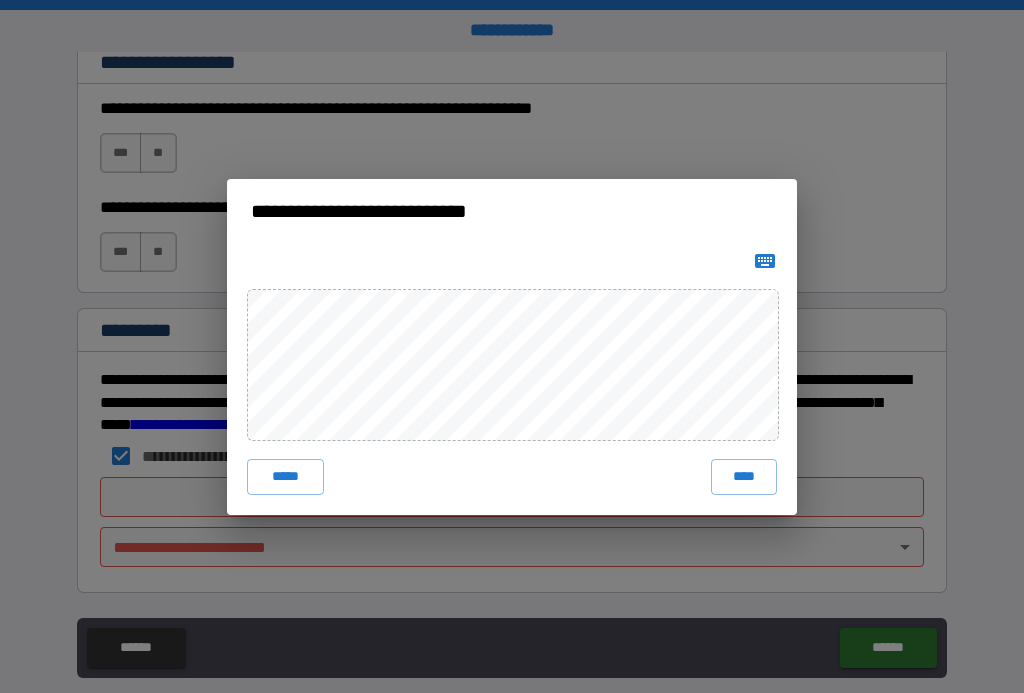 click on "****" at bounding box center [744, 477] 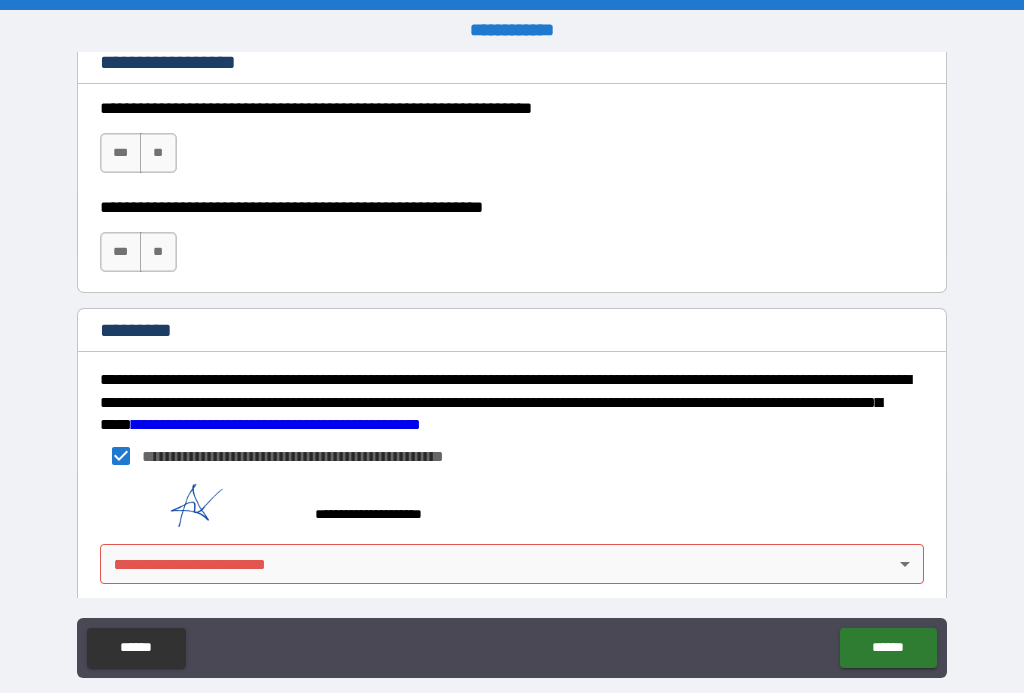 click on "**********" at bounding box center [512, 364] 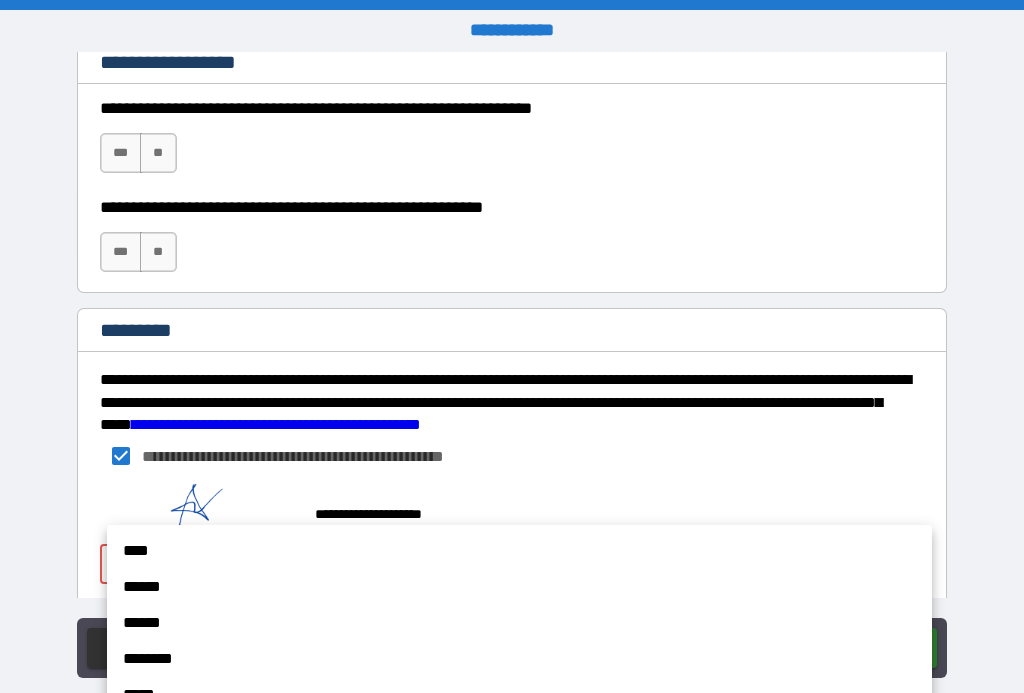 click on "****" at bounding box center (519, 551) 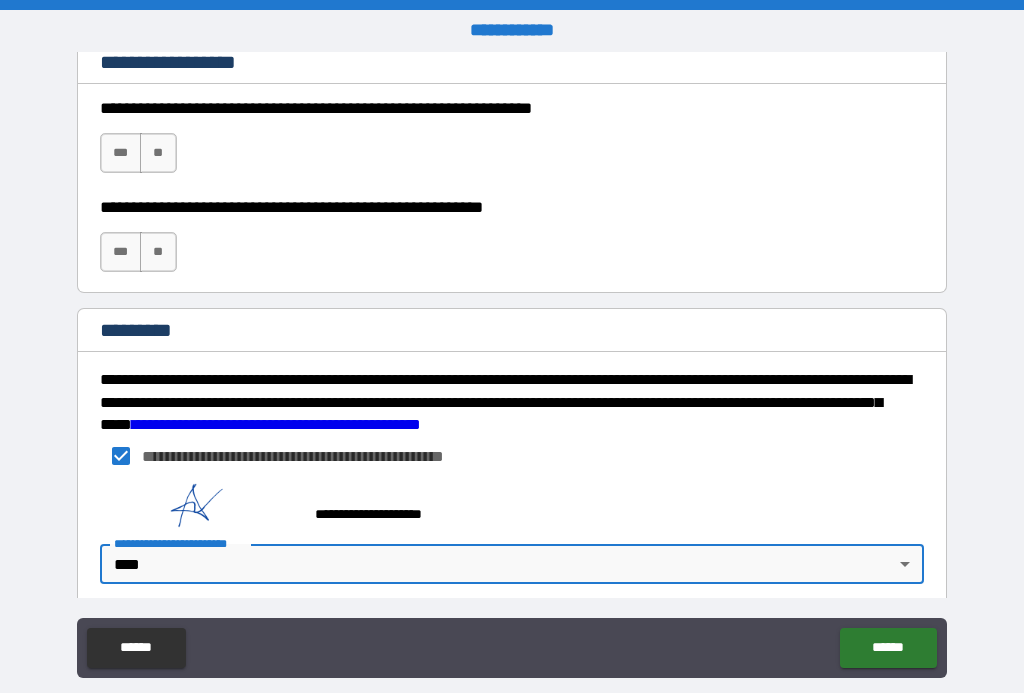 click on "******" at bounding box center [888, 648] 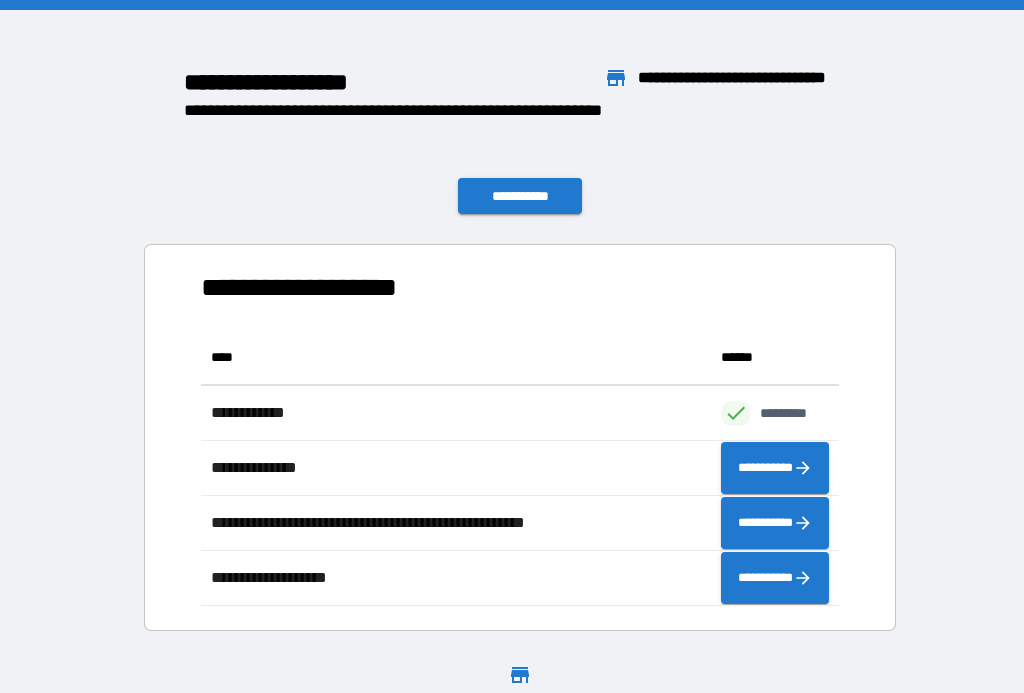 scroll, scrollTop: 276, scrollLeft: 638, axis: both 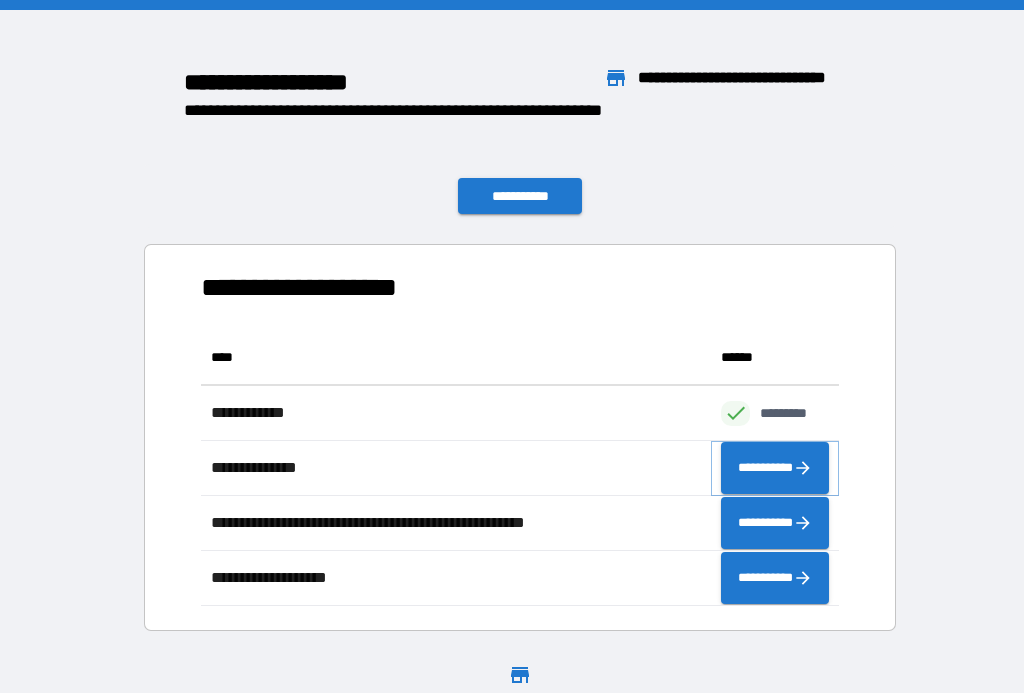 click on "**********" at bounding box center (775, 468) 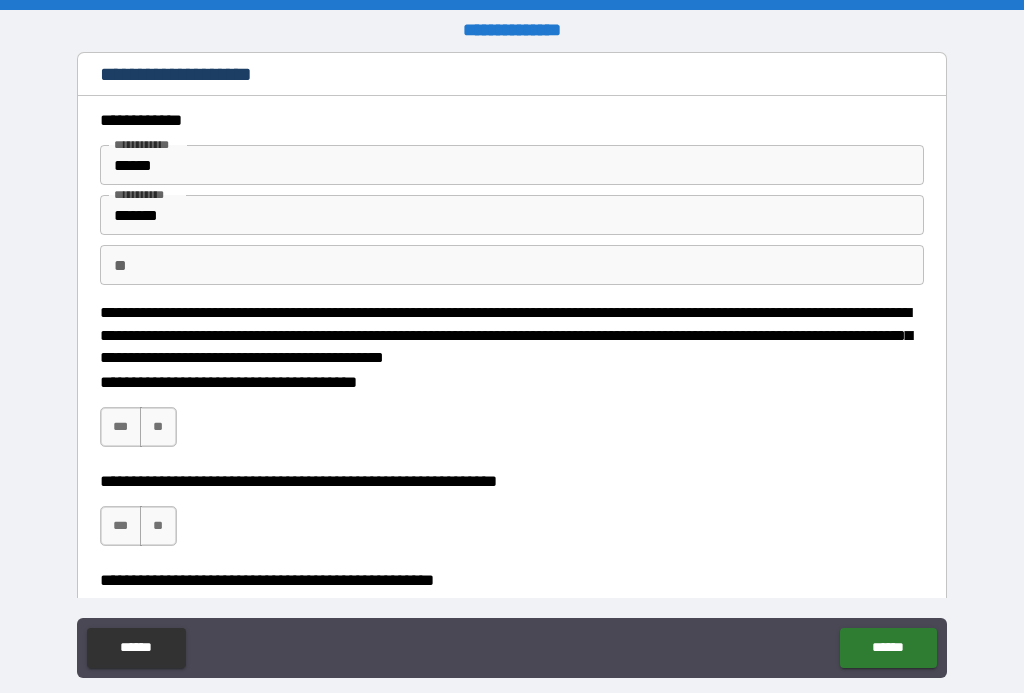 click on "**" at bounding box center (158, 427) 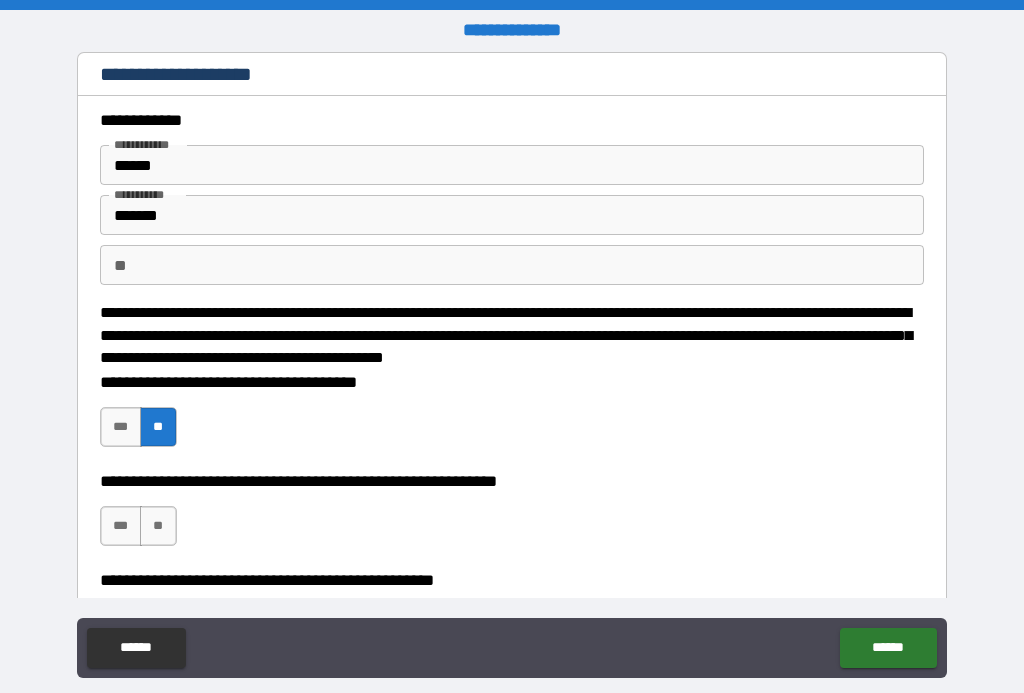 click on "**" at bounding box center [158, 526] 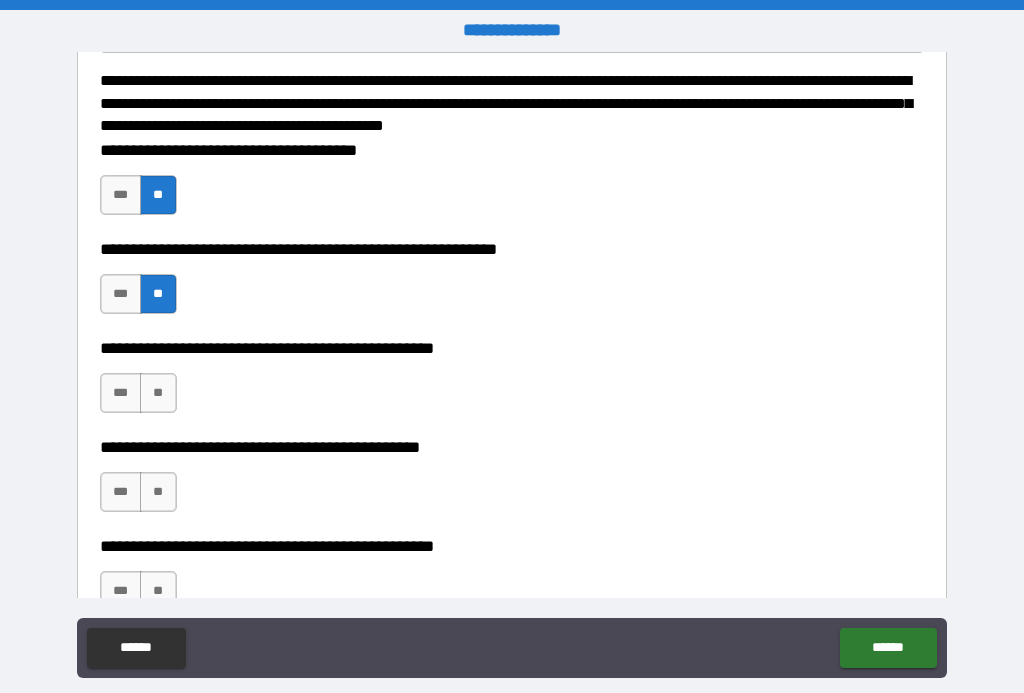 scroll, scrollTop: 233, scrollLeft: 0, axis: vertical 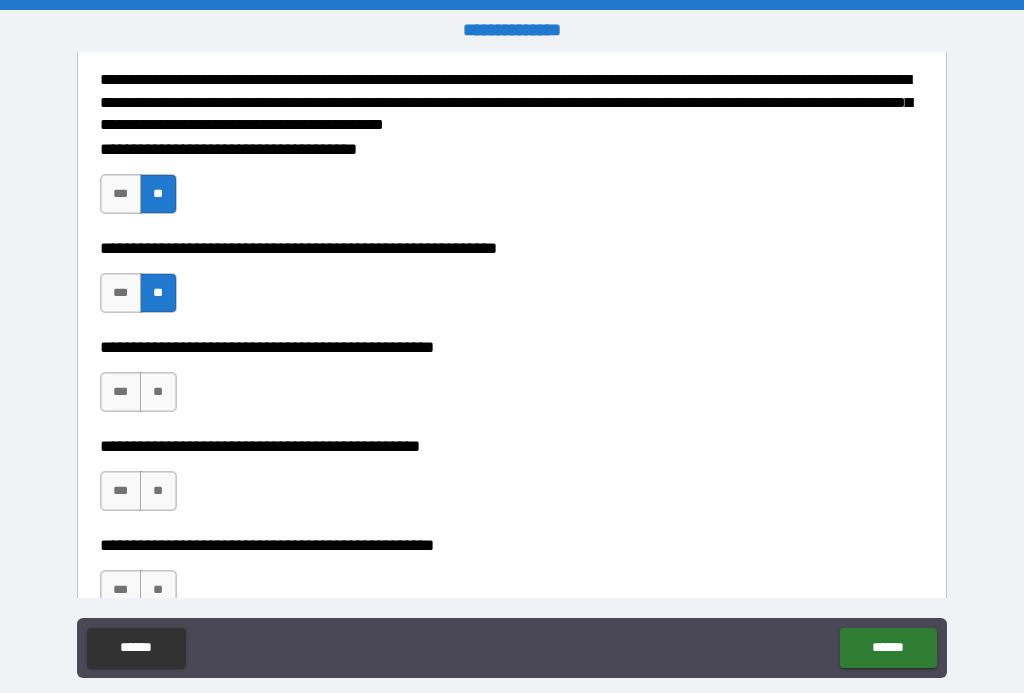 click on "**" at bounding box center (158, 392) 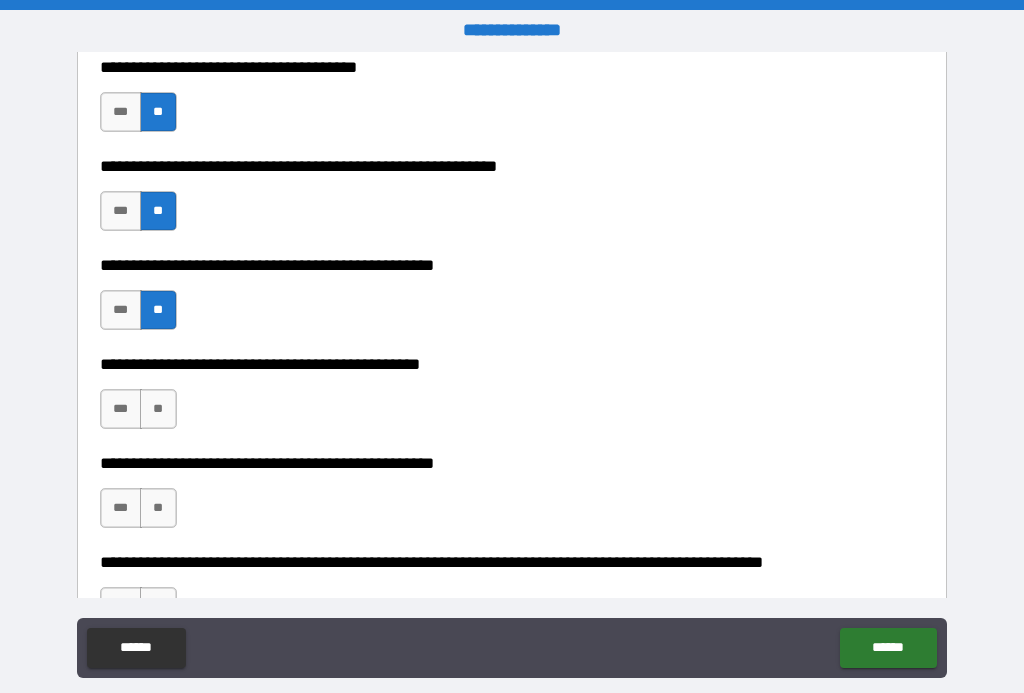 scroll, scrollTop: 317, scrollLeft: 0, axis: vertical 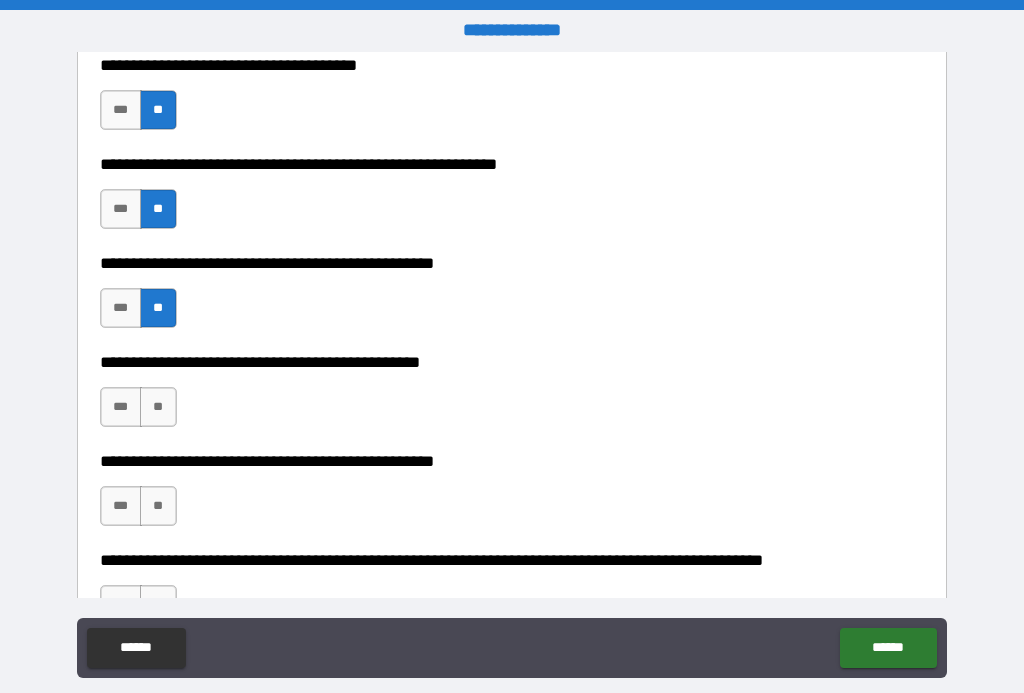click on "**" at bounding box center (158, 407) 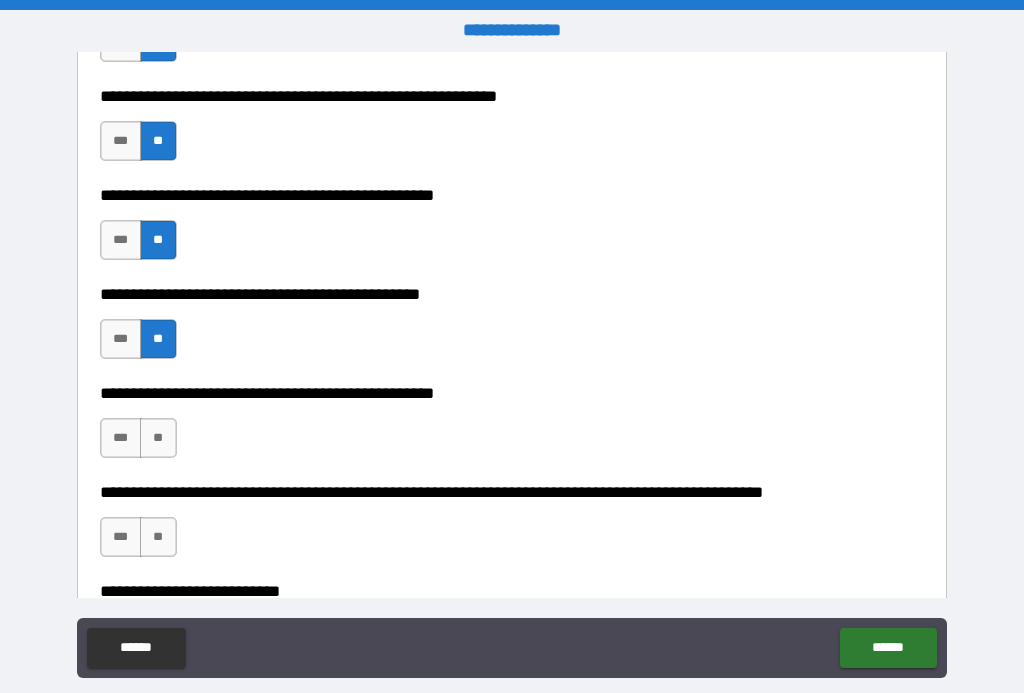 scroll, scrollTop: 388, scrollLeft: 0, axis: vertical 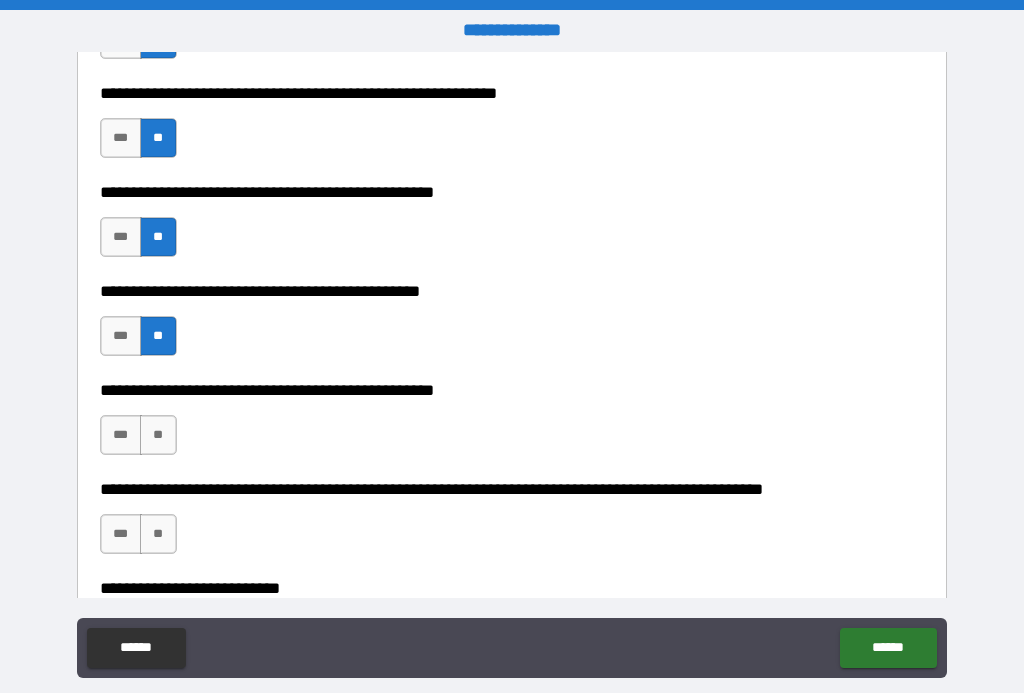 click on "**" at bounding box center [158, 435] 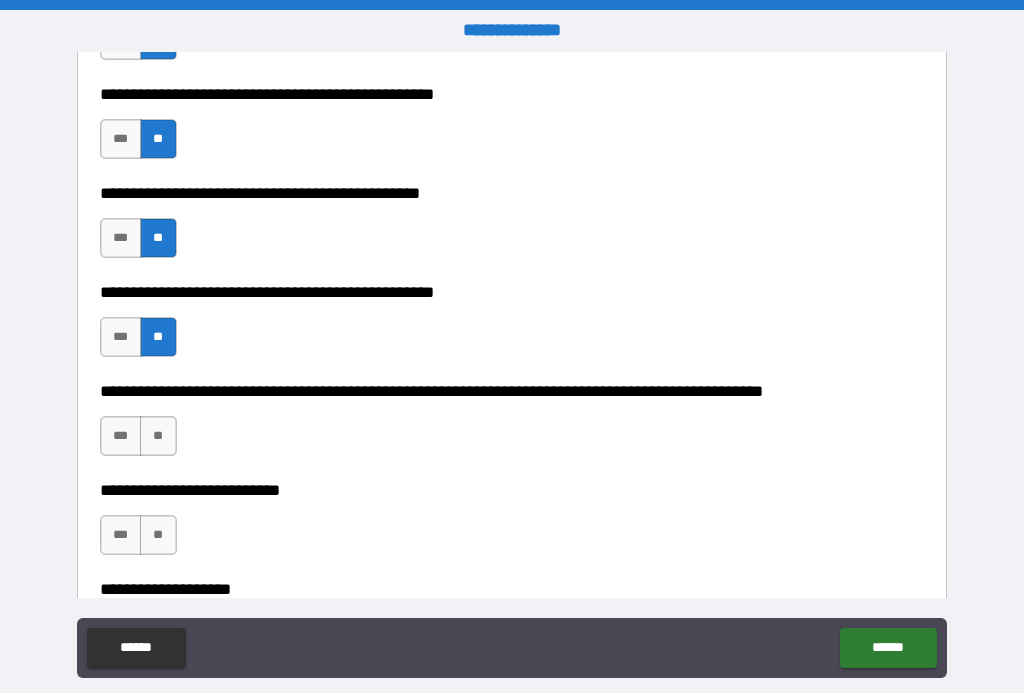 scroll, scrollTop: 487, scrollLeft: 0, axis: vertical 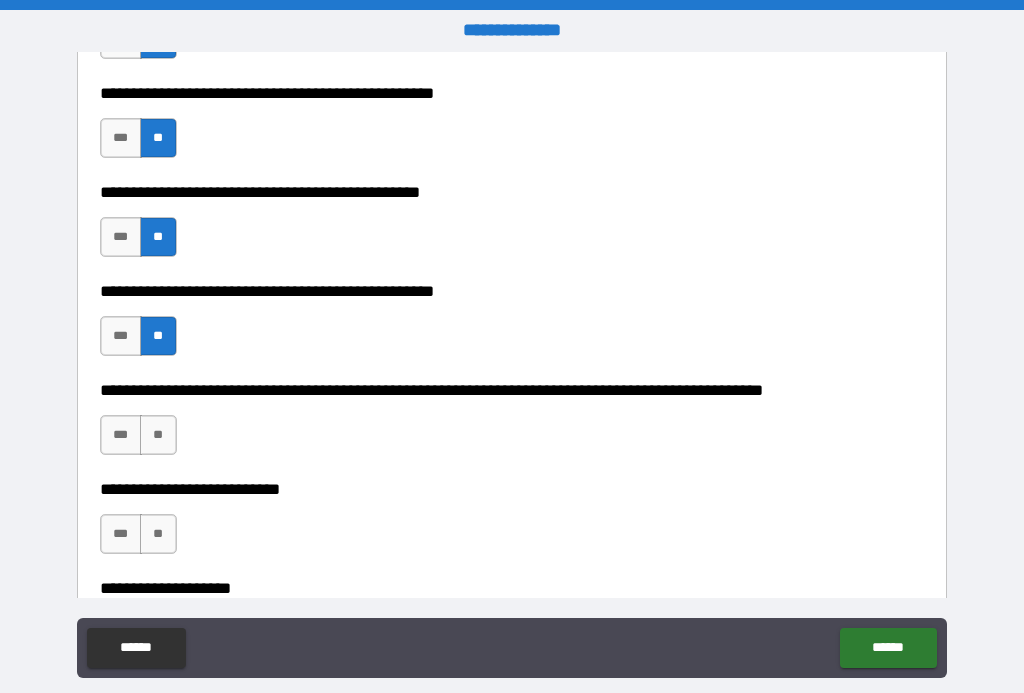 click on "**" at bounding box center [158, 435] 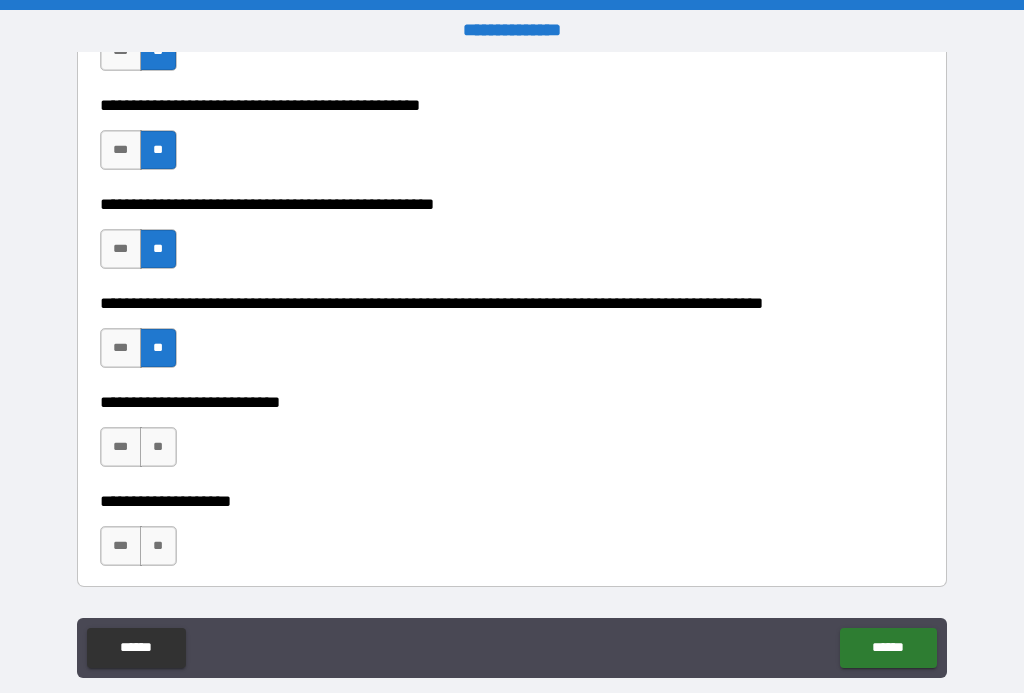 scroll, scrollTop: 577, scrollLeft: 0, axis: vertical 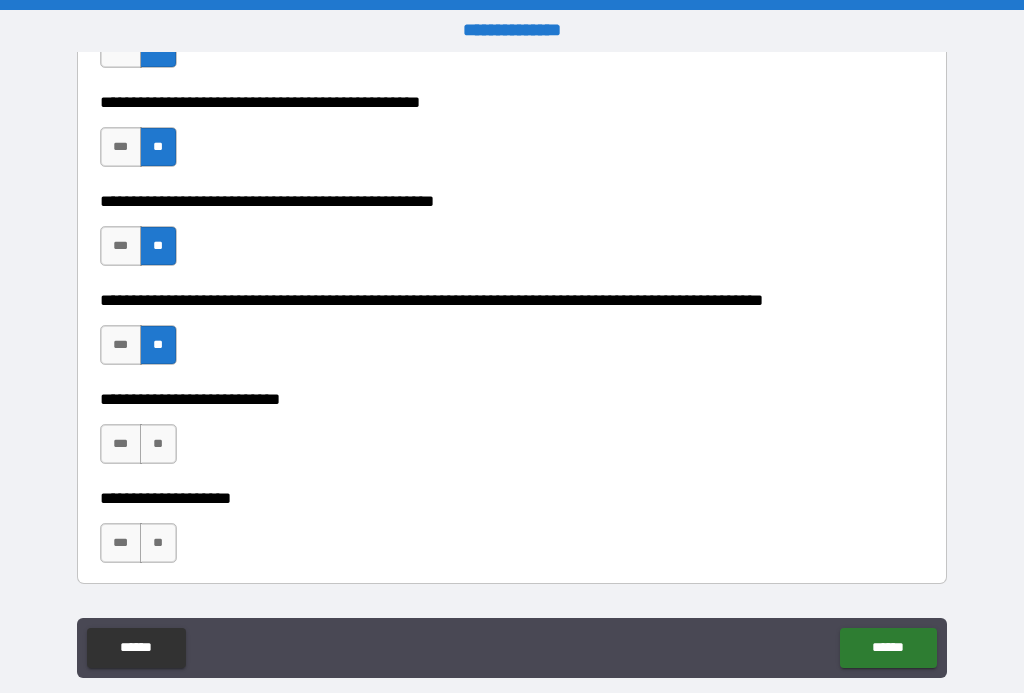 click on "**" at bounding box center [158, 444] 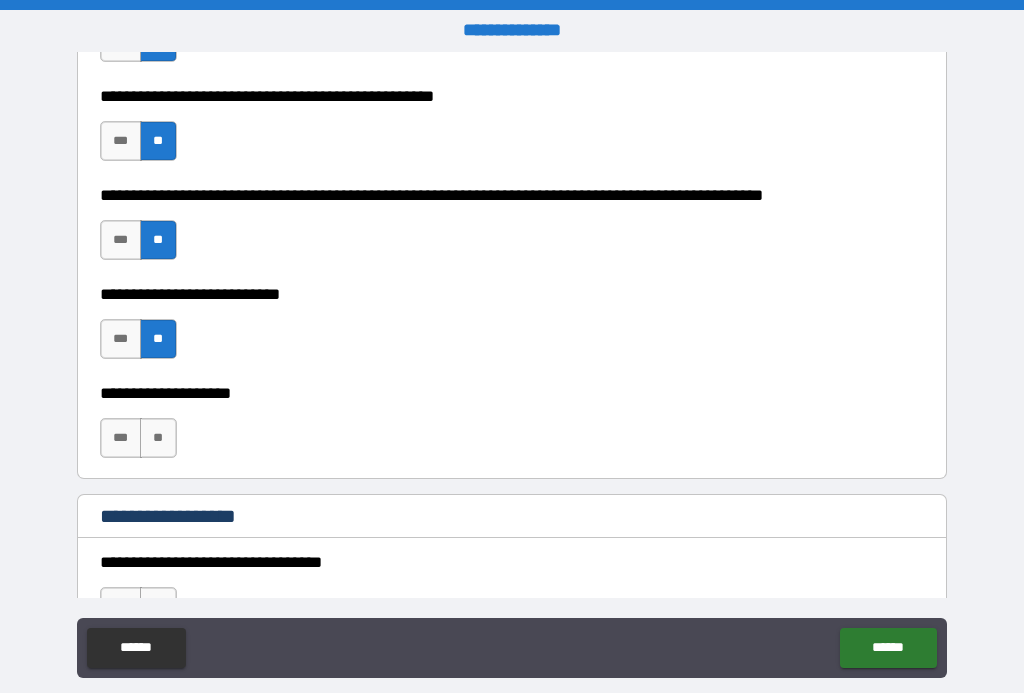 scroll, scrollTop: 693, scrollLeft: 0, axis: vertical 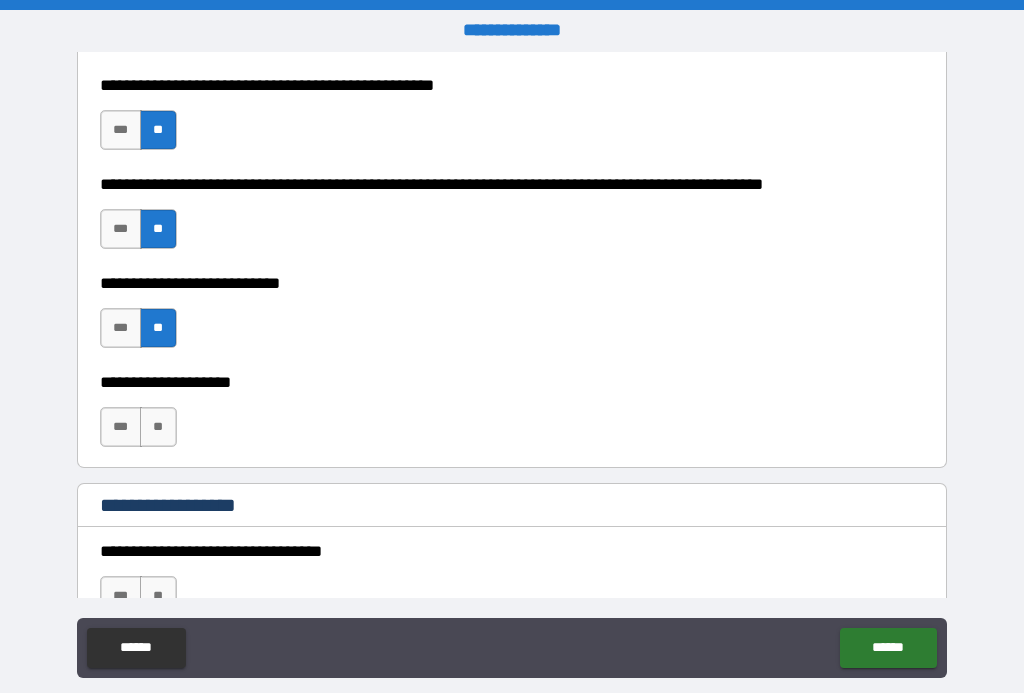click on "**" at bounding box center (158, 427) 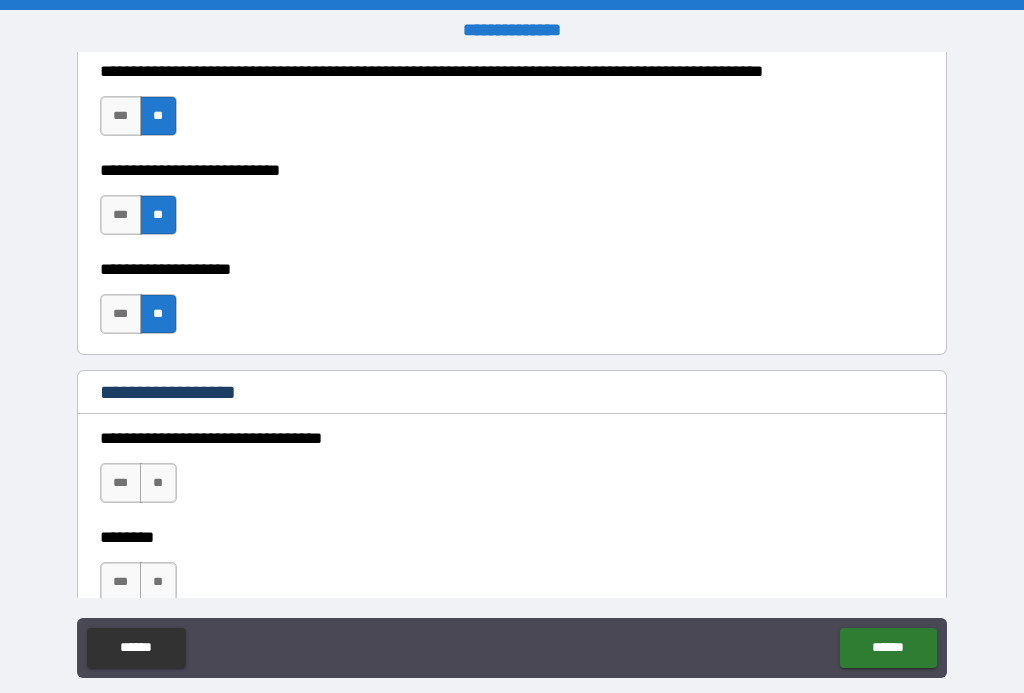 scroll, scrollTop: 858, scrollLeft: 0, axis: vertical 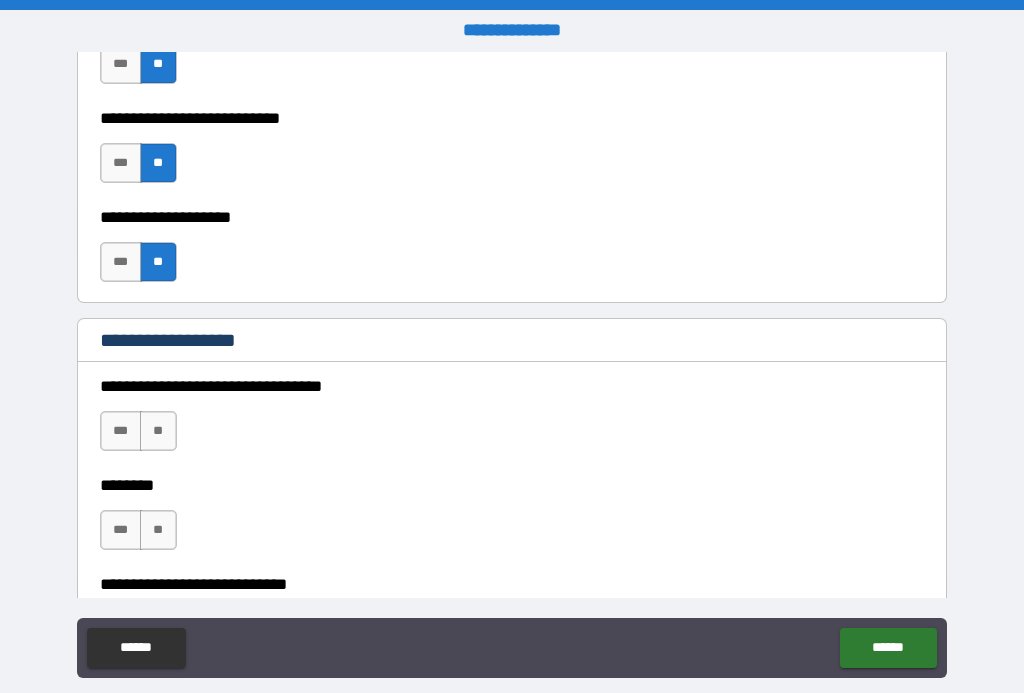 click on "**" at bounding box center [158, 431] 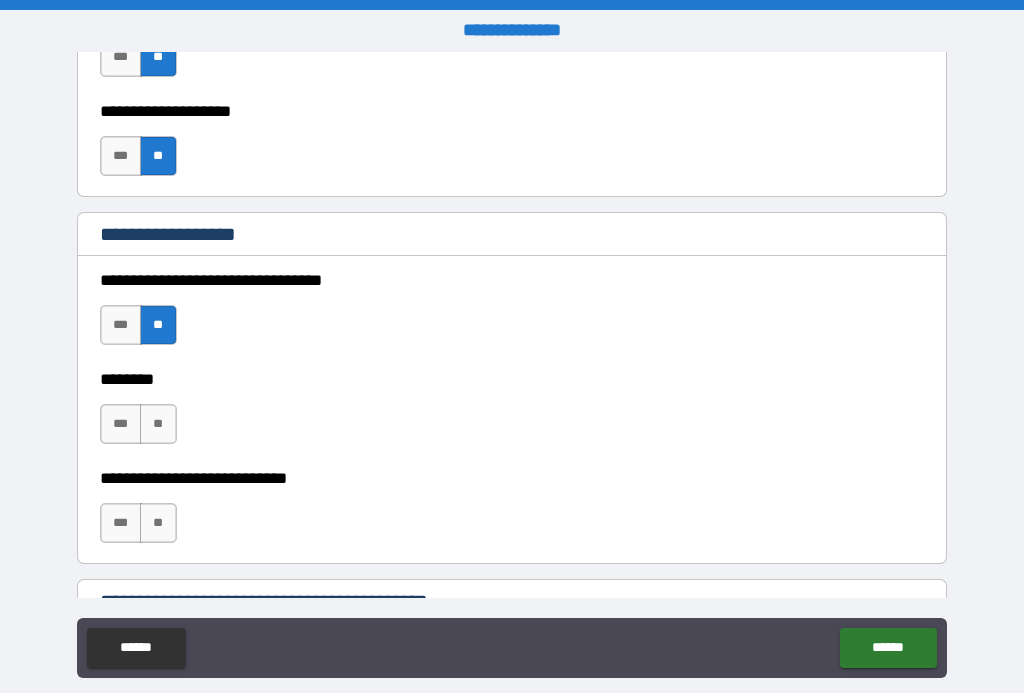 scroll, scrollTop: 968, scrollLeft: 0, axis: vertical 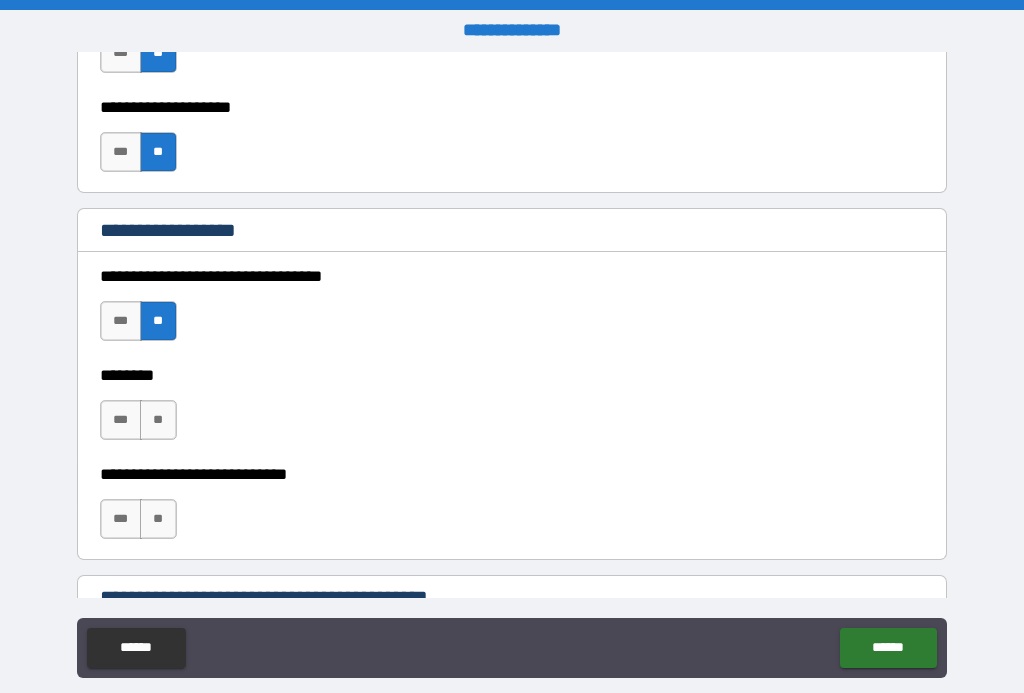 click on "**" at bounding box center [158, 420] 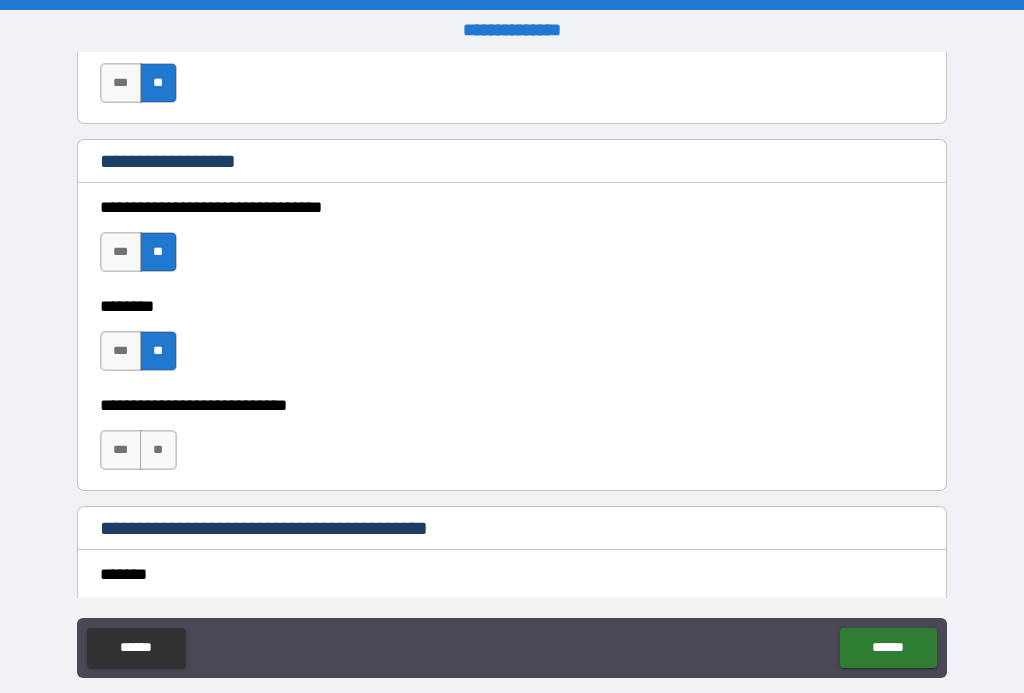 scroll, scrollTop: 1047, scrollLeft: 0, axis: vertical 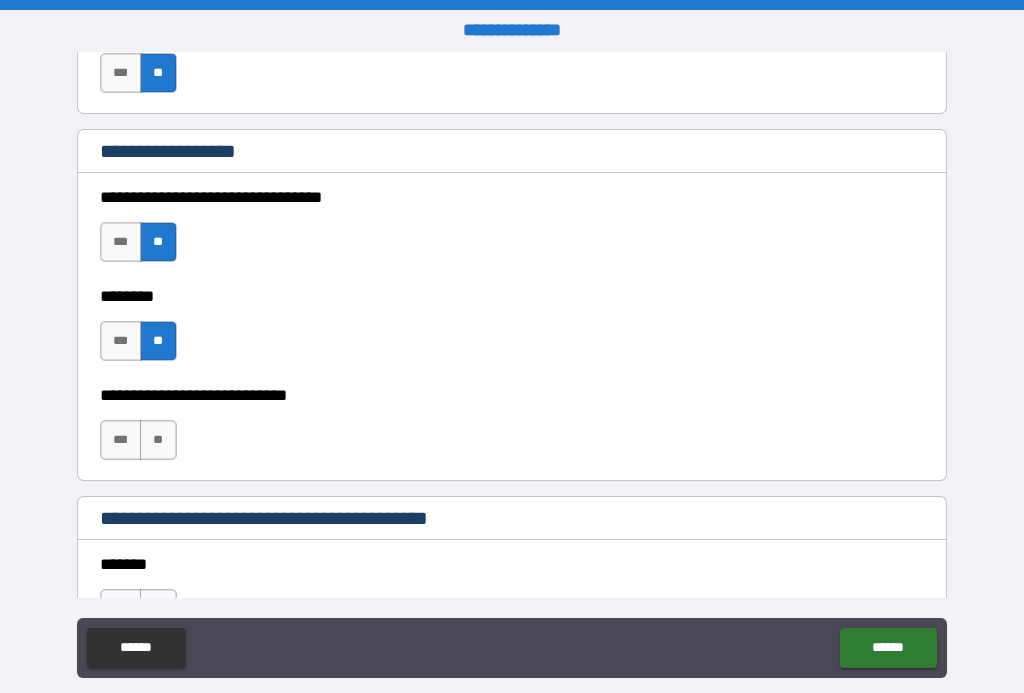 click on "**" at bounding box center (158, 440) 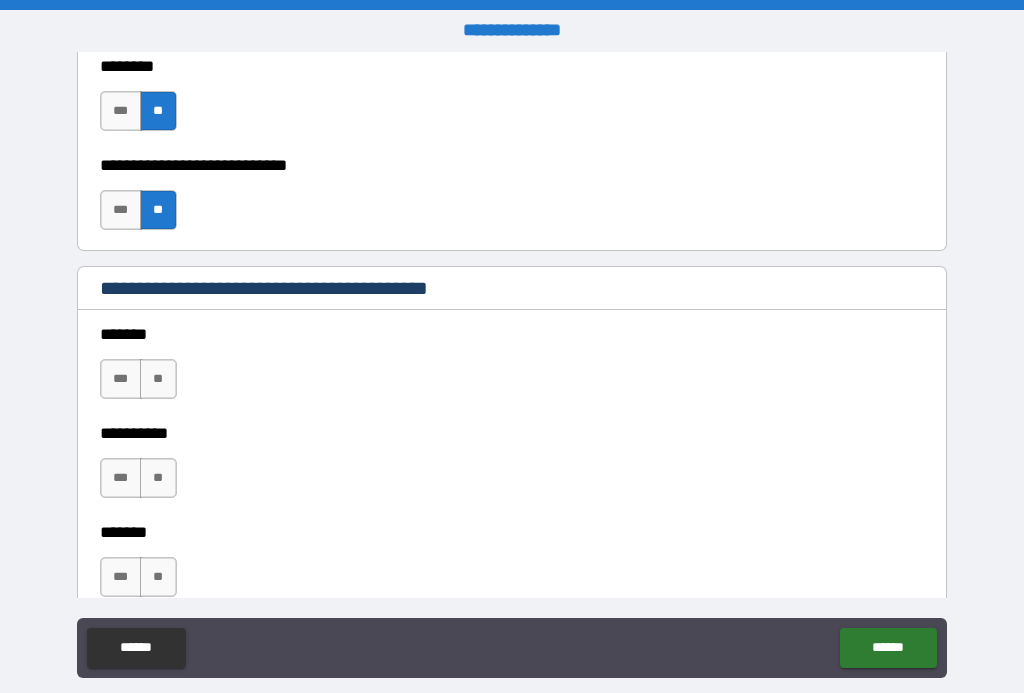 scroll, scrollTop: 1304, scrollLeft: 0, axis: vertical 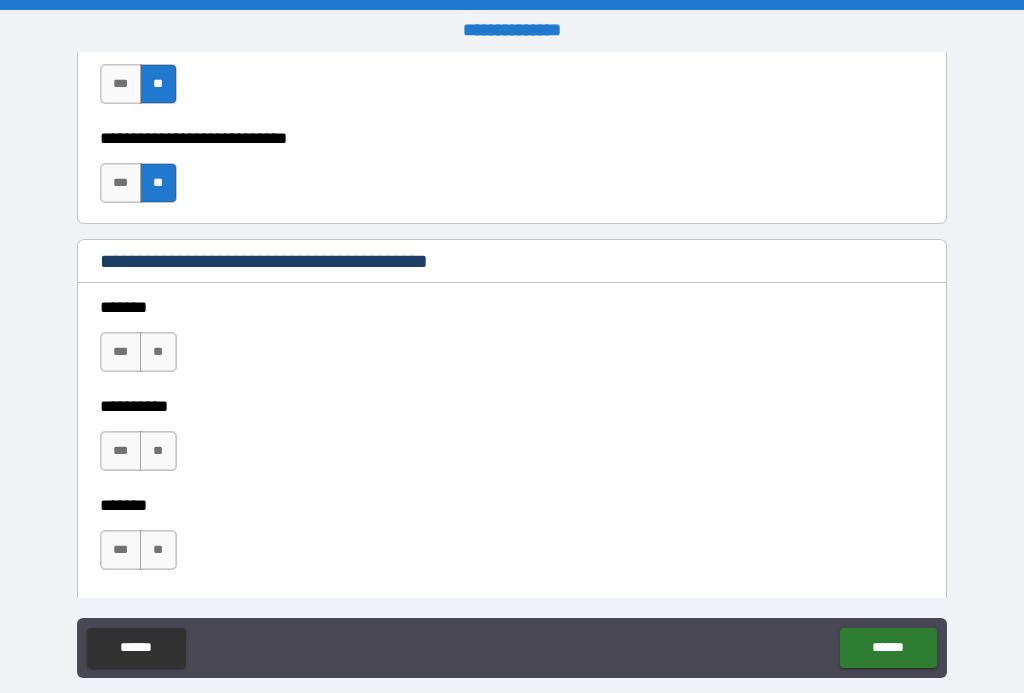 click on "**" at bounding box center [158, 352] 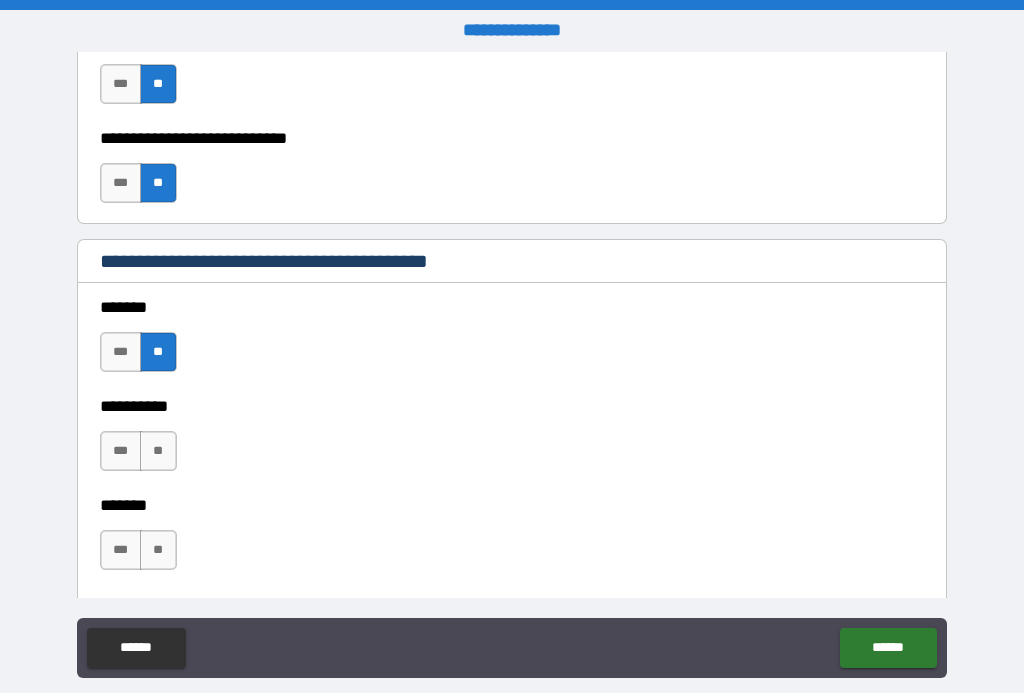 click on "**" at bounding box center (158, 451) 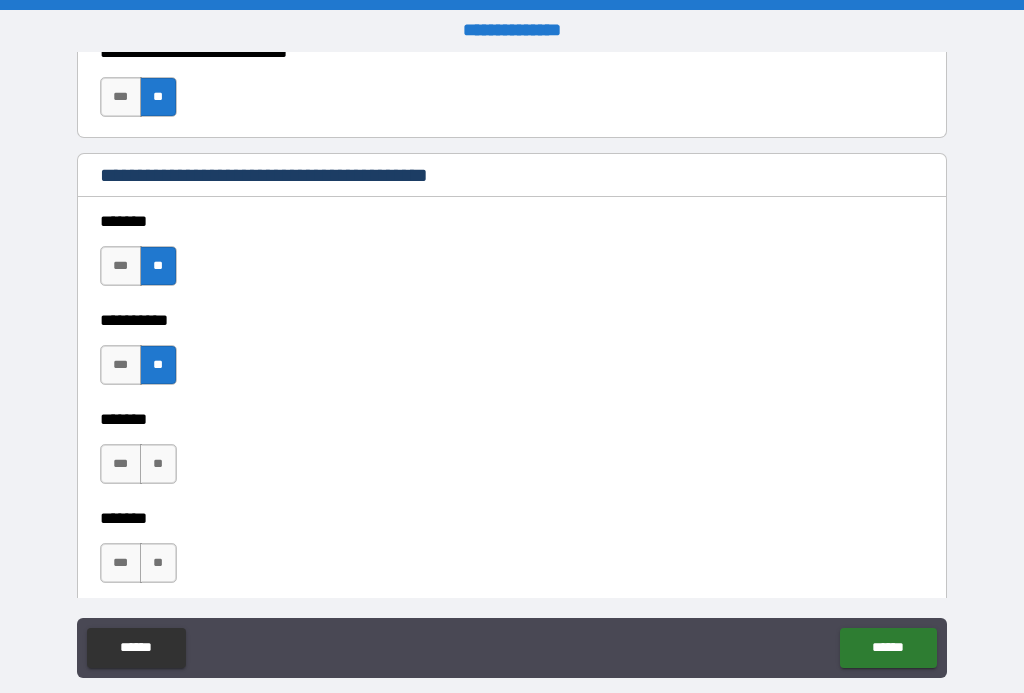 click on "**" at bounding box center (158, 464) 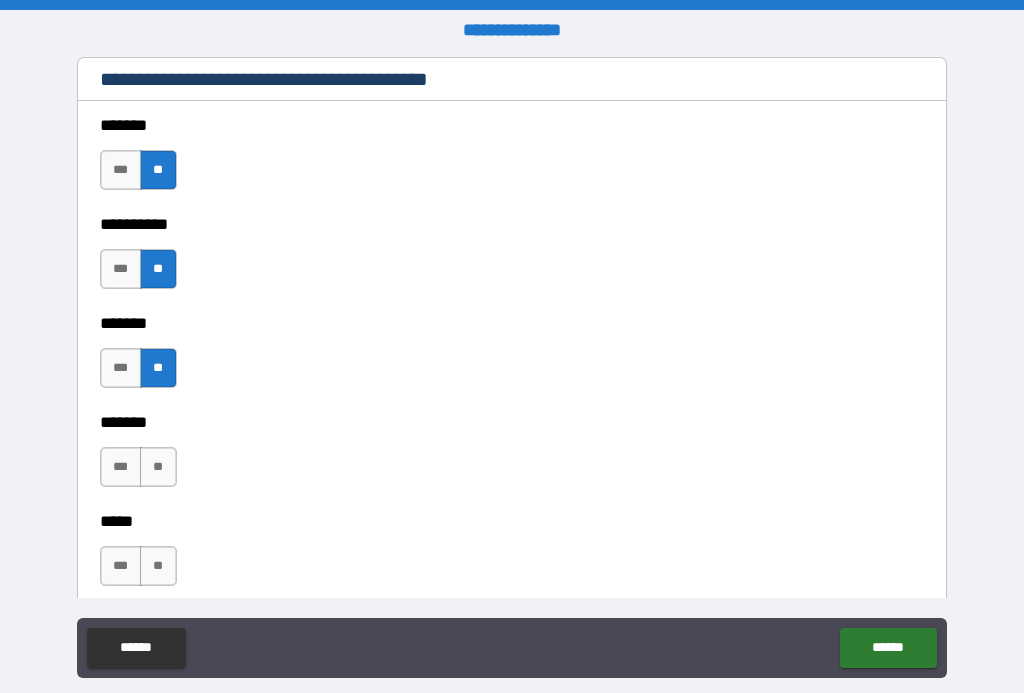 click on "**" at bounding box center (158, 467) 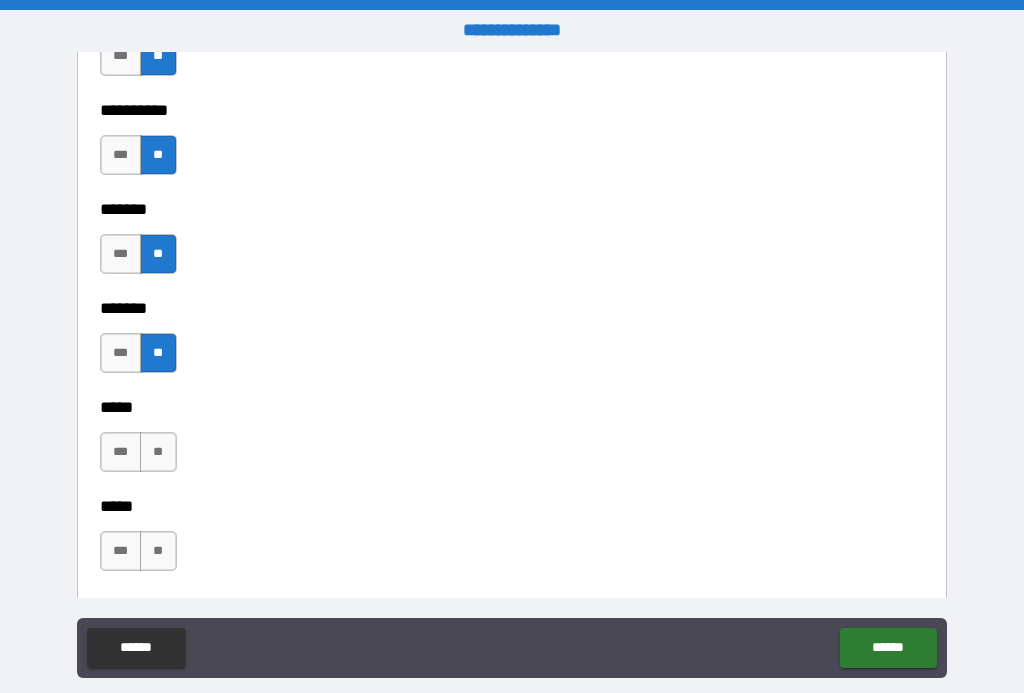 scroll, scrollTop: 1607, scrollLeft: 0, axis: vertical 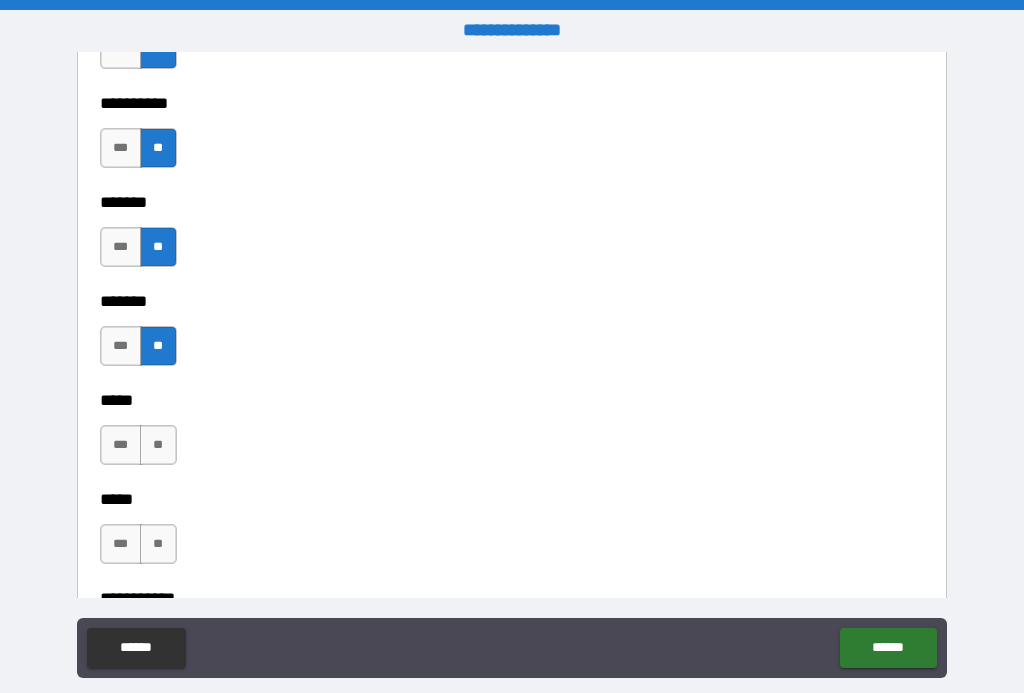 click on "**" at bounding box center (158, 445) 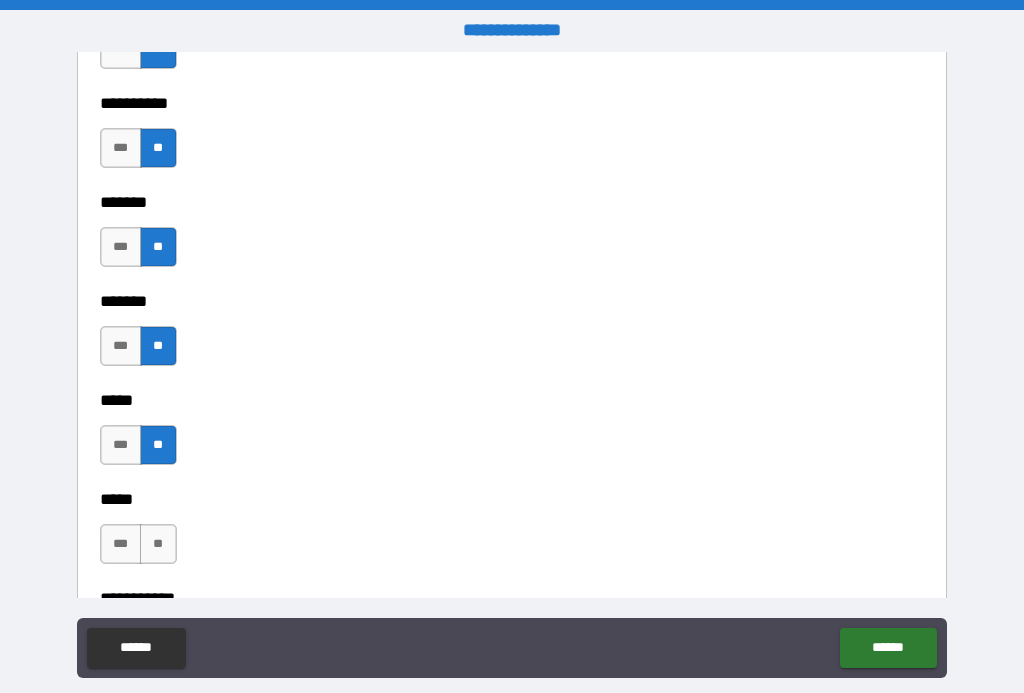 click on "**" at bounding box center [158, 544] 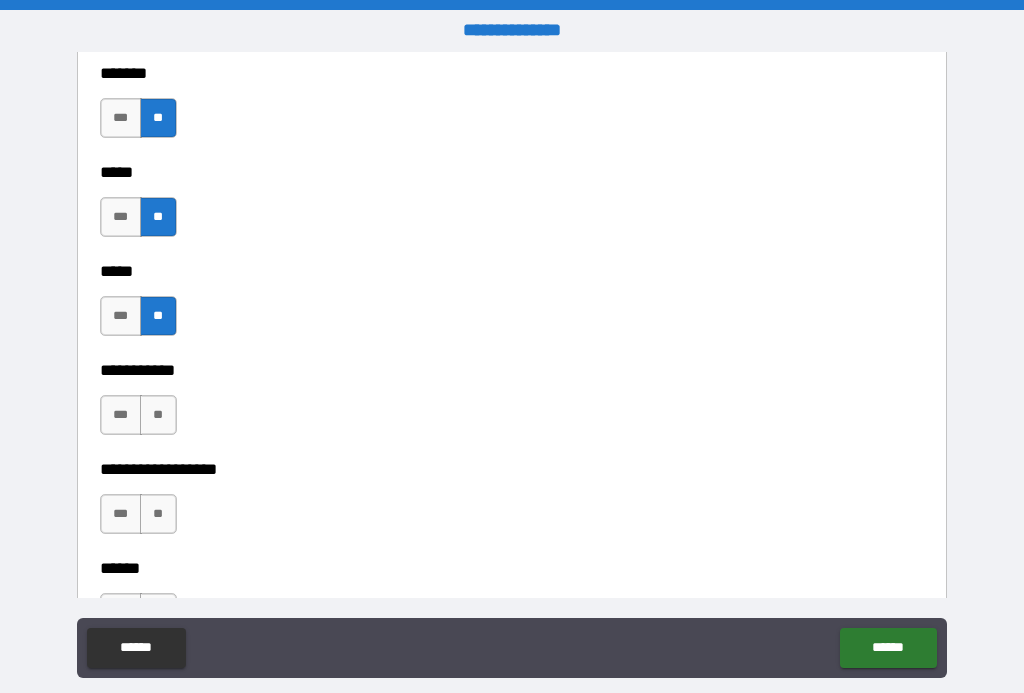scroll, scrollTop: 1837, scrollLeft: 0, axis: vertical 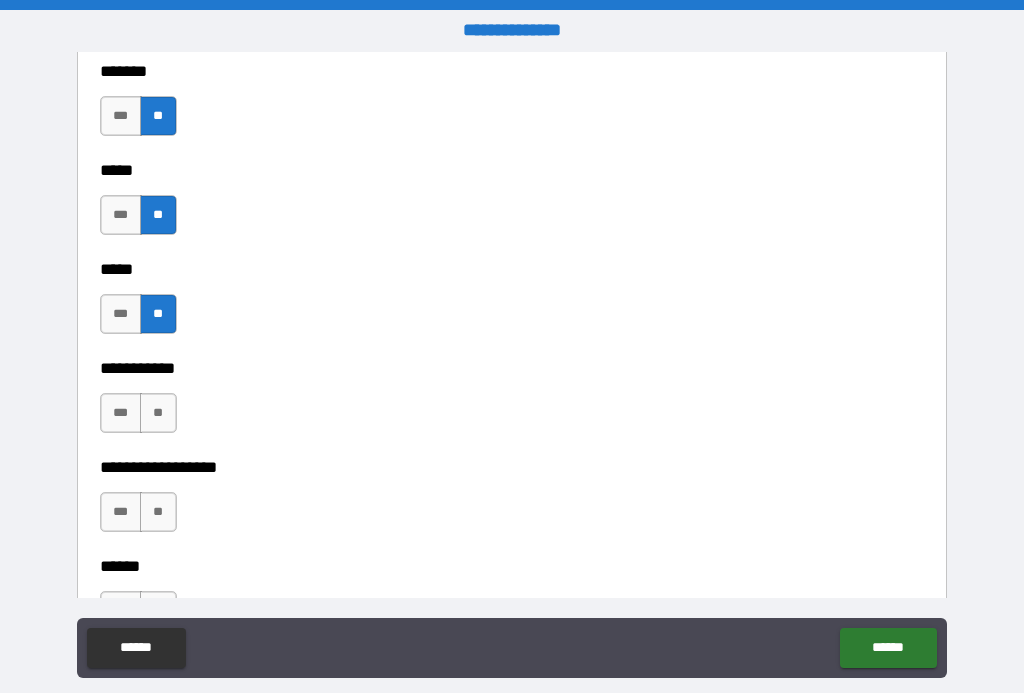 click on "**" at bounding box center [158, 413] 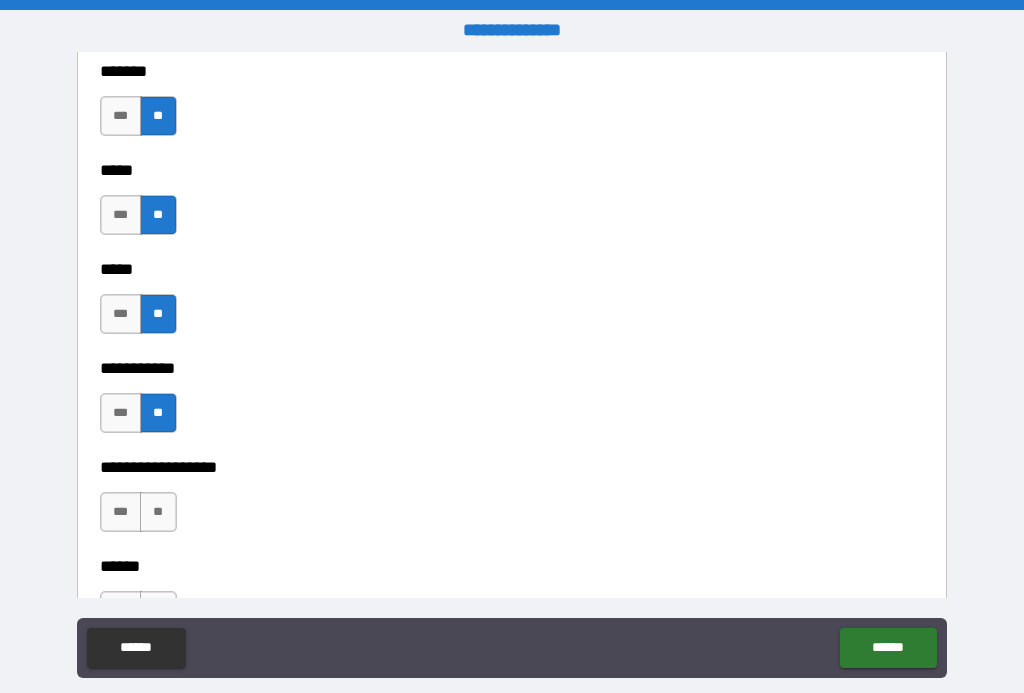 click on "**" at bounding box center (158, 512) 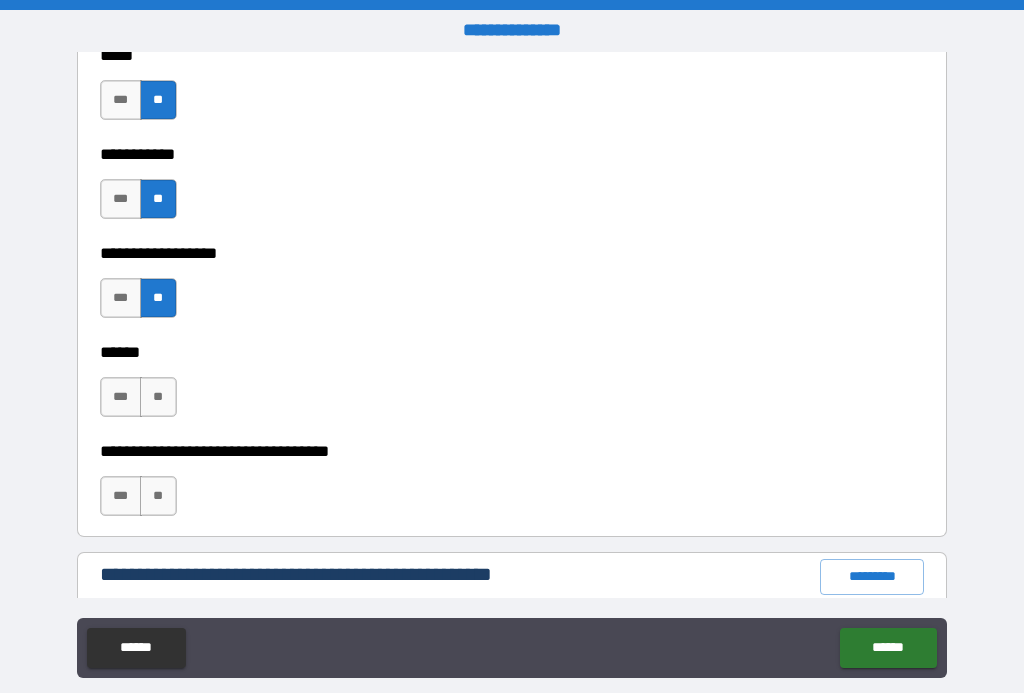 scroll, scrollTop: 2058, scrollLeft: 0, axis: vertical 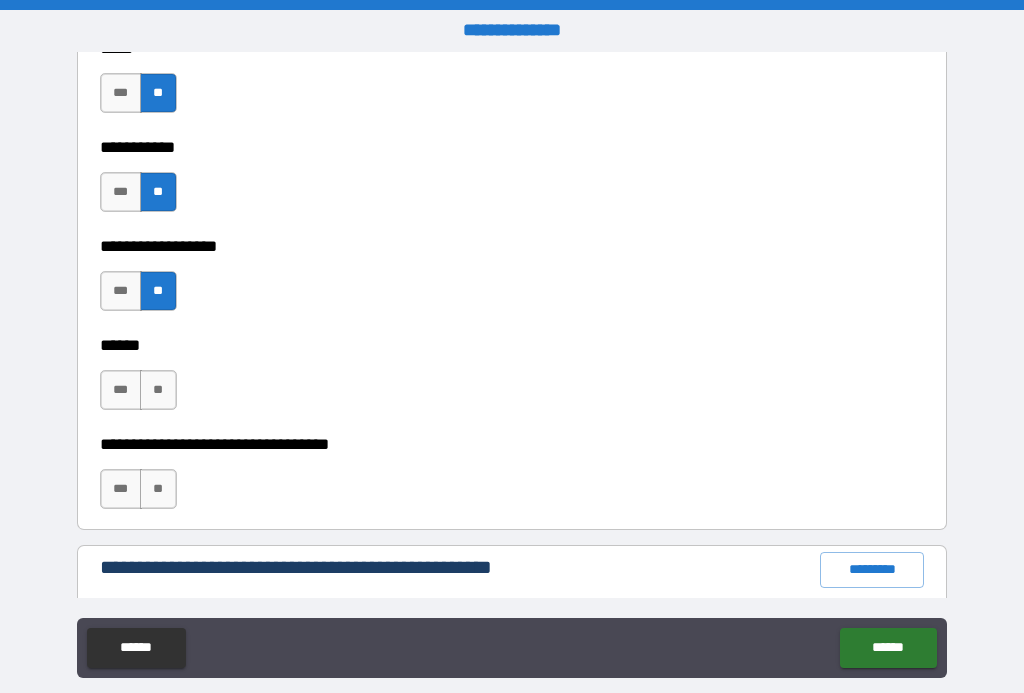 click on "**" at bounding box center (158, 390) 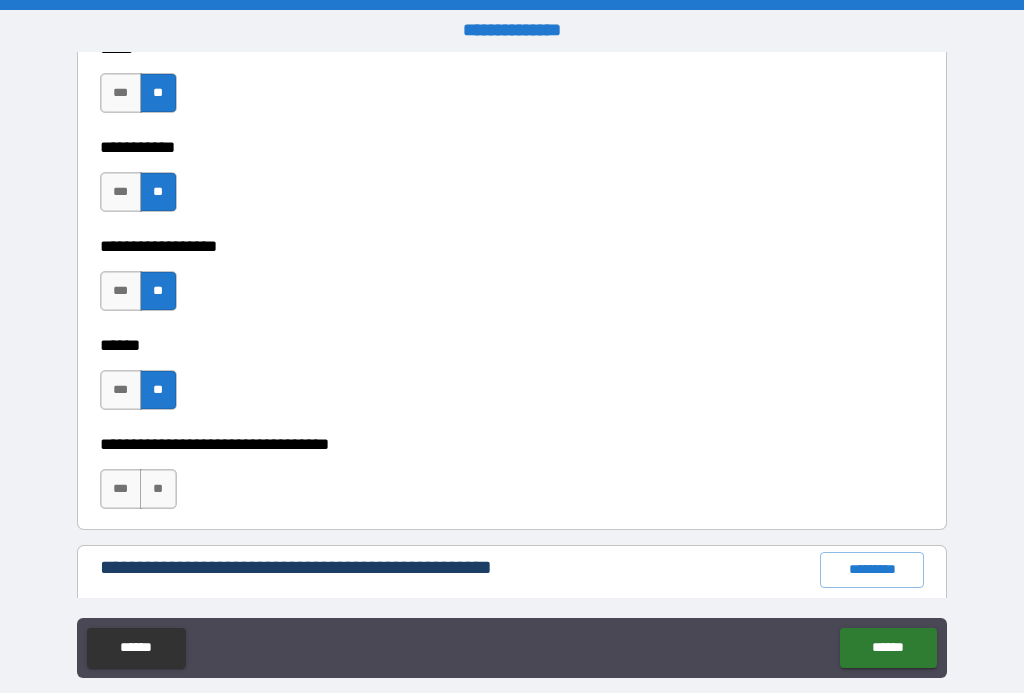 click on "**" at bounding box center (158, 489) 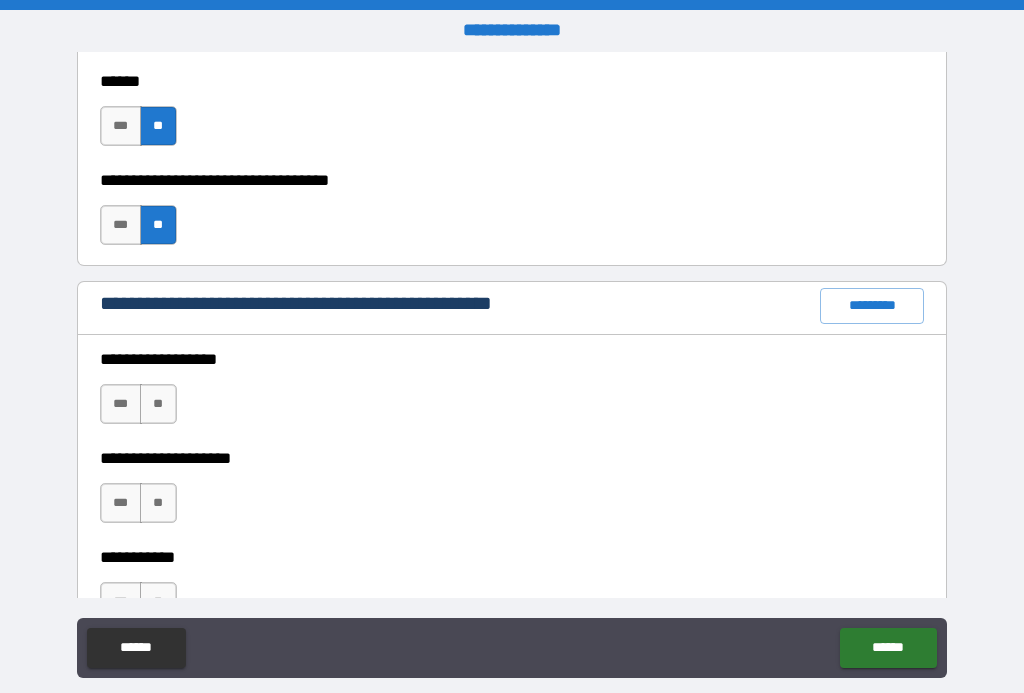 scroll, scrollTop: 2323, scrollLeft: 0, axis: vertical 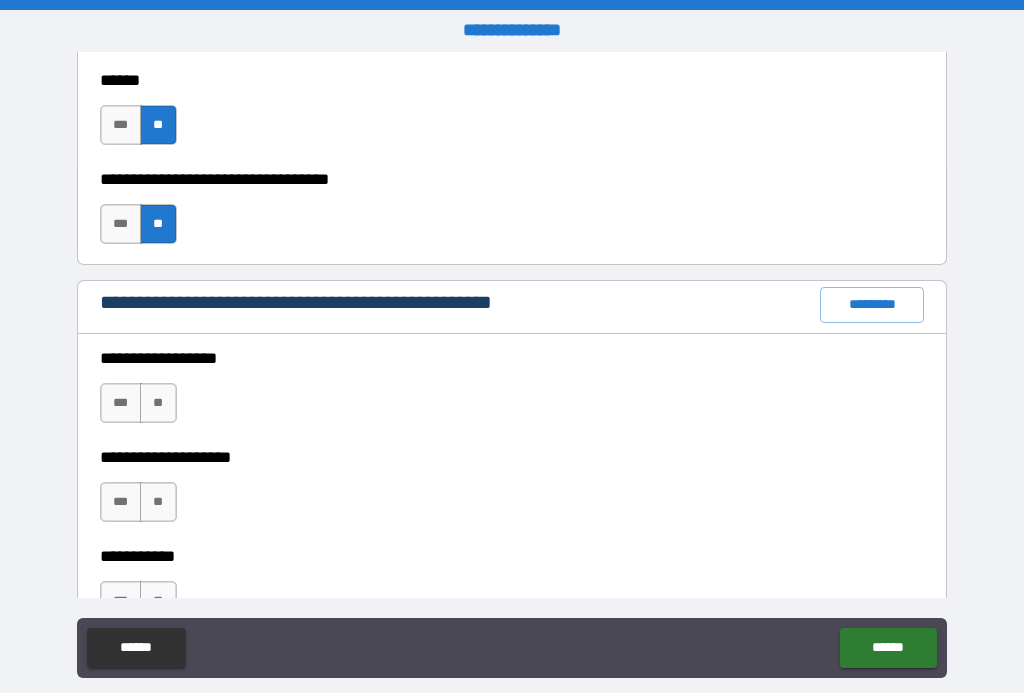 click on "**" at bounding box center (158, 403) 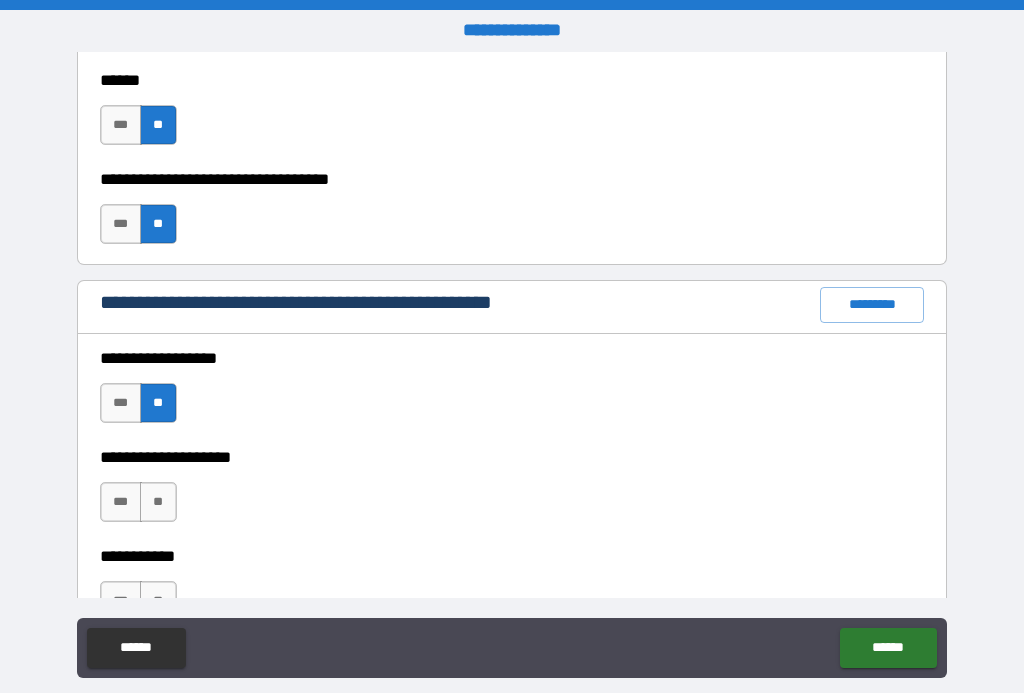 click on "**" at bounding box center (158, 502) 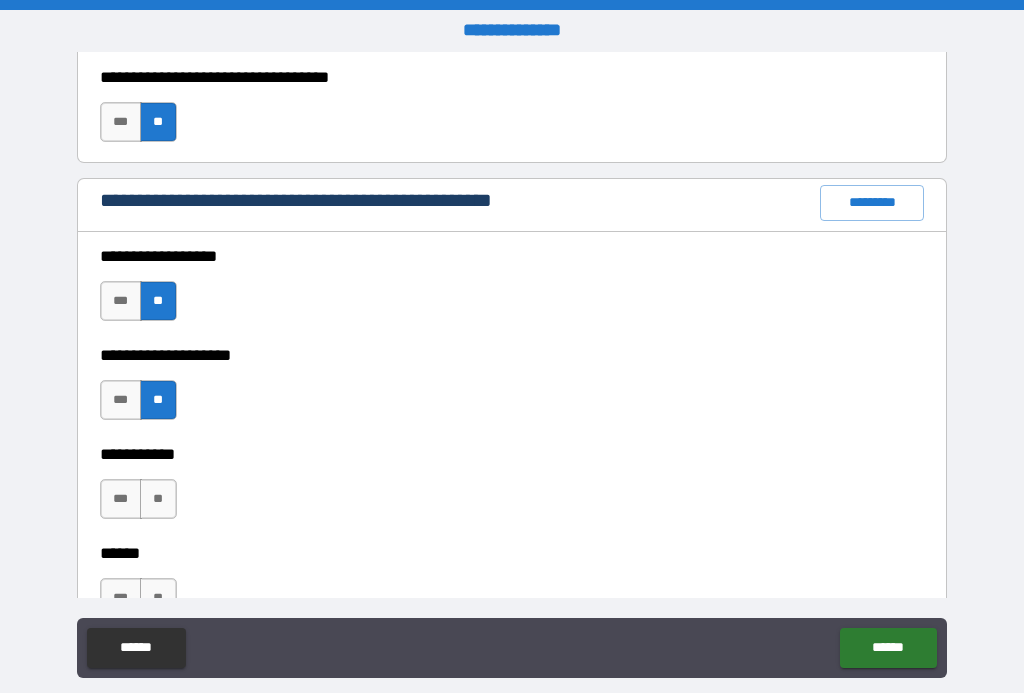 click on "**" at bounding box center (158, 499) 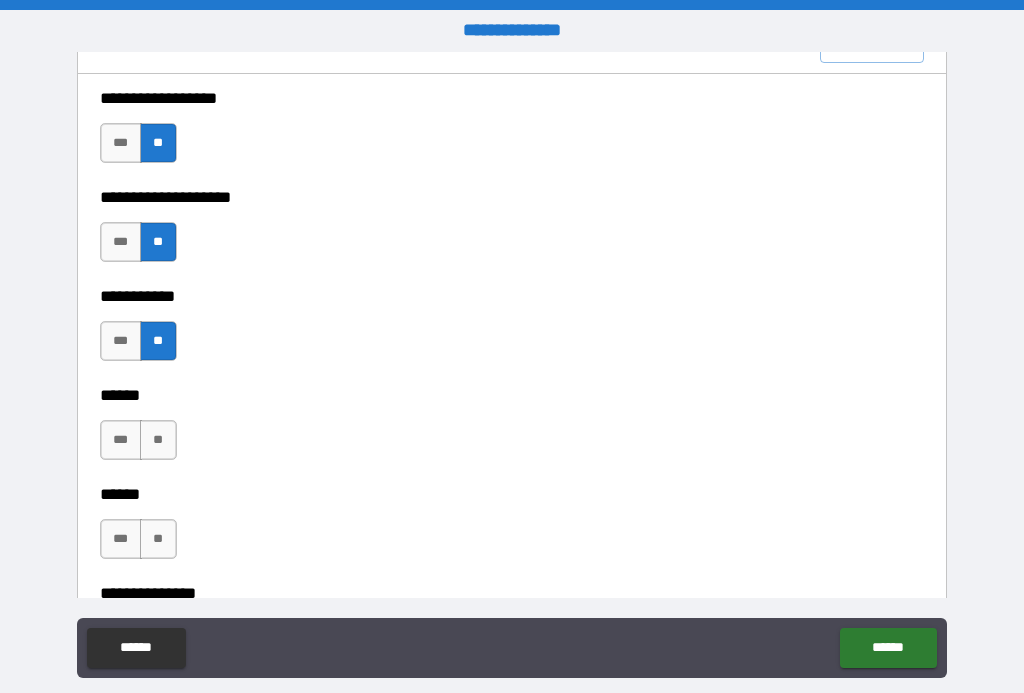 scroll, scrollTop: 2590, scrollLeft: 0, axis: vertical 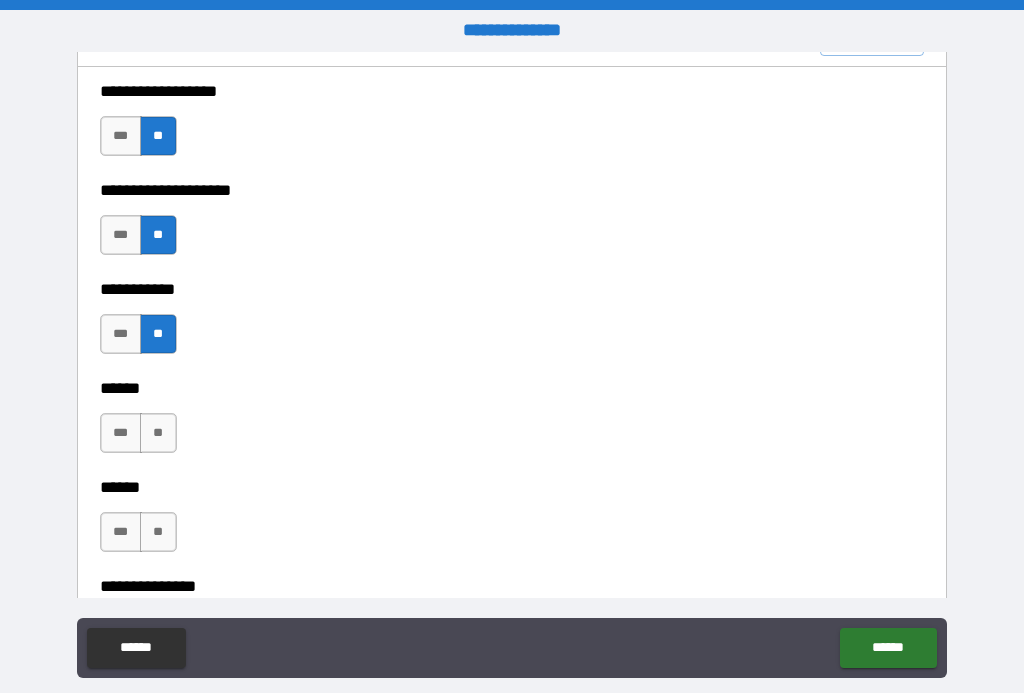 click on "**" at bounding box center (158, 433) 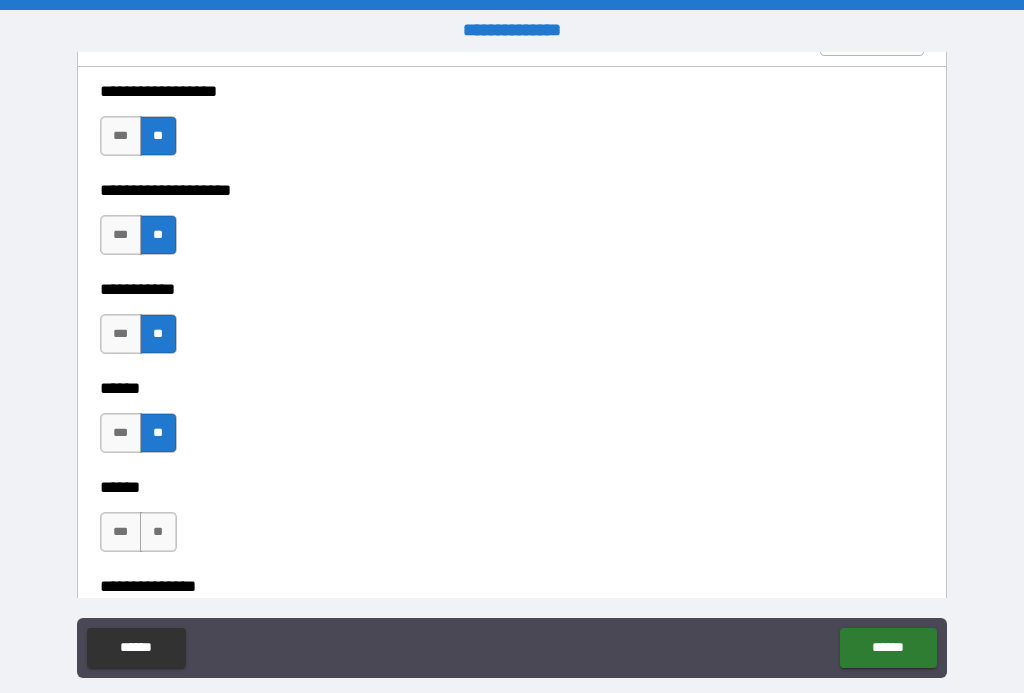 click on "**" at bounding box center [158, 532] 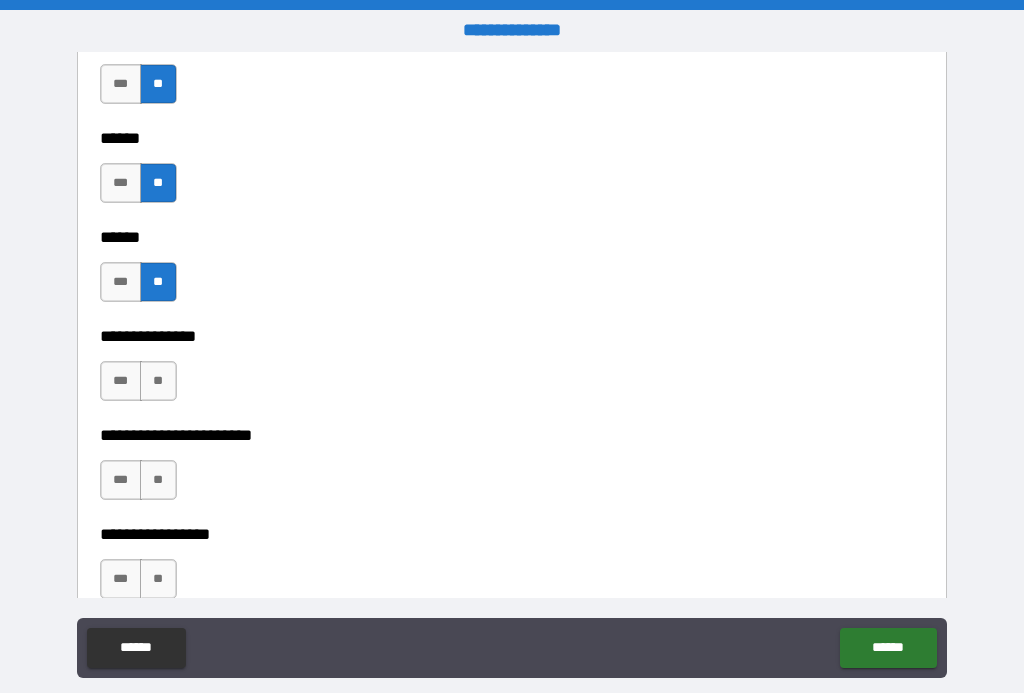 scroll, scrollTop: 2840, scrollLeft: 0, axis: vertical 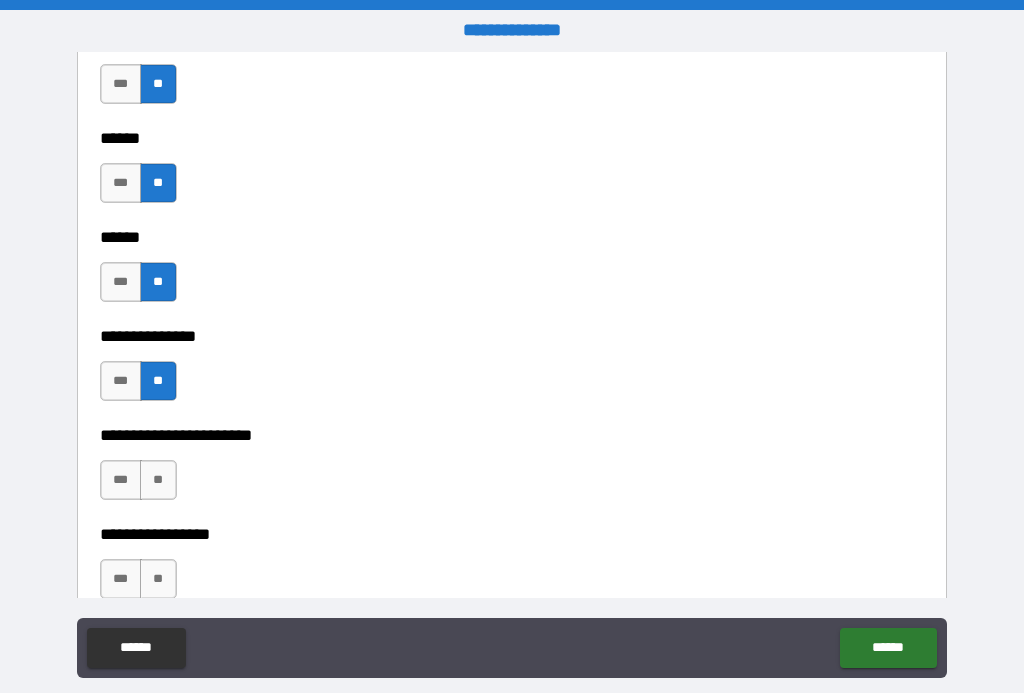 click on "**" at bounding box center (158, 480) 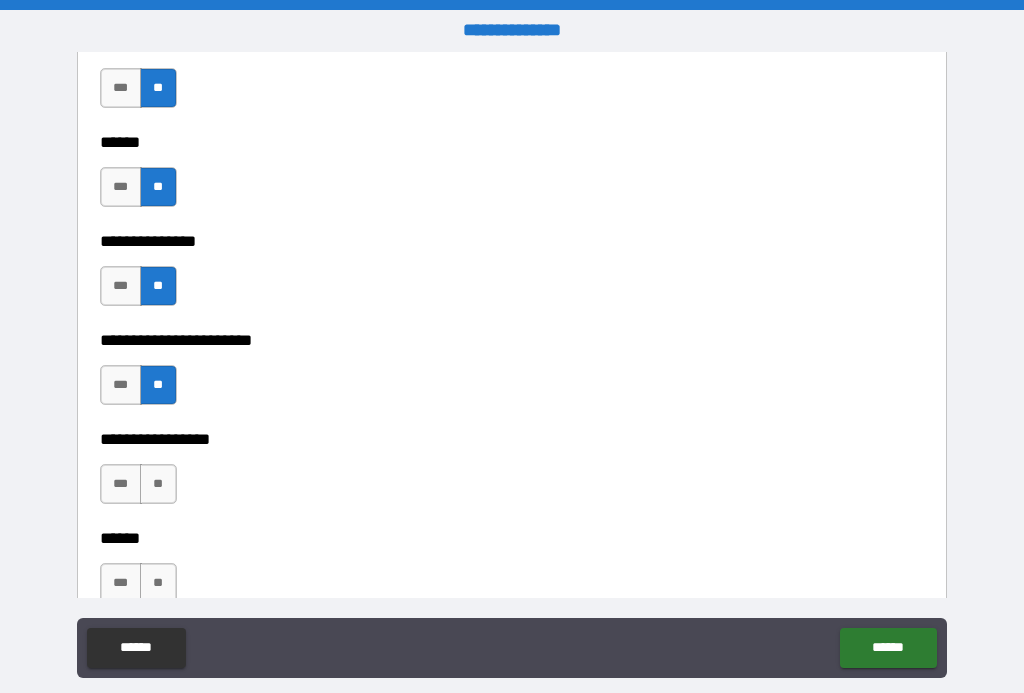 click on "**" at bounding box center (158, 484) 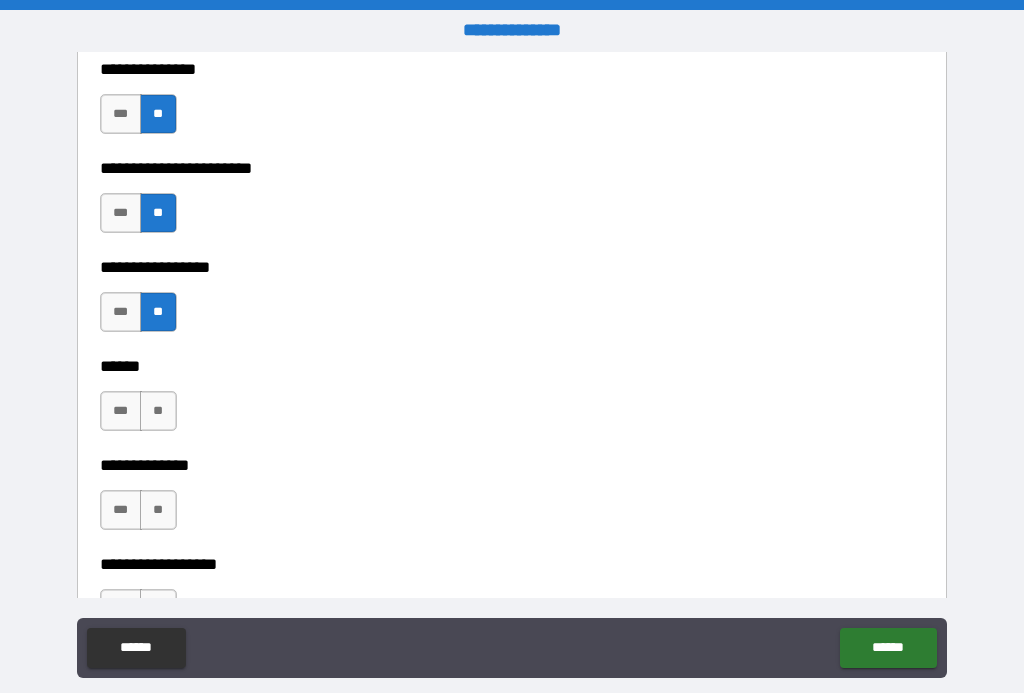 click on "**" at bounding box center (158, 411) 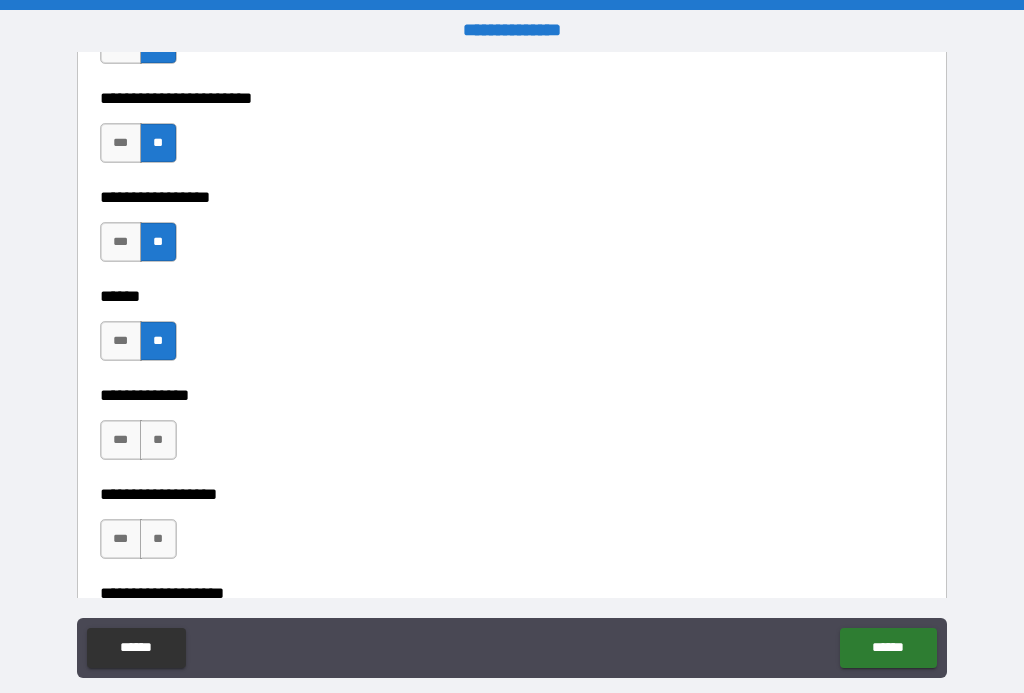 scroll, scrollTop: 3178, scrollLeft: 0, axis: vertical 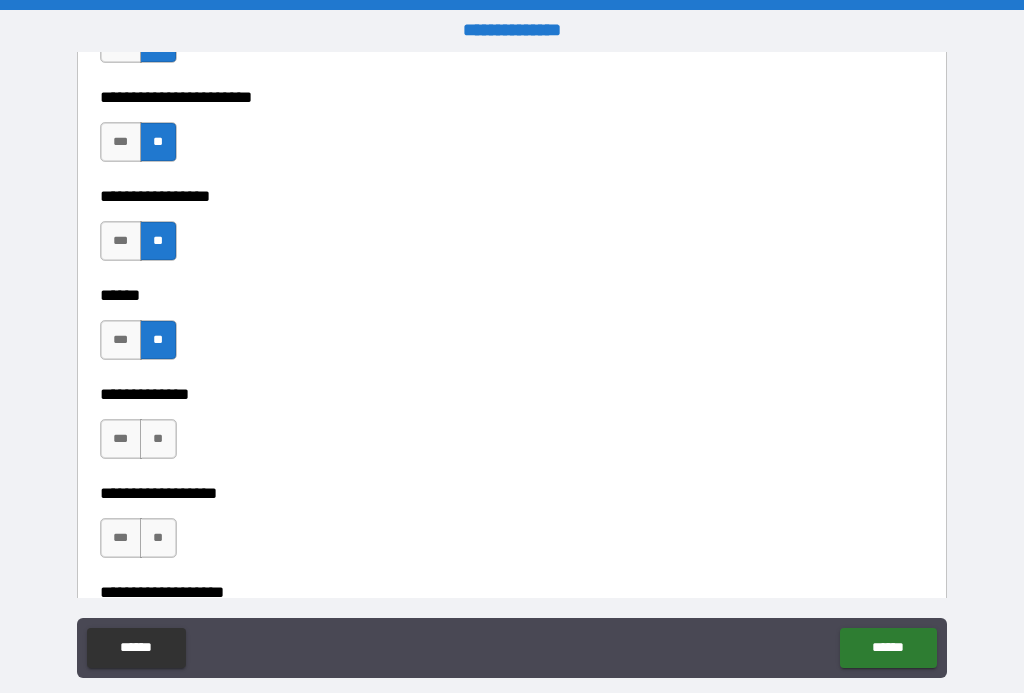 click on "**" at bounding box center [158, 439] 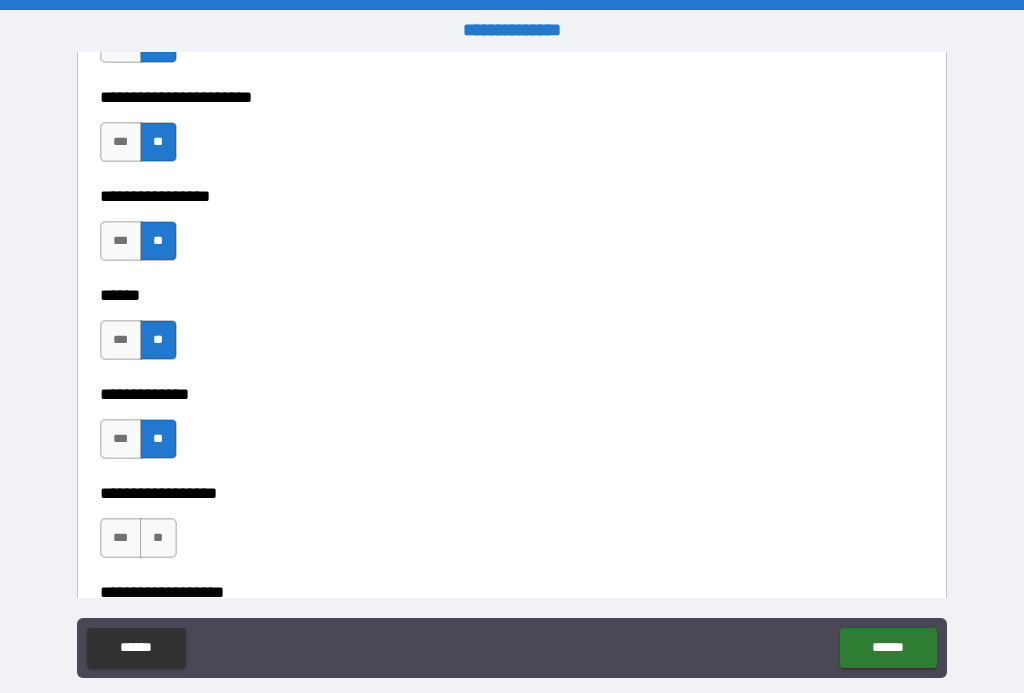 click on "**" at bounding box center (158, 538) 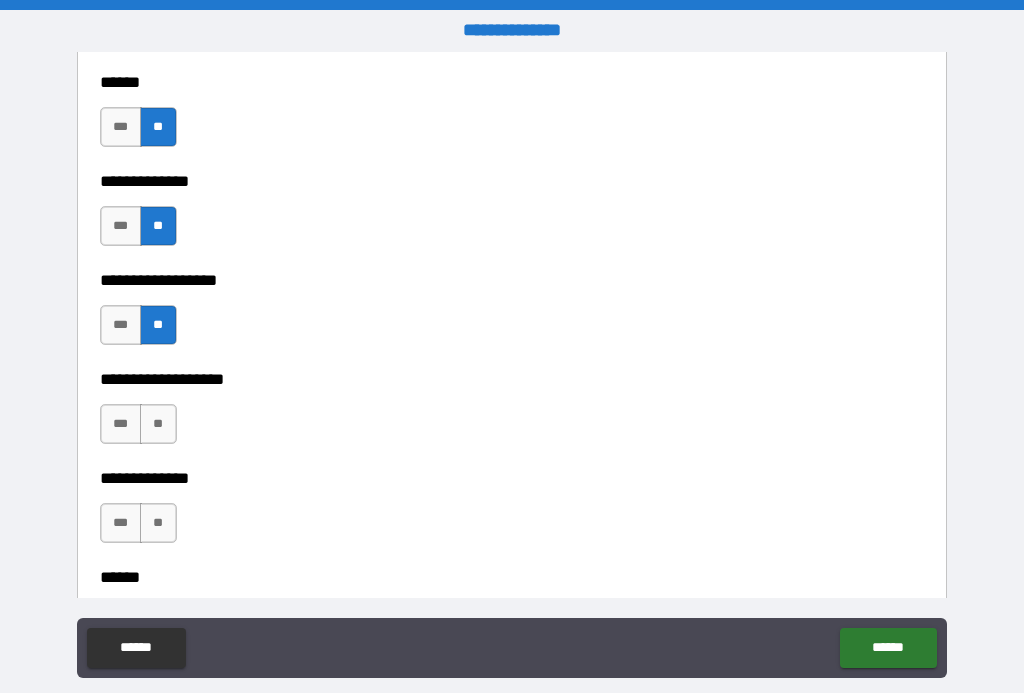 click on "**" at bounding box center (158, 424) 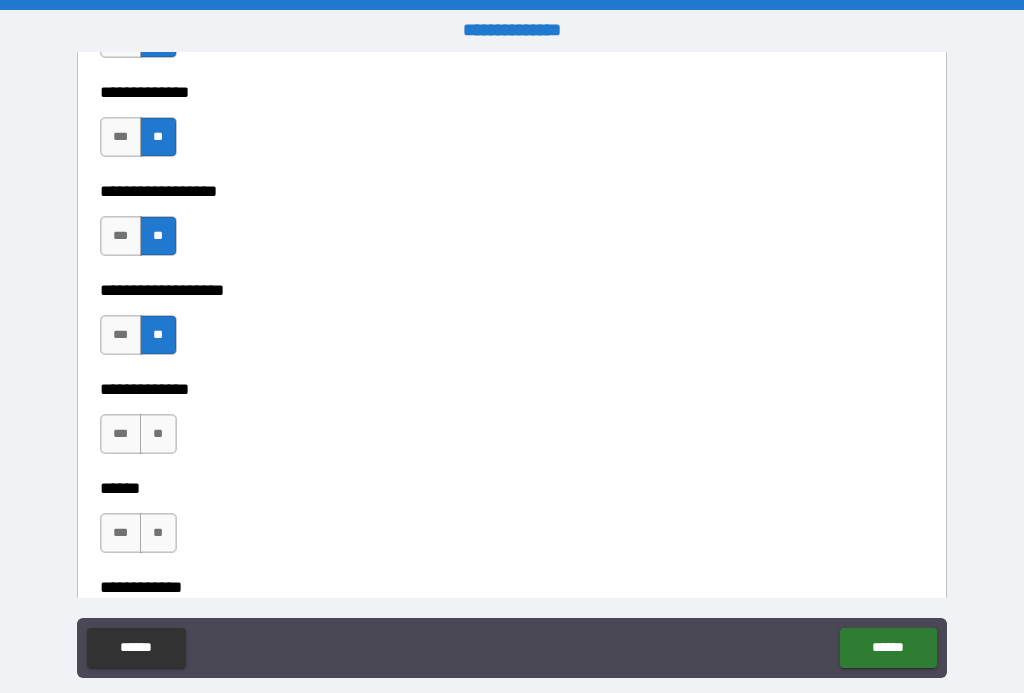 click on "**" at bounding box center (158, 434) 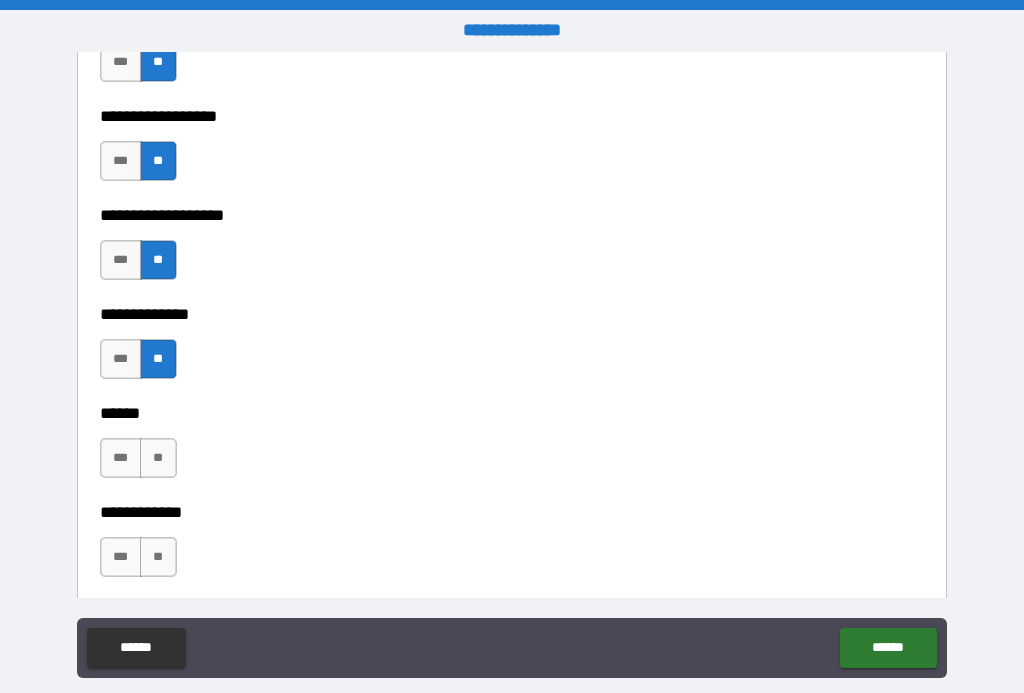 click on "**" at bounding box center (158, 458) 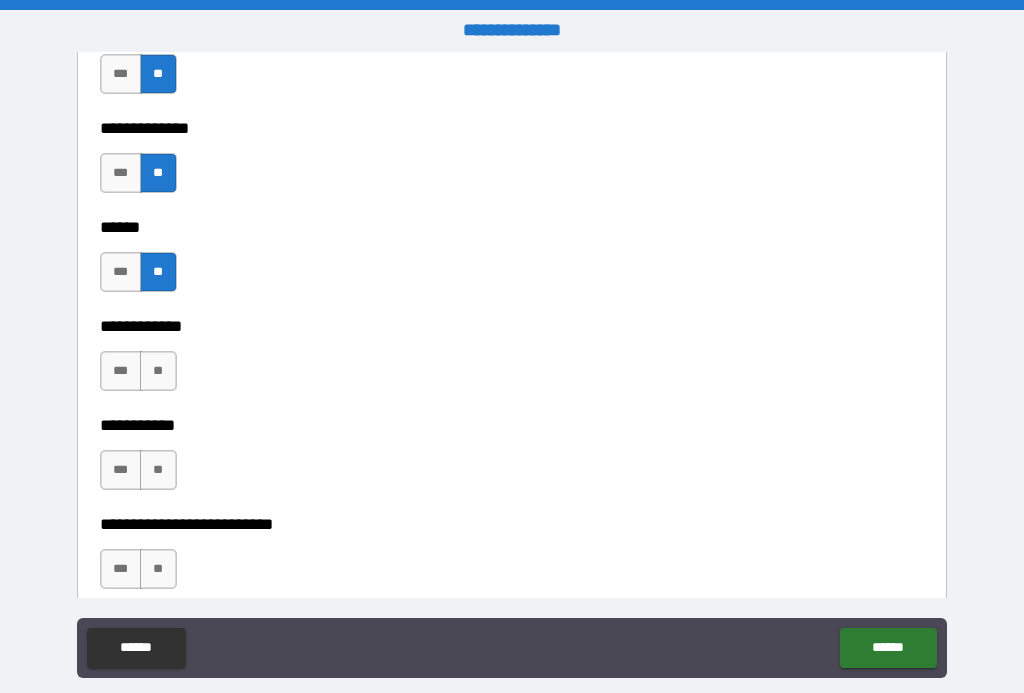 scroll, scrollTop: 3742, scrollLeft: 0, axis: vertical 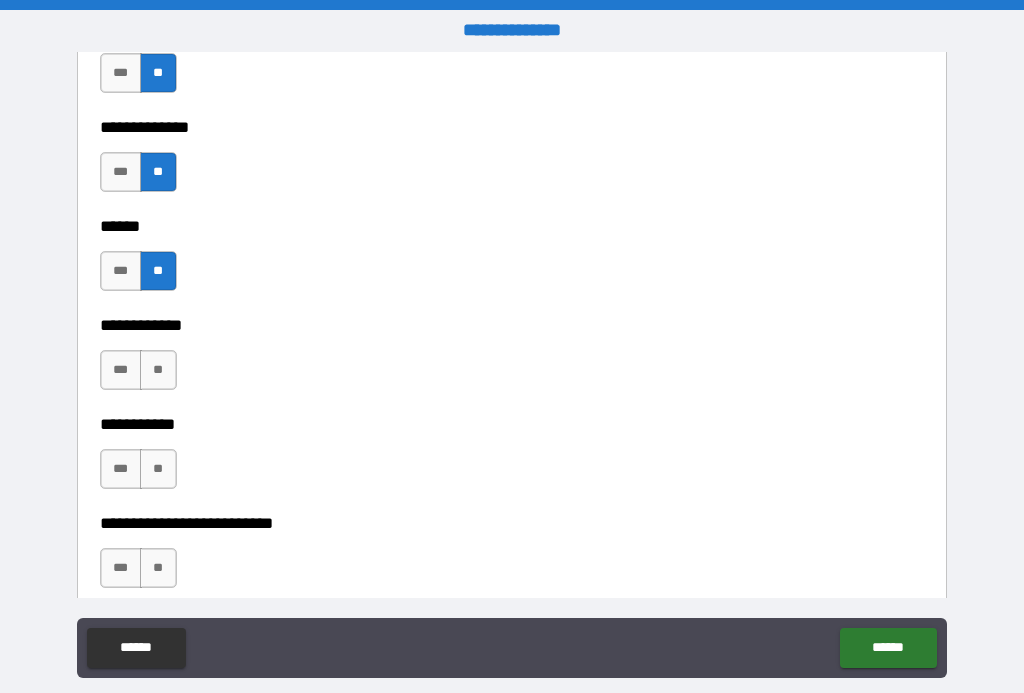 click on "**" at bounding box center [158, 370] 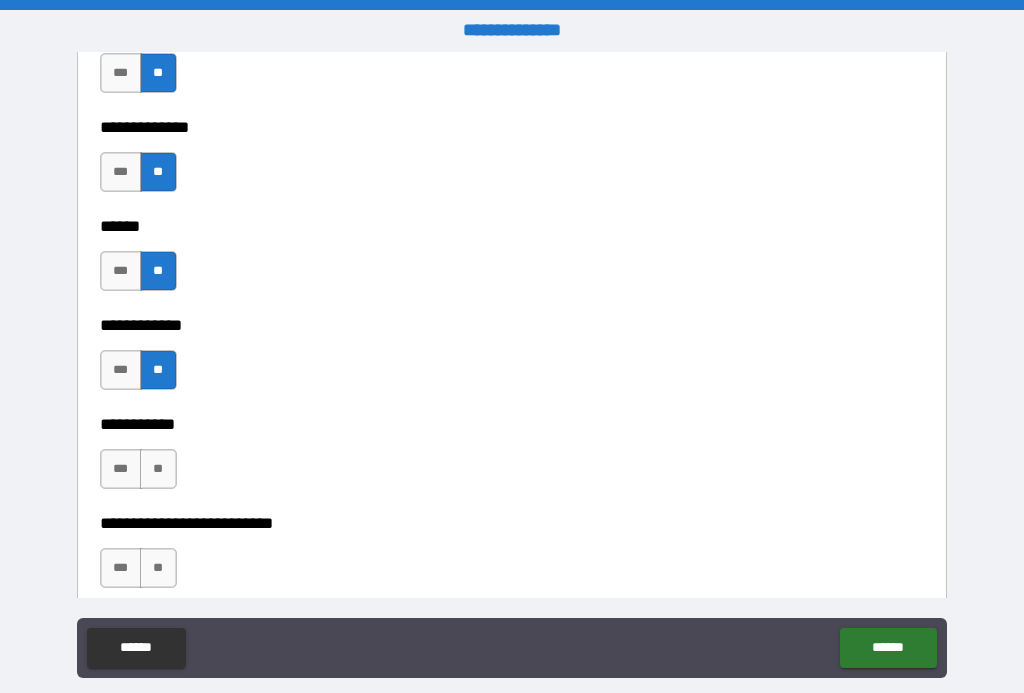 click on "**" at bounding box center (158, 469) 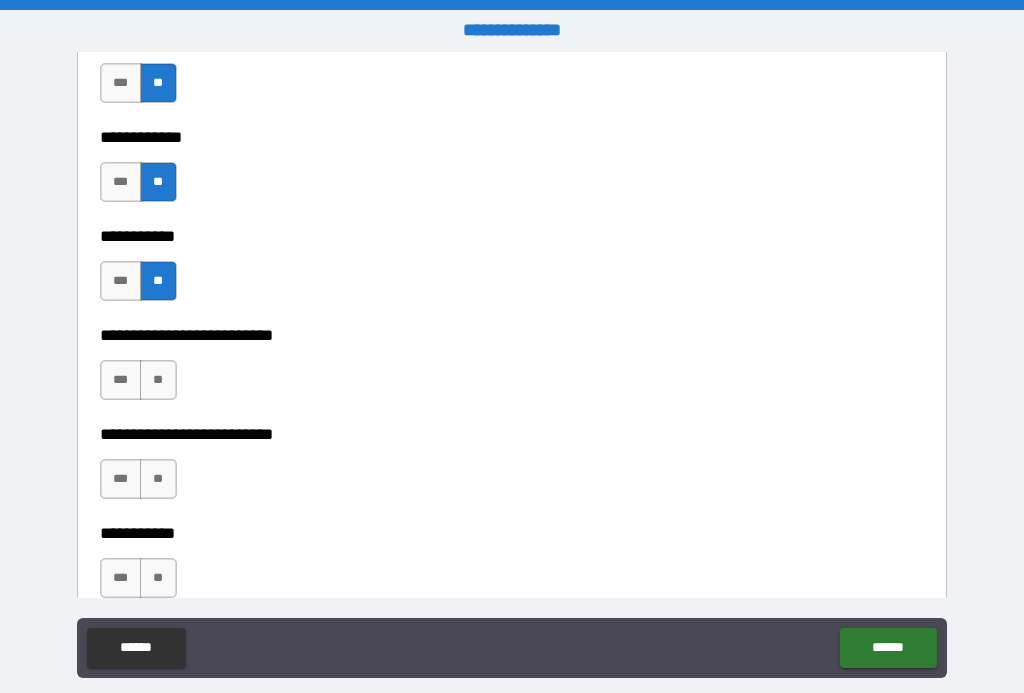 scroll, scrollTop: 3933, scrollLeft: 0, axis: vertical 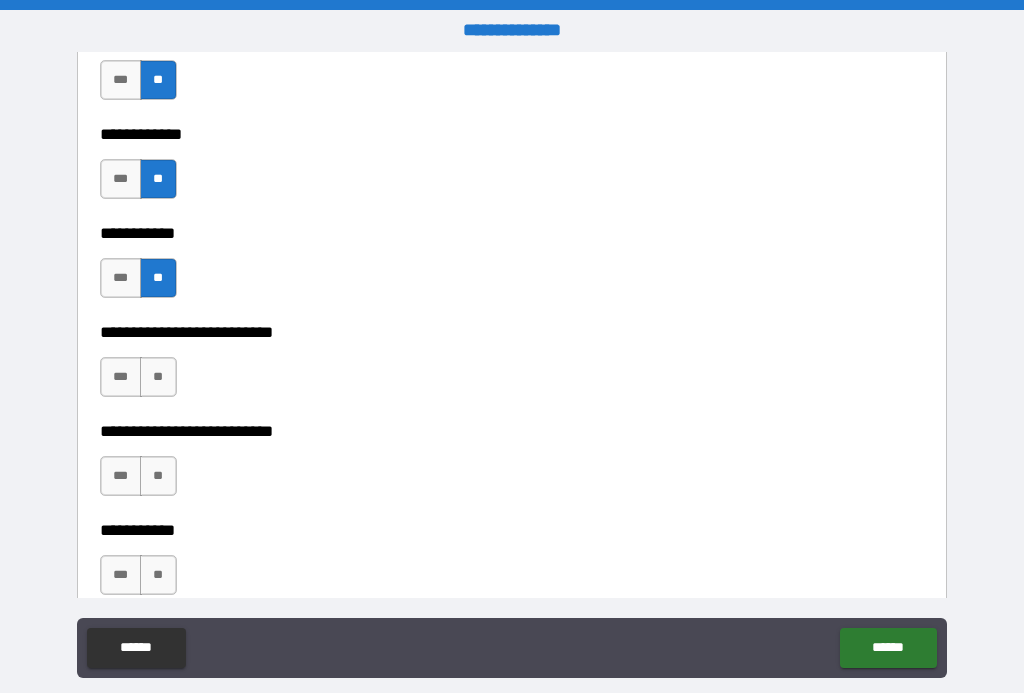 click on "***" at bounding box center (121, 377) 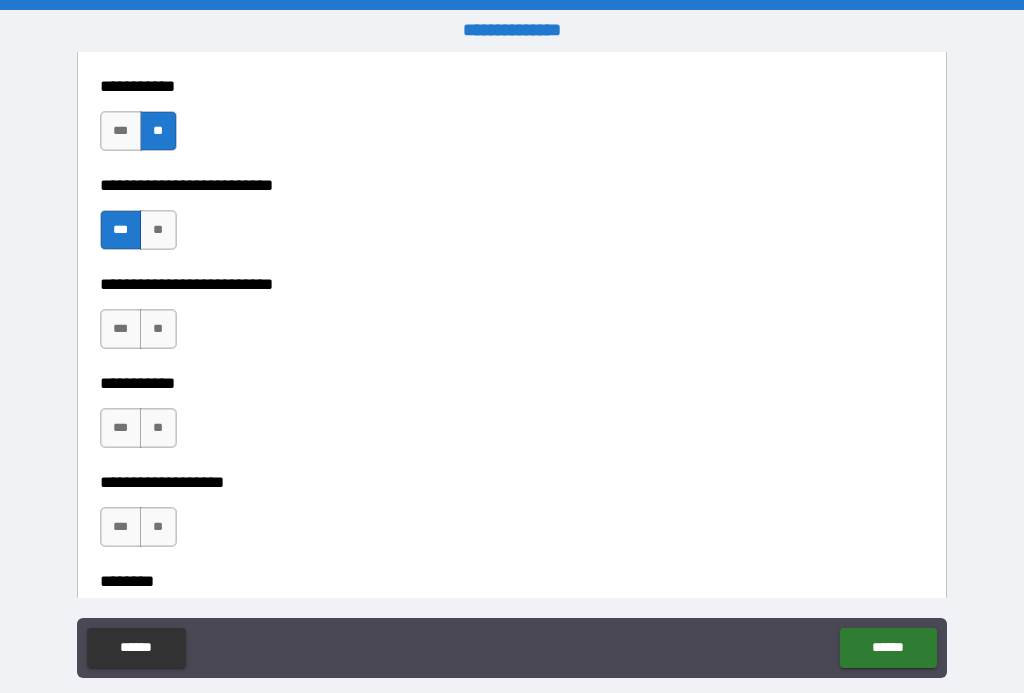 scroll, scrollTop: 4082, scrollLeft: 0, axis: vertical 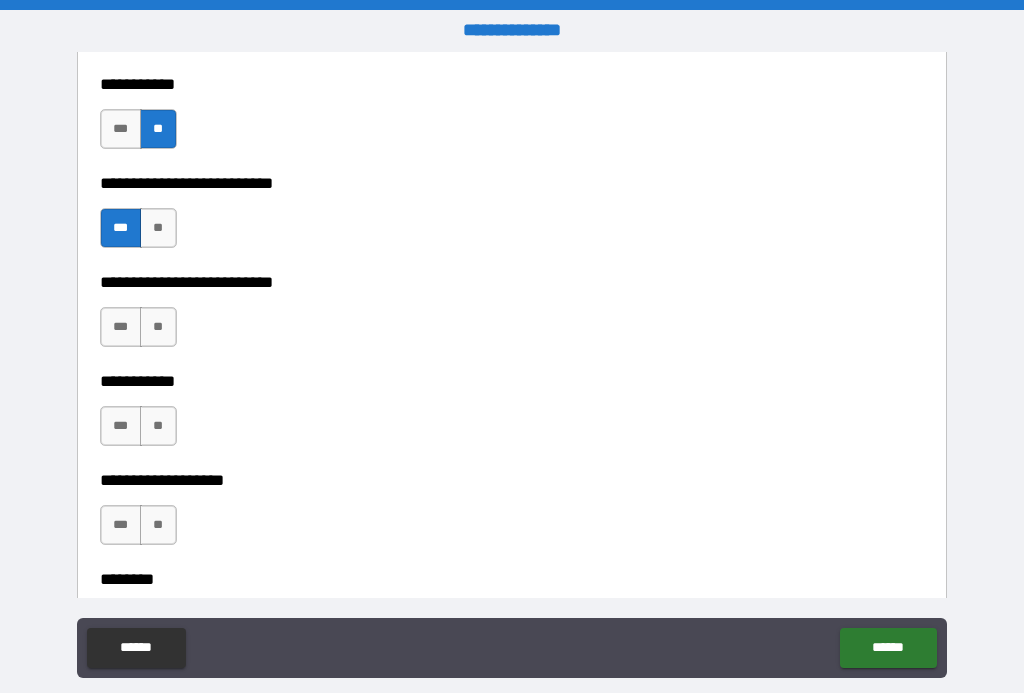 click on "**" at bounding box center (158, 426) 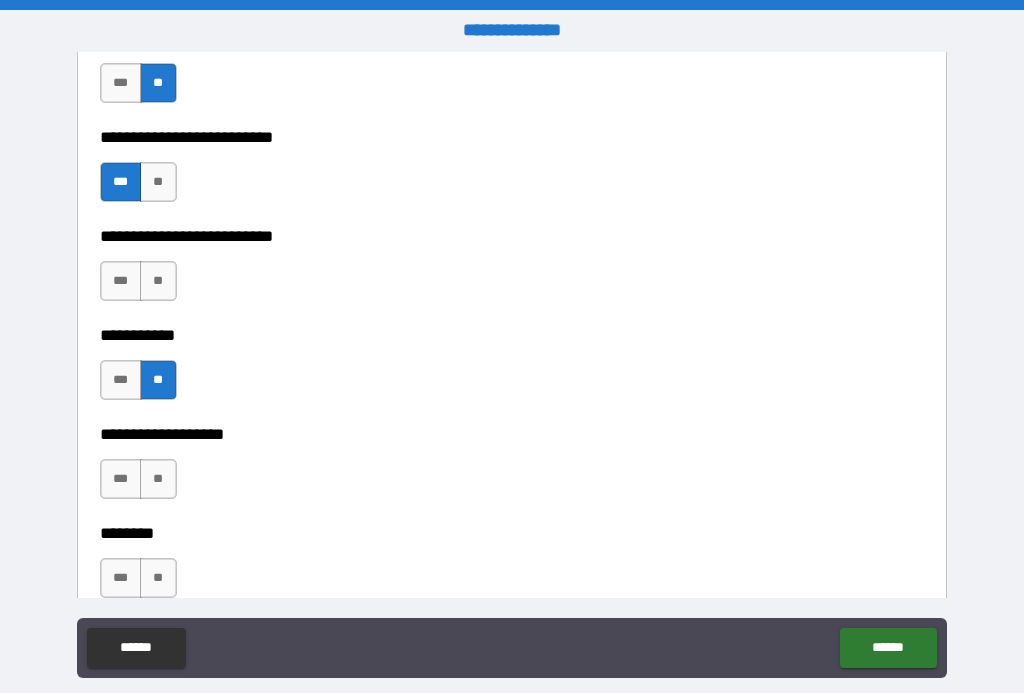 scroll, scrollTop: 4127, scrollLeft: 0, axis: vertical 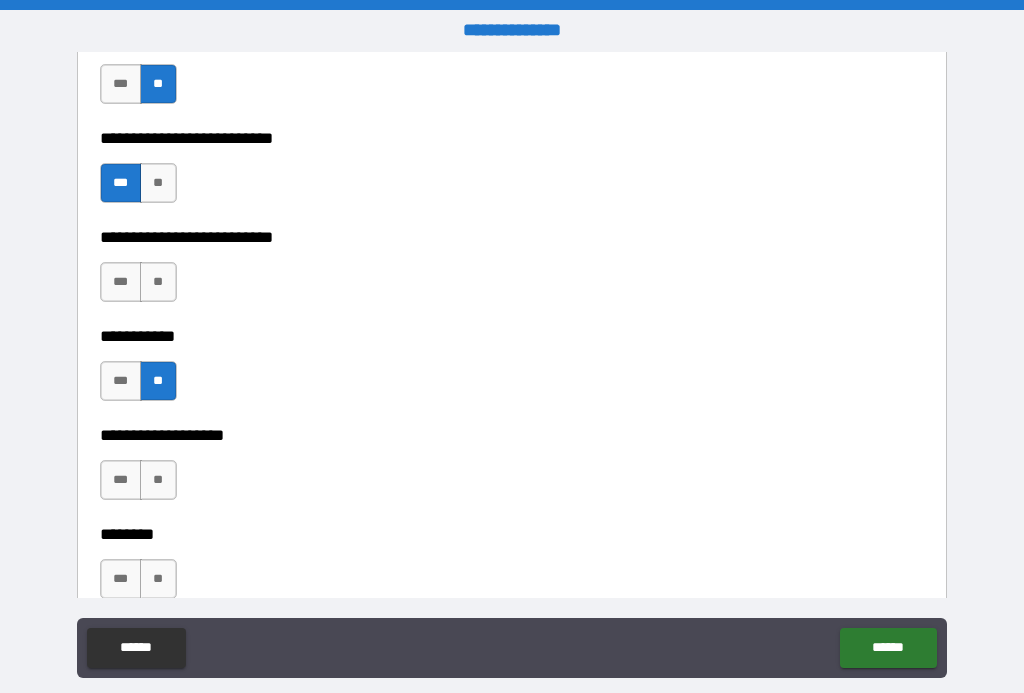 click on "**" at bounding box center (158, 183) 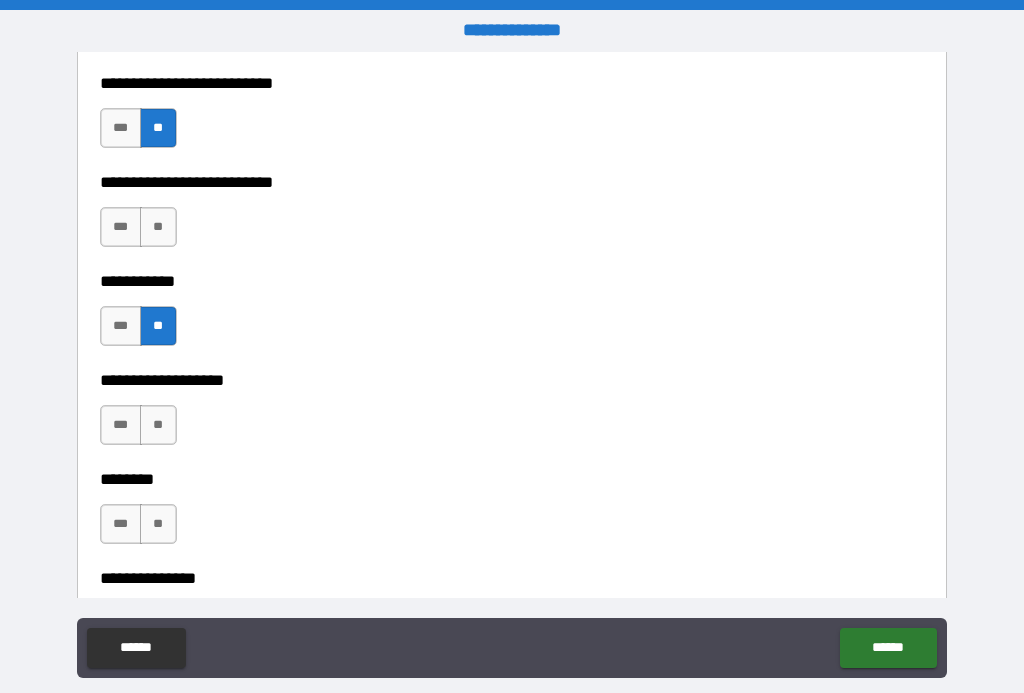 click on "**" at bounding box center [158, 425] 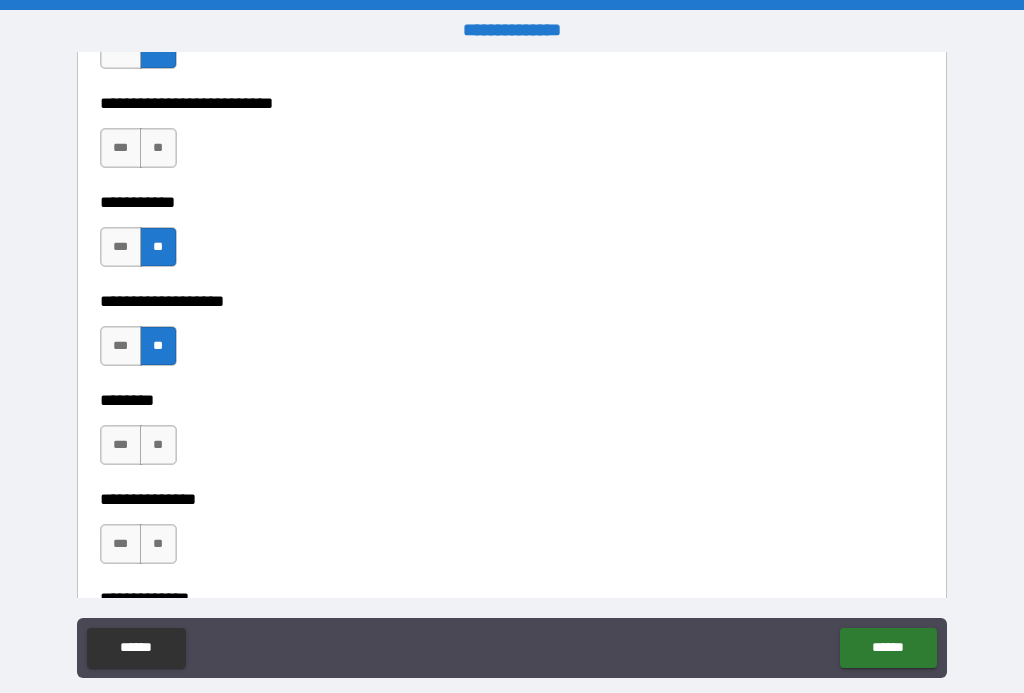 click on "**" at bounding box center [158, 445] 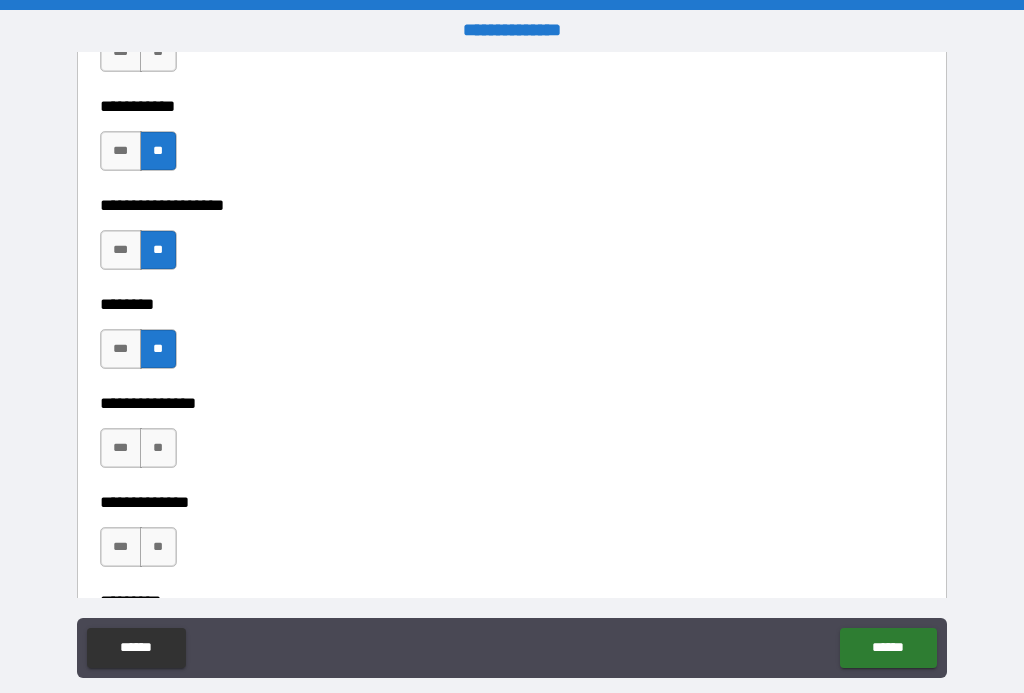 click on "**" at bounding box center (158, 448) 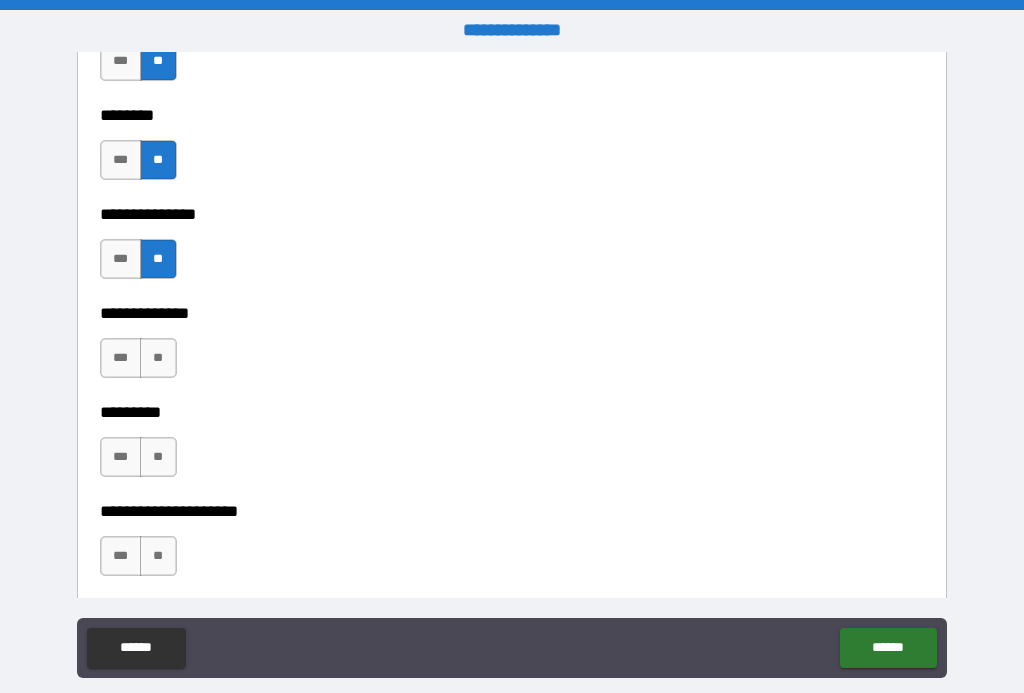 scroll, scrollTop: 4547, scrollLeft: 0, axis: vertical 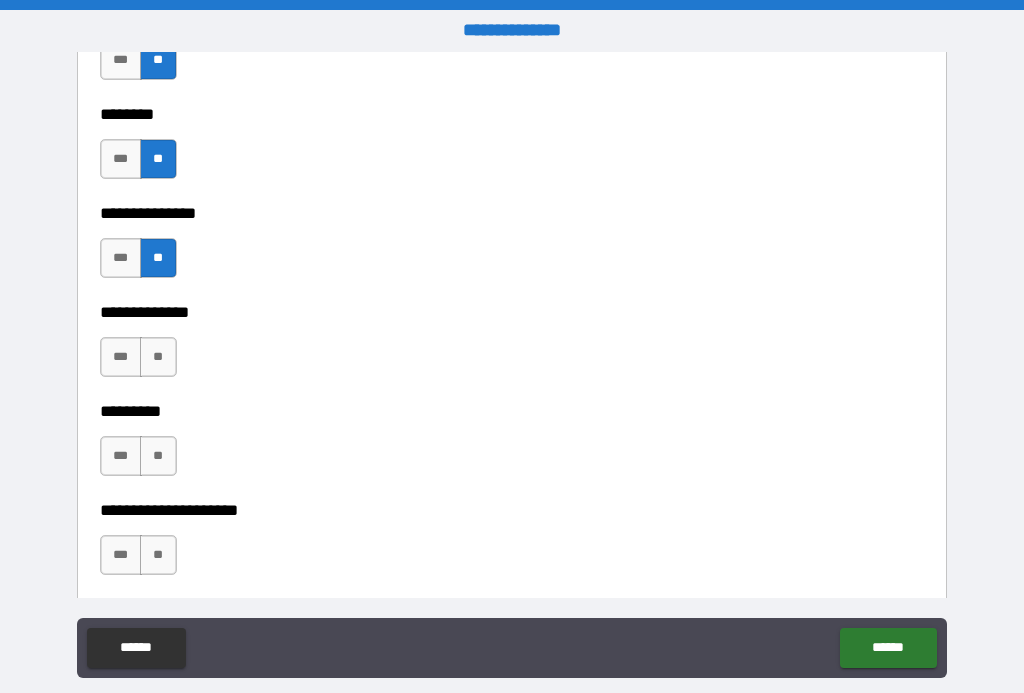 click on "**" at bounding box center (158, 357) 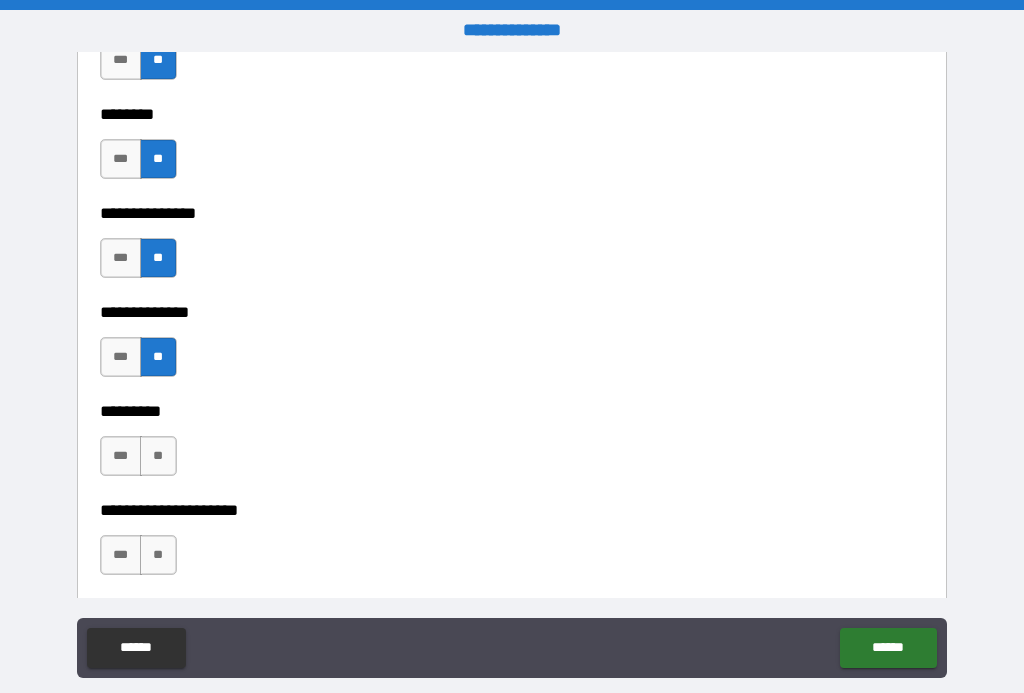 click on "**" at bounding box center (158, 456) 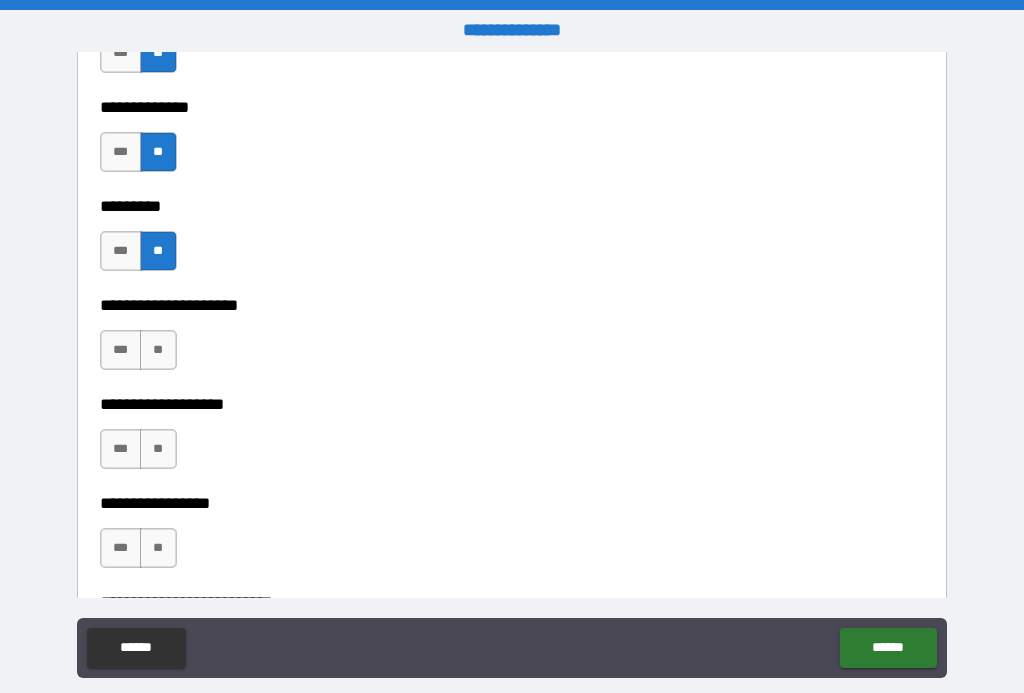 click on "**" at bounding box center (158, 350) 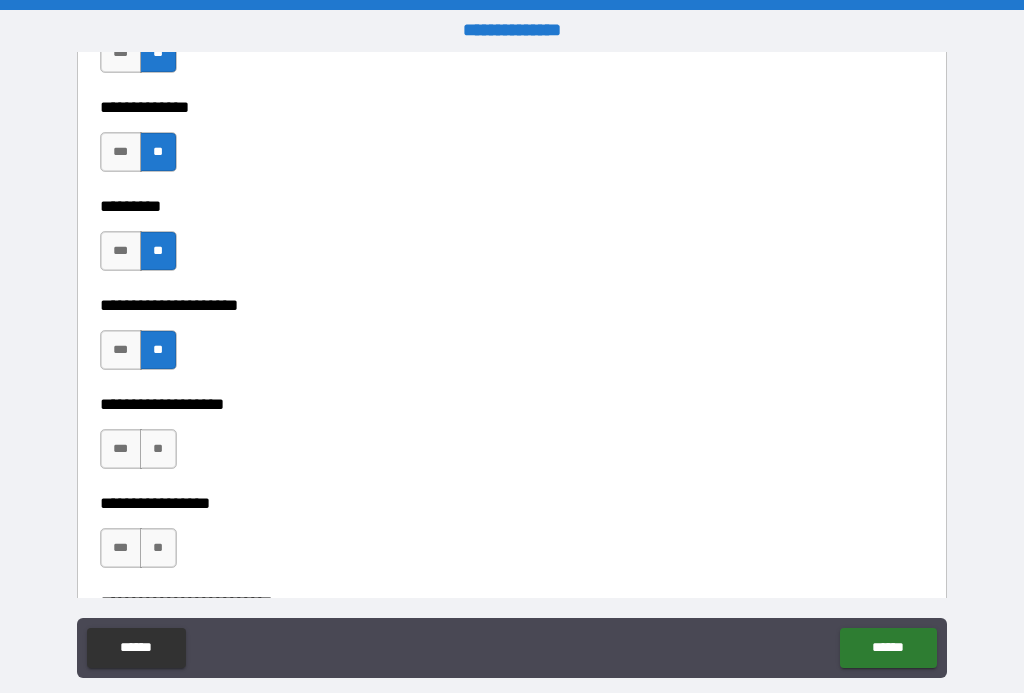 click on "**" at bounding box center [158, 449] 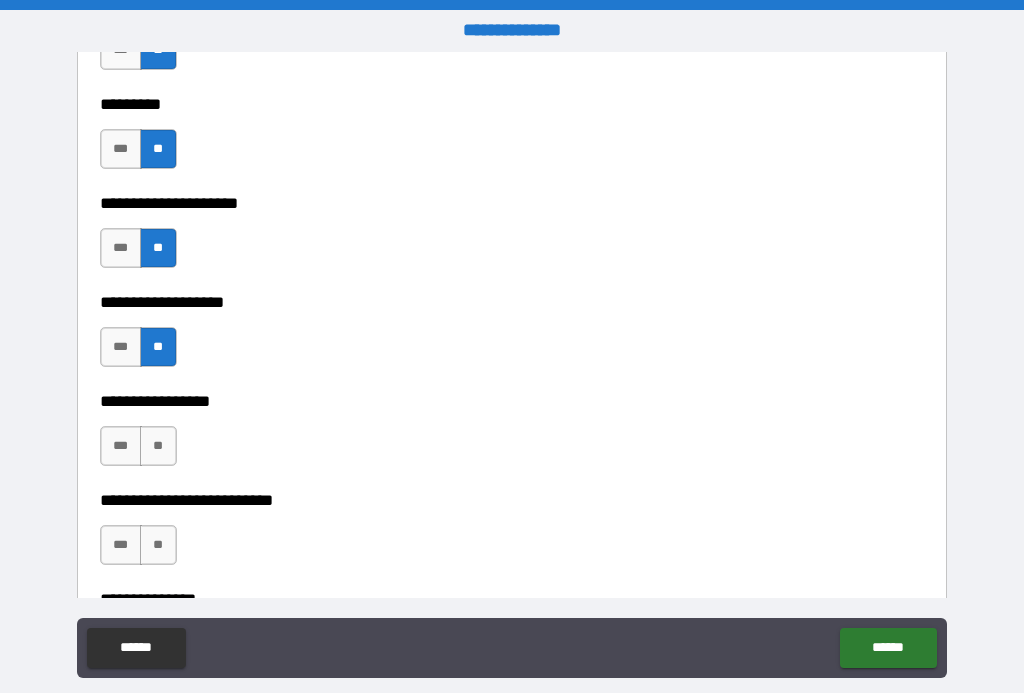 scroll, scrollTop: 4855, scrollLeft: 0, axis: vertical 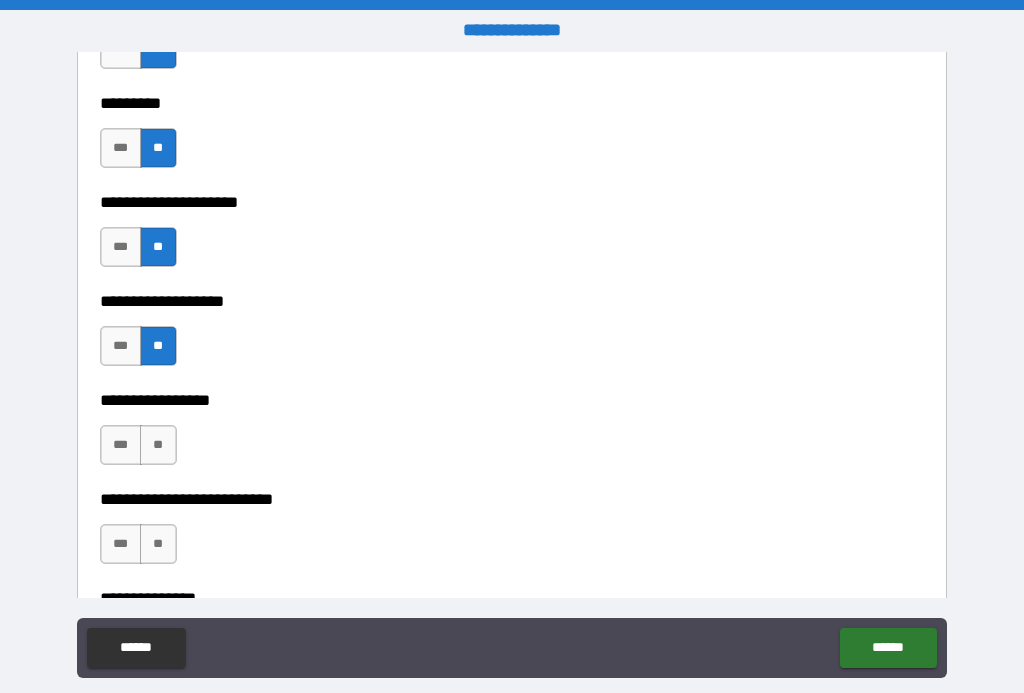 click on "**" at bounding box center [158, 445] 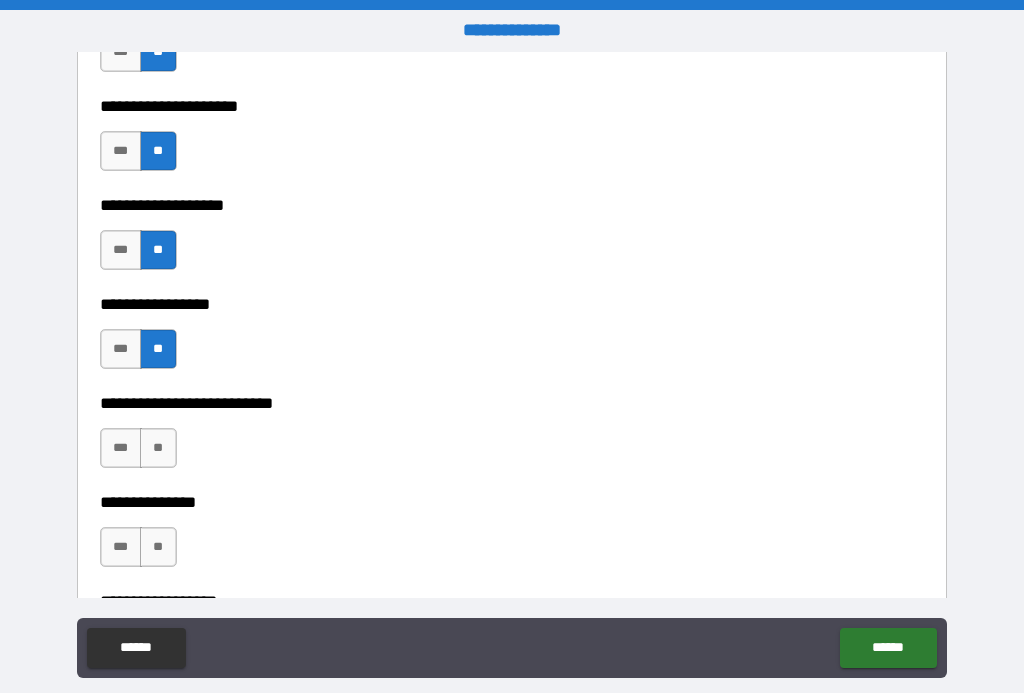 scroll, scrollTop: 4952, scrollLeft: 0, axis: vertical 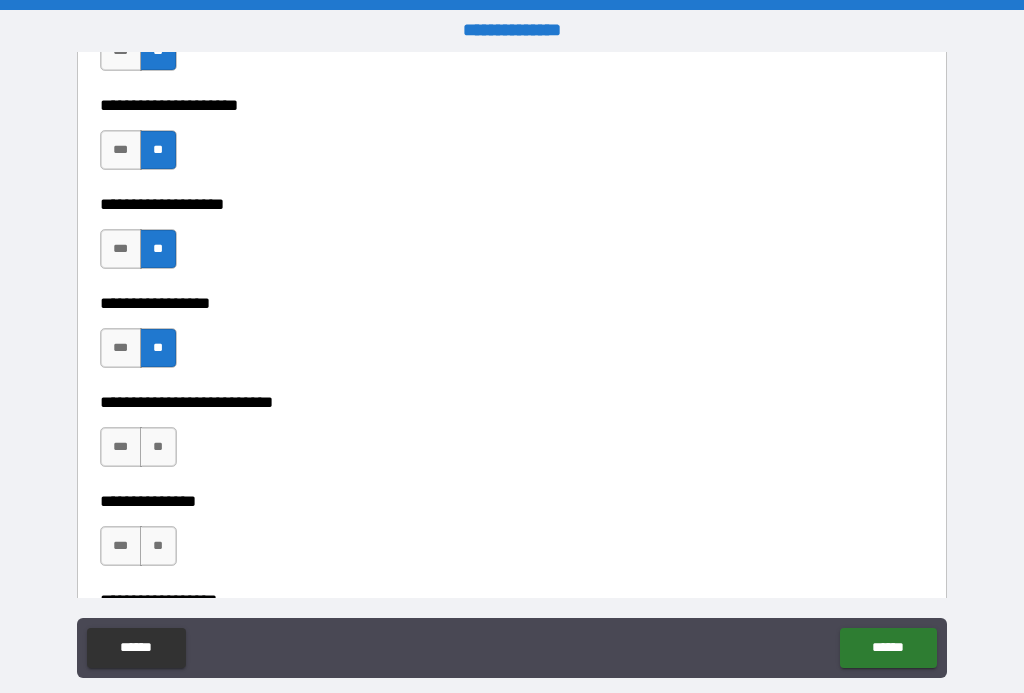 click on "**" at bounding box center (158, 546) 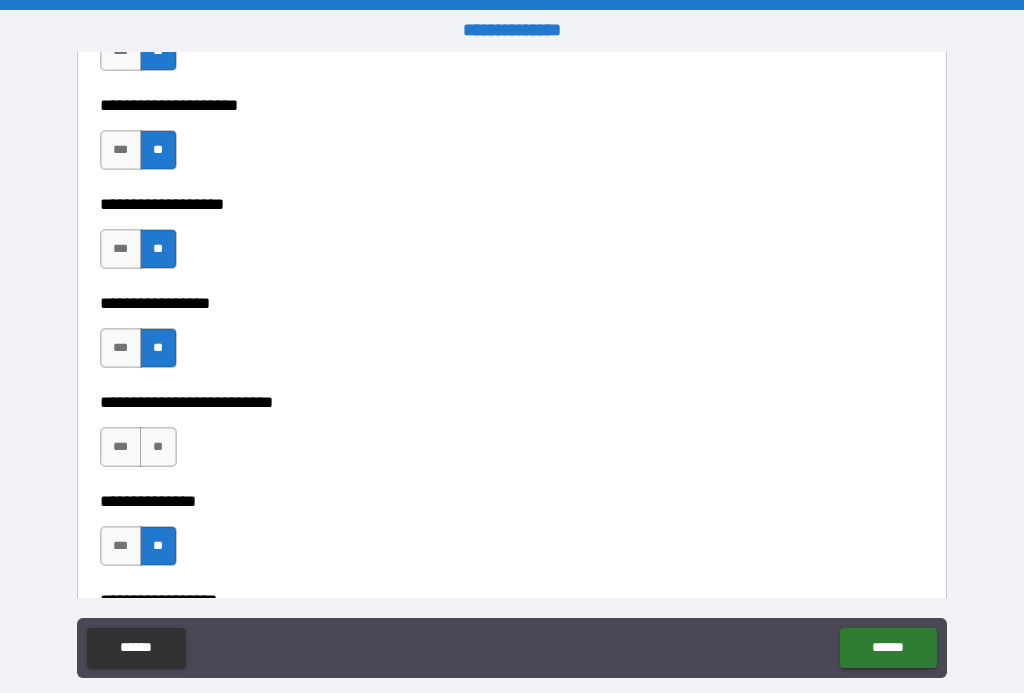 click on "**" at bounding box center [158, 447] 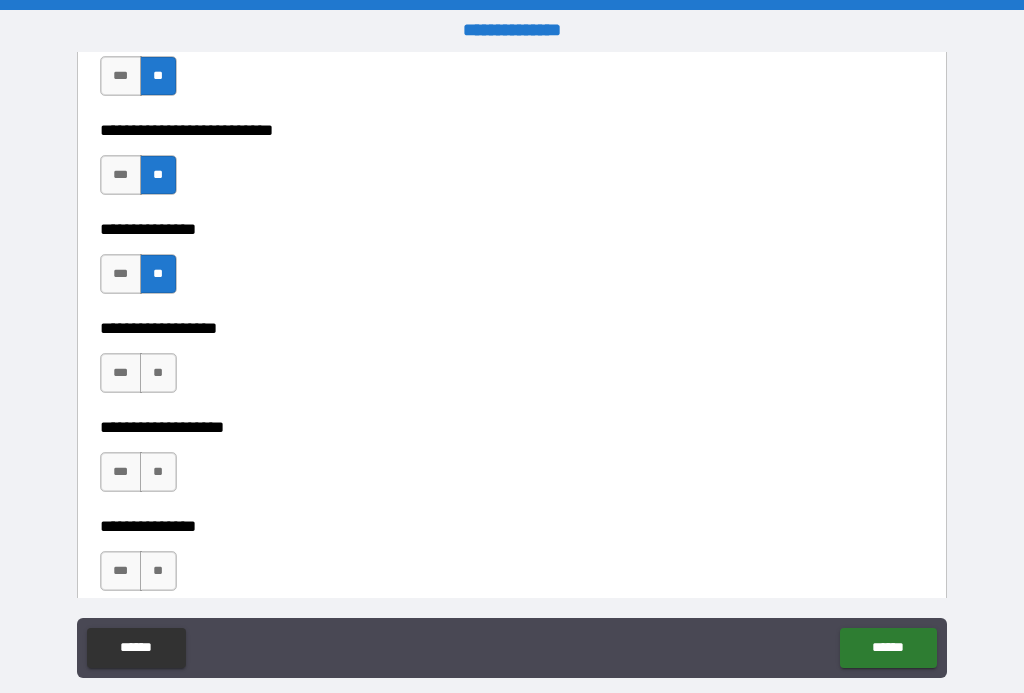 scroll, scrollTop: 5241, scrollLeft: 0, axis: vertical 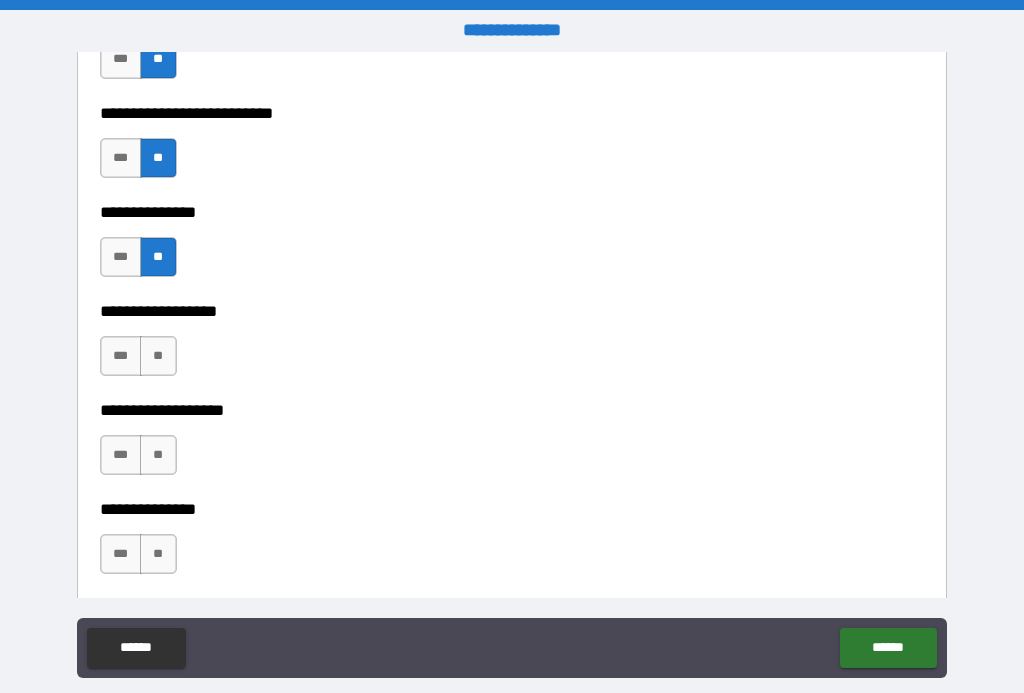 click on "**" at bounding box center [158, 356] 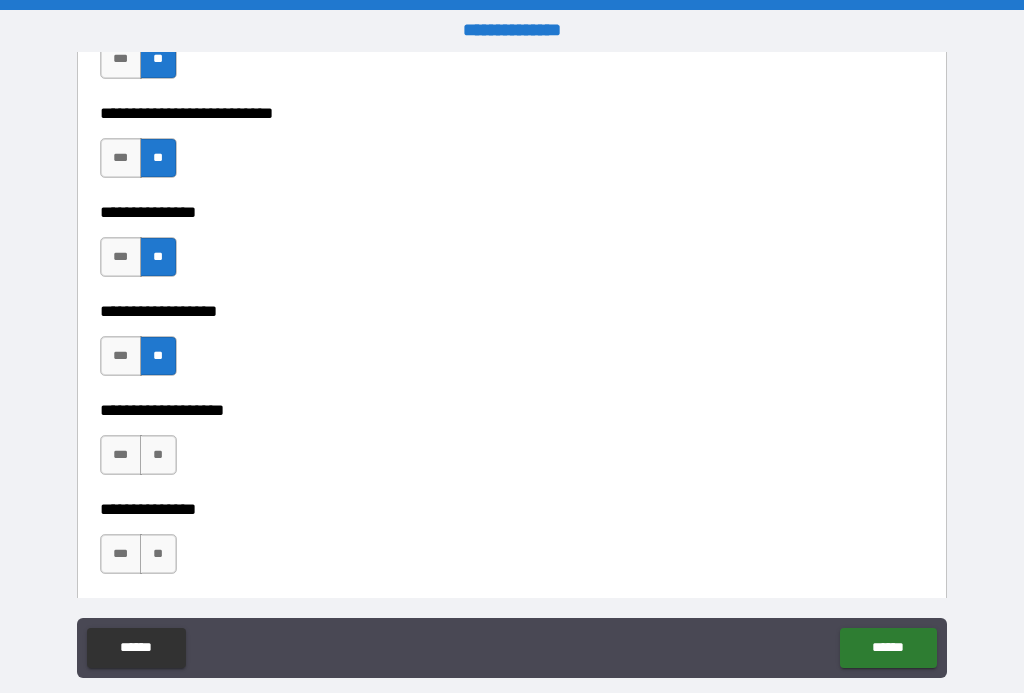 click on "**" at bounding box center [158, 455] 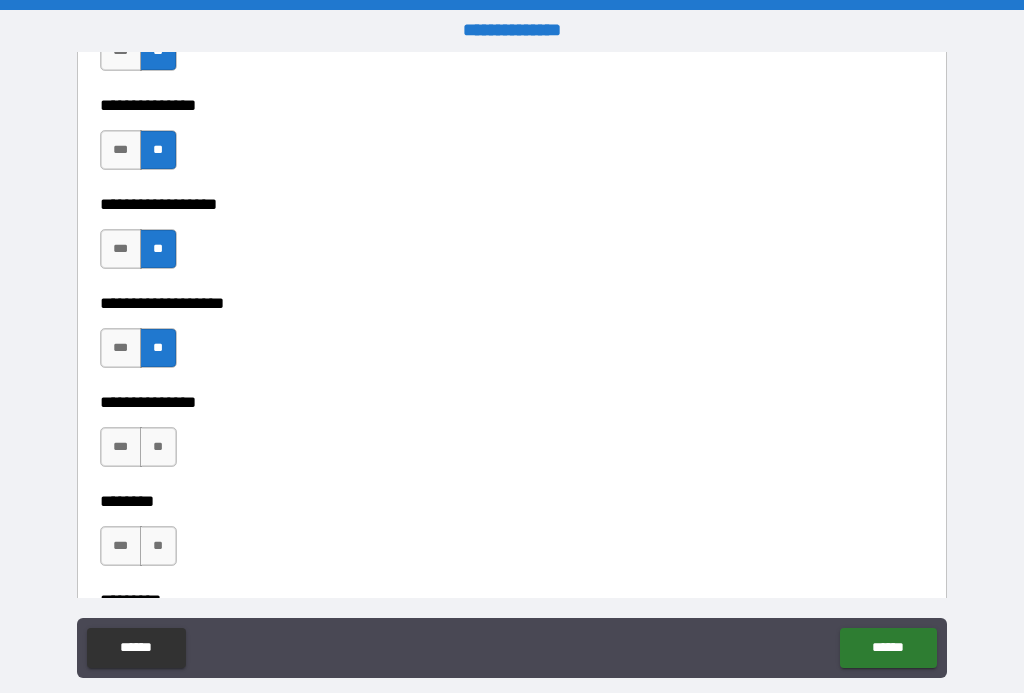 click on "**" at bounding box center (158, 447) 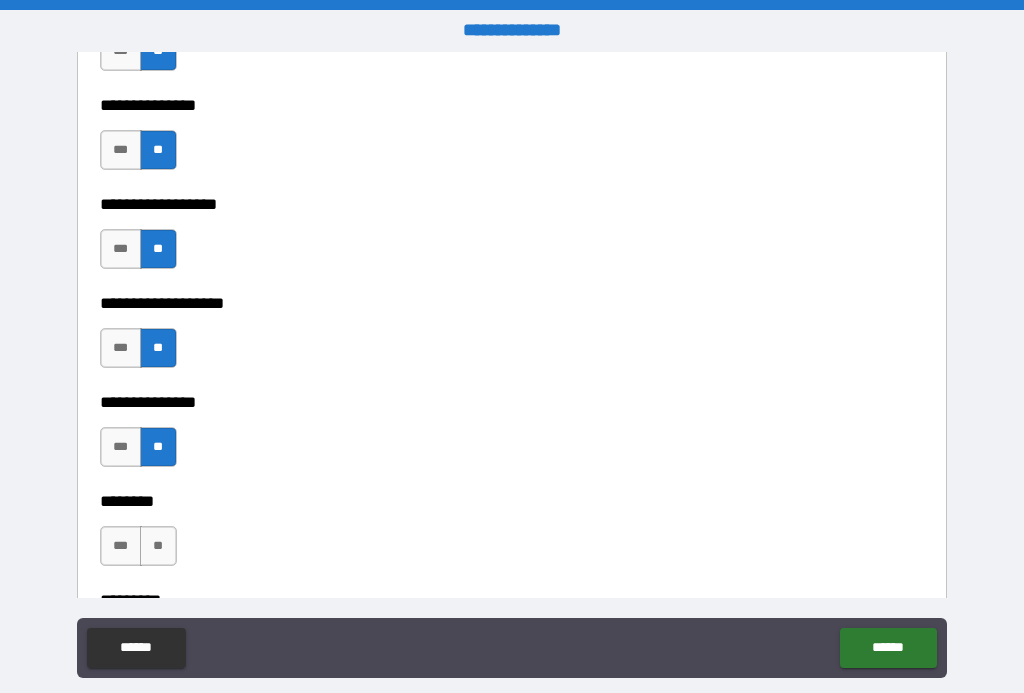 click on "**" at bounding box center (158, 546) 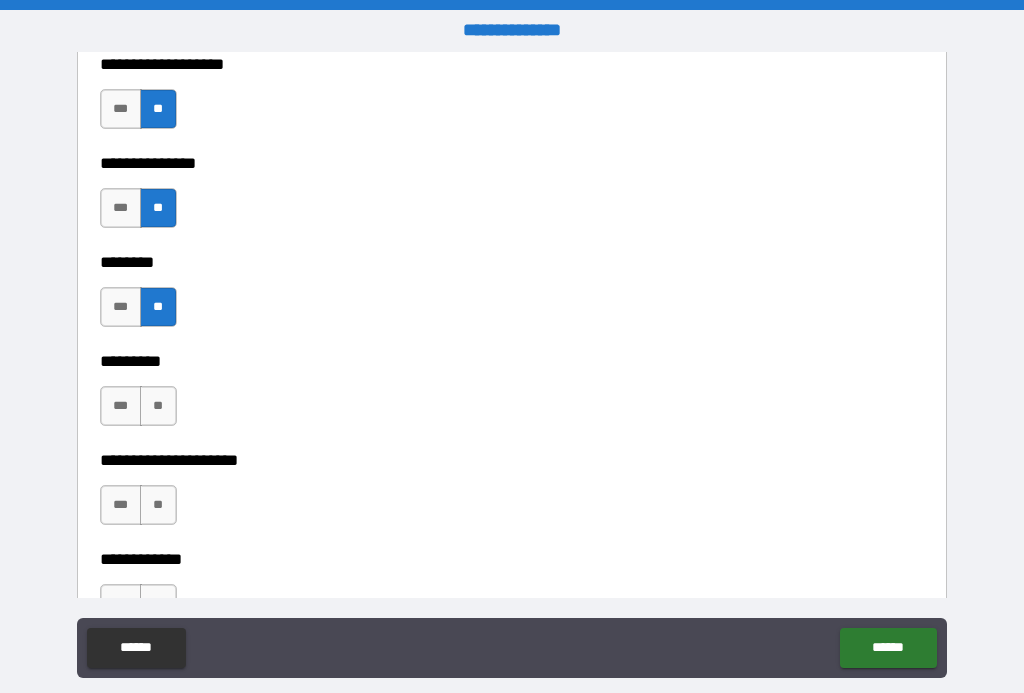 scroll, scrollTop: 5589, scrollLeft: 0, axis: vertical 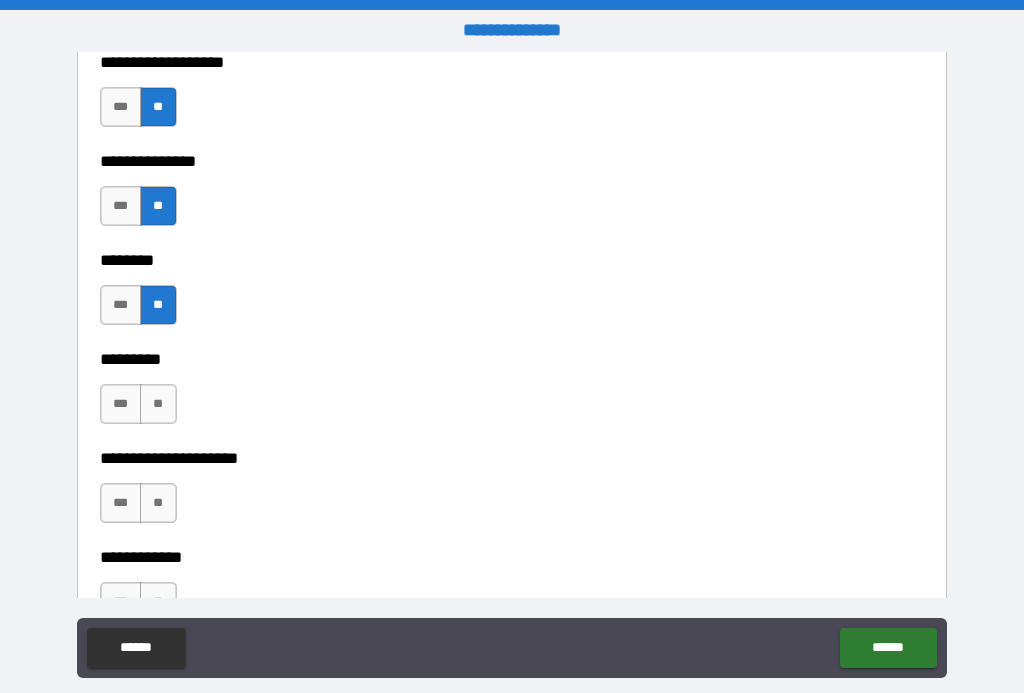 click on "**" at bounding box center (158, 404) 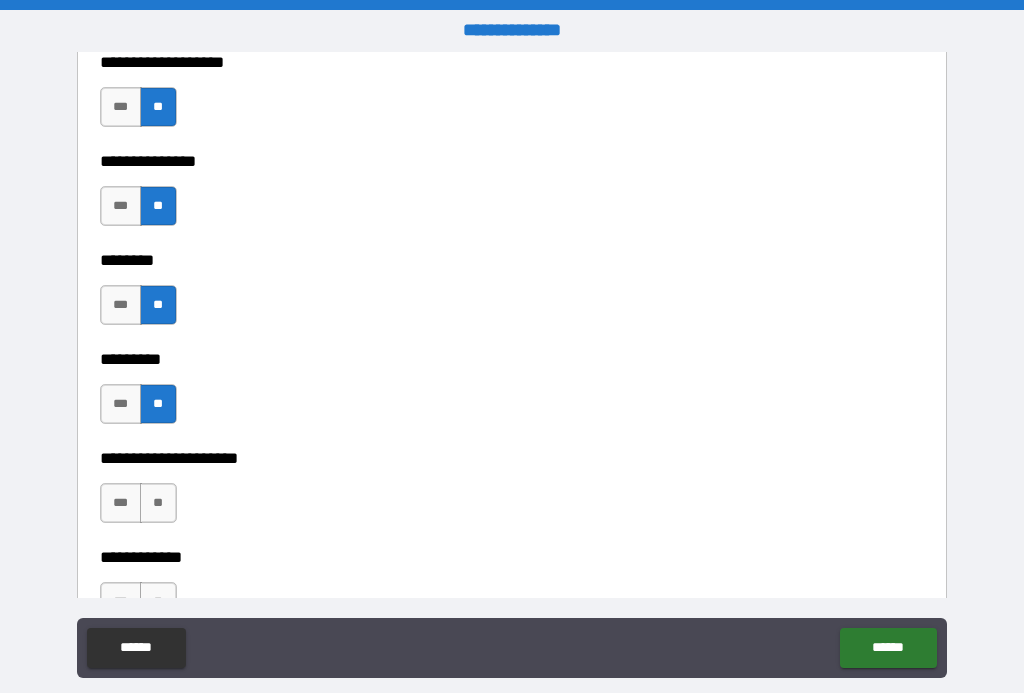 click on "**" at bounding box center [158, 503] 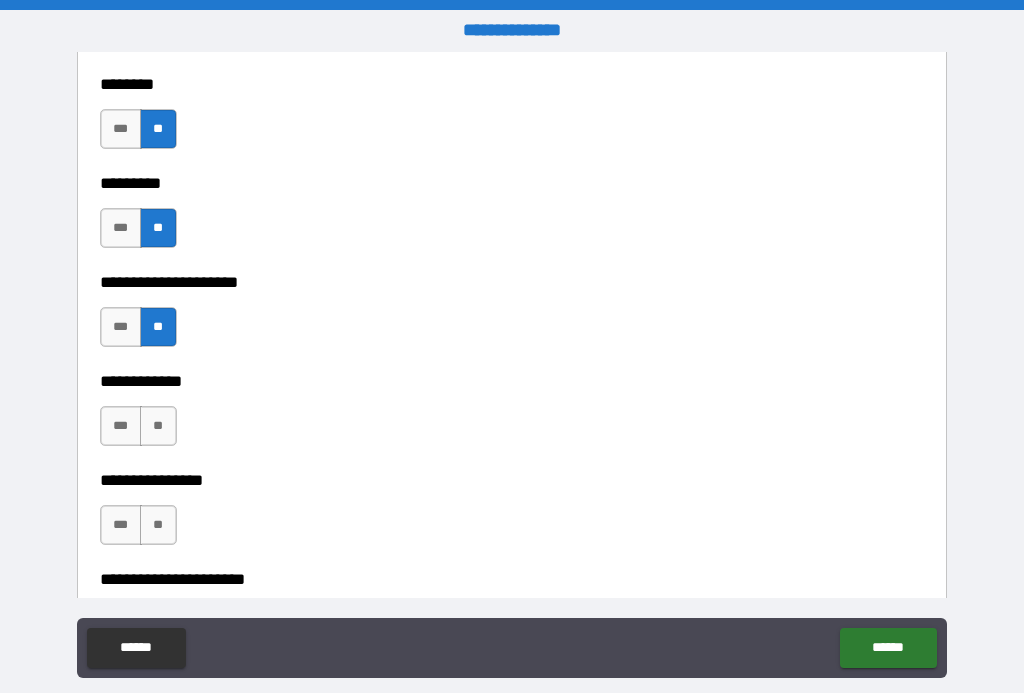 scroll, scrollTop: 5766, scrollLeft: 0, axis: vertical 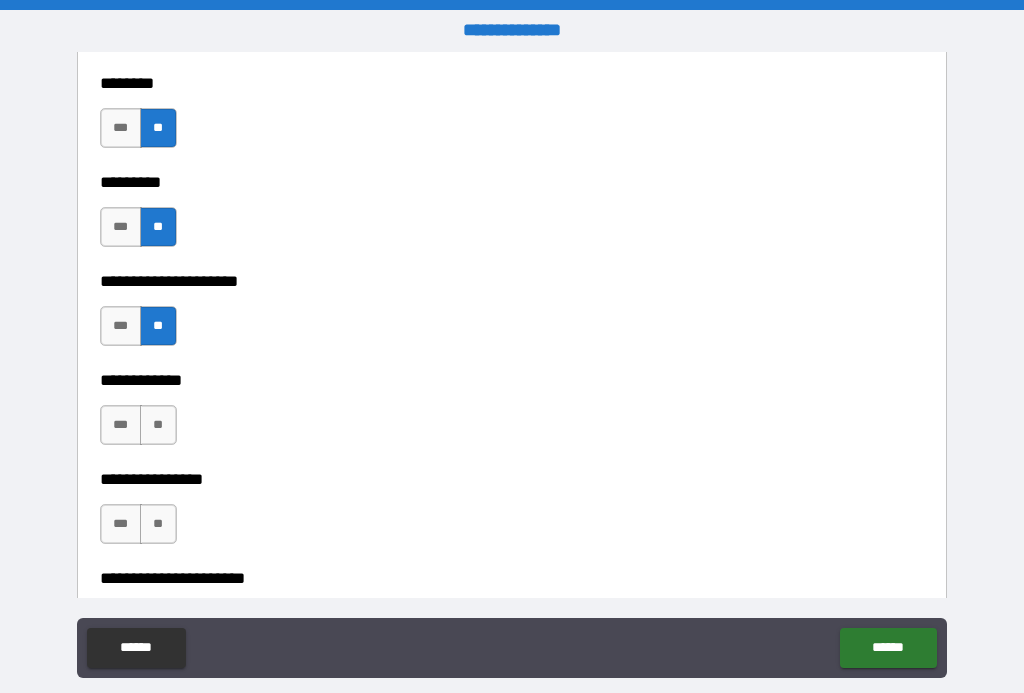 click on "**" at bounding box center [158, 425] 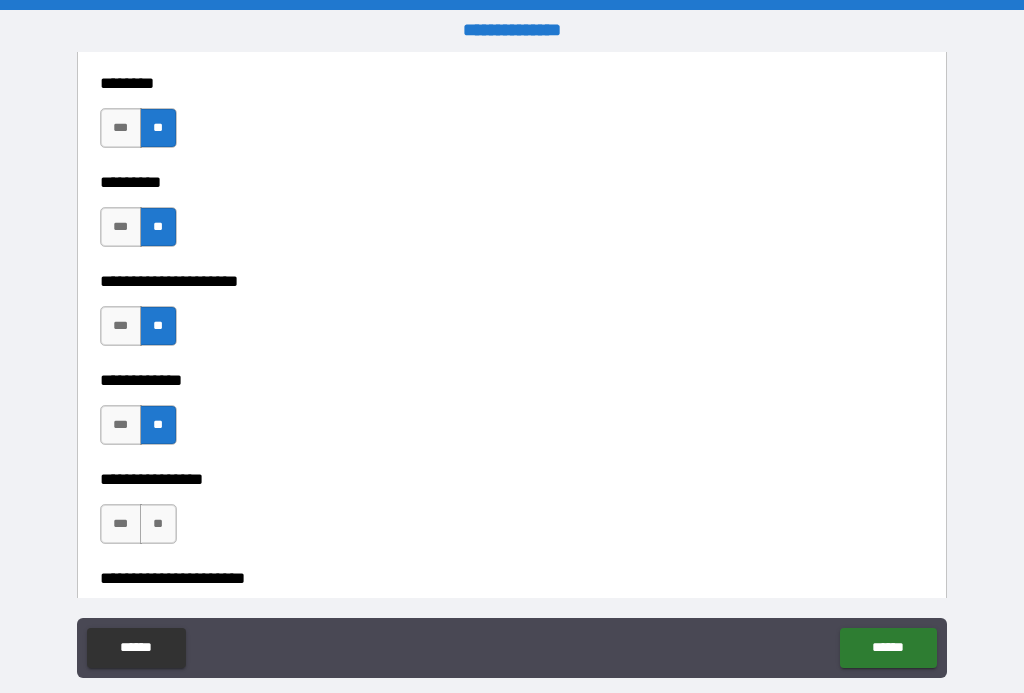 click on "**" at bounding box center [158, 524] 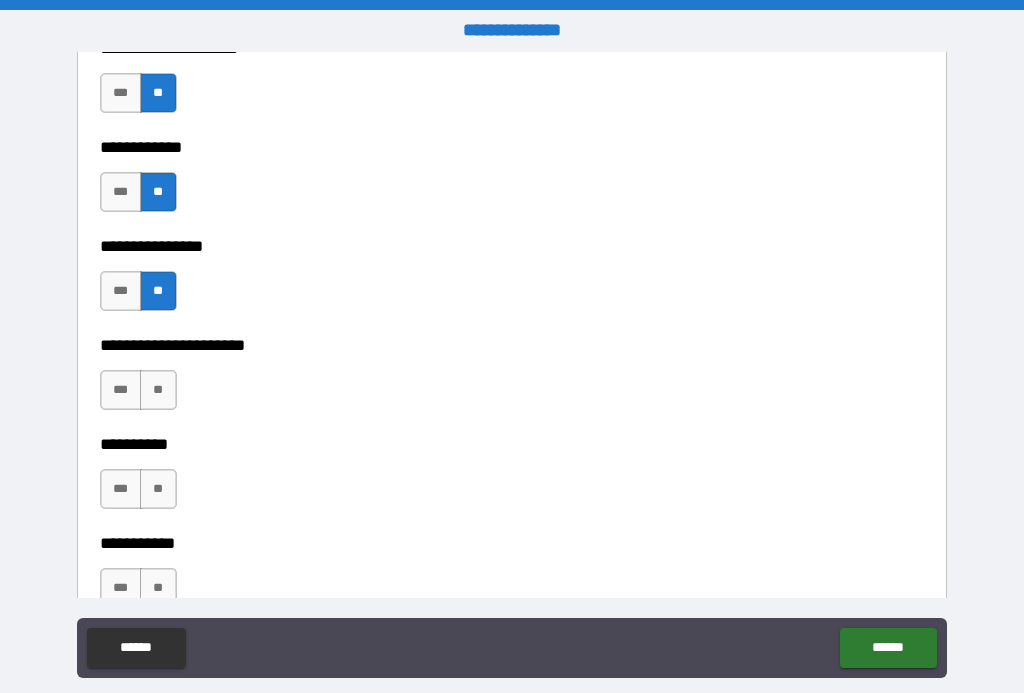 scroll, scrollTop: 6021, scrollLeft: 0, axis: vertical 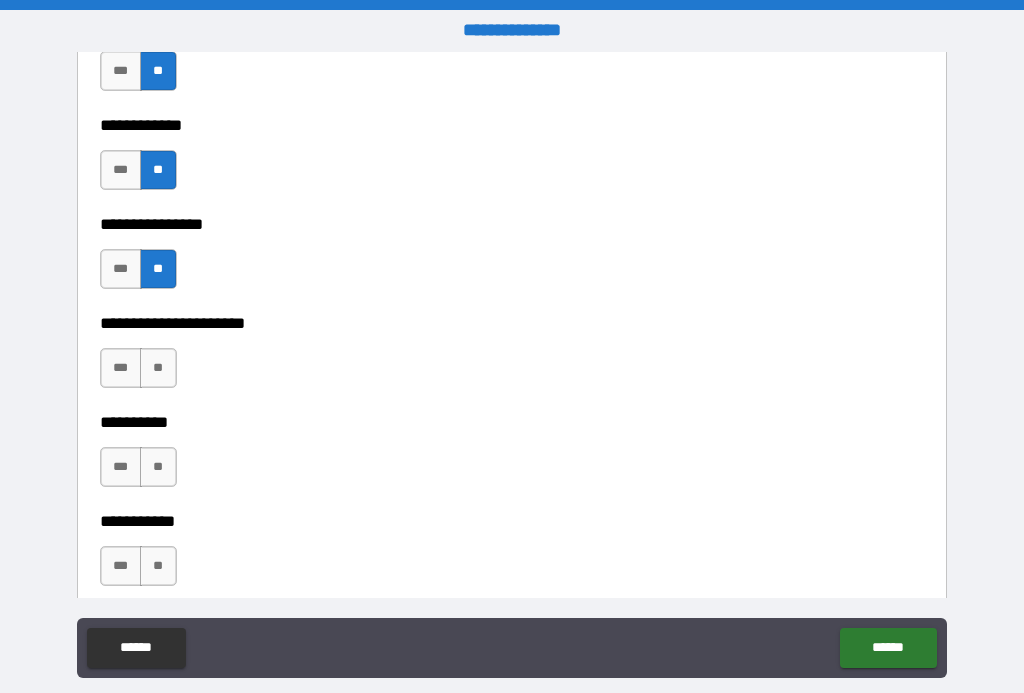 click on "**" at bounding box center (158, 368) 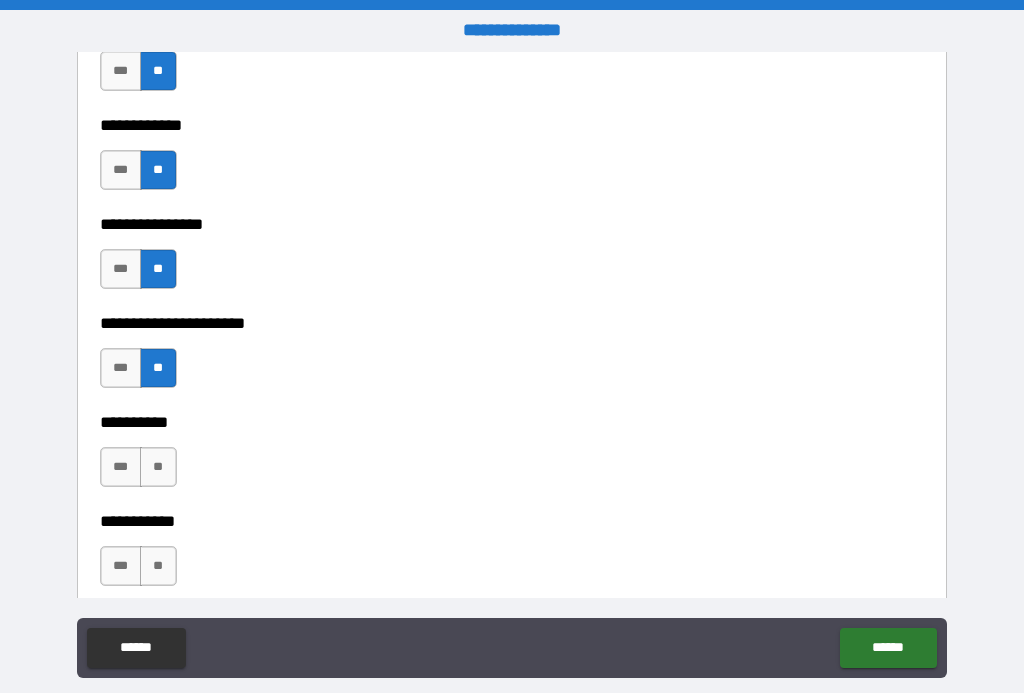 click on "**" at bounding box center (158, 467) 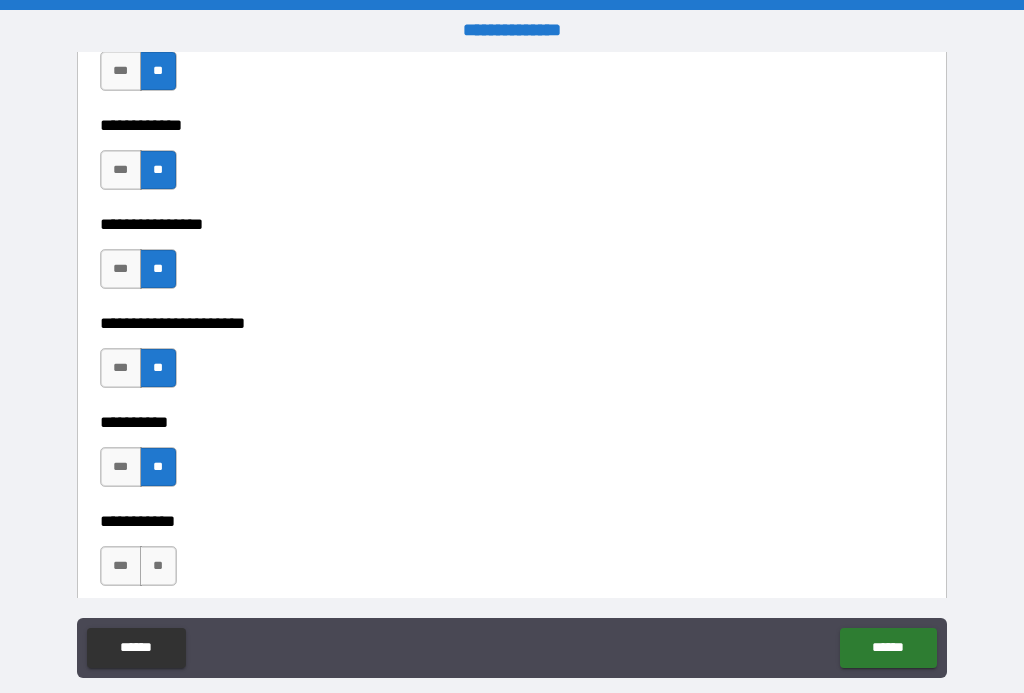 click on "**" at bounding box center (158, 566) 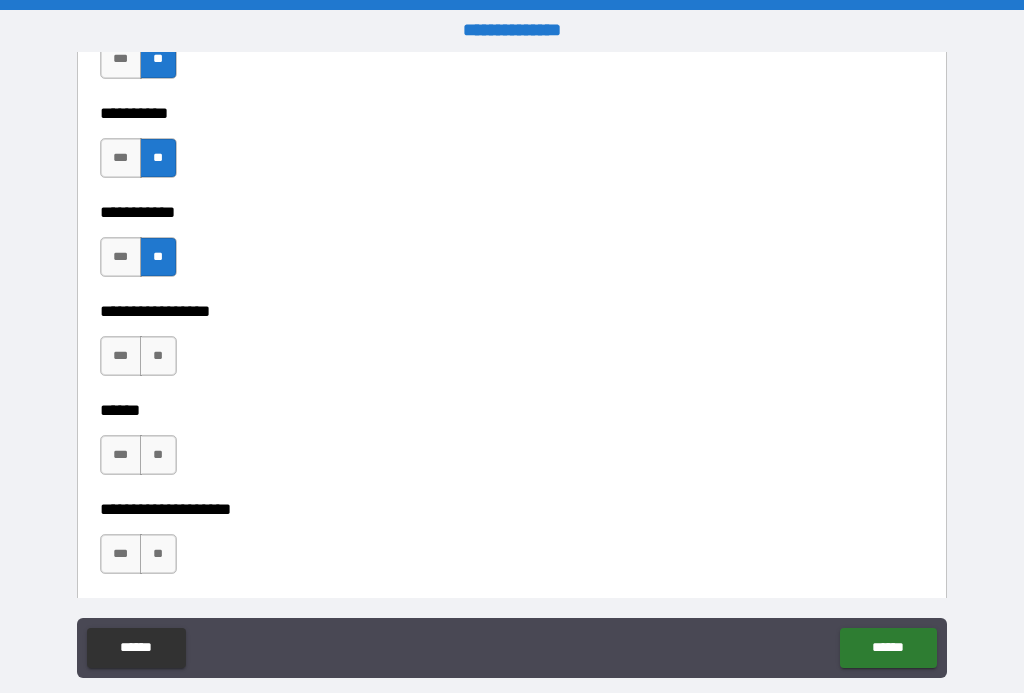 scroll, scrollTop: 6332, scrollLeft: 0, axis: vertical 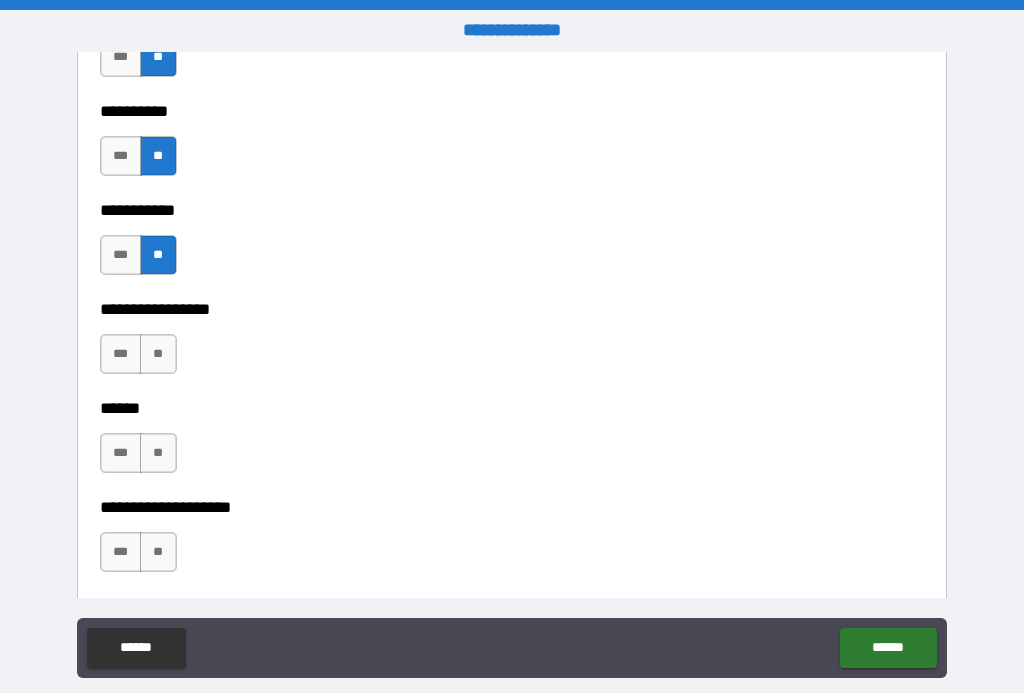 click on "**" at bounding box center (158, 354) 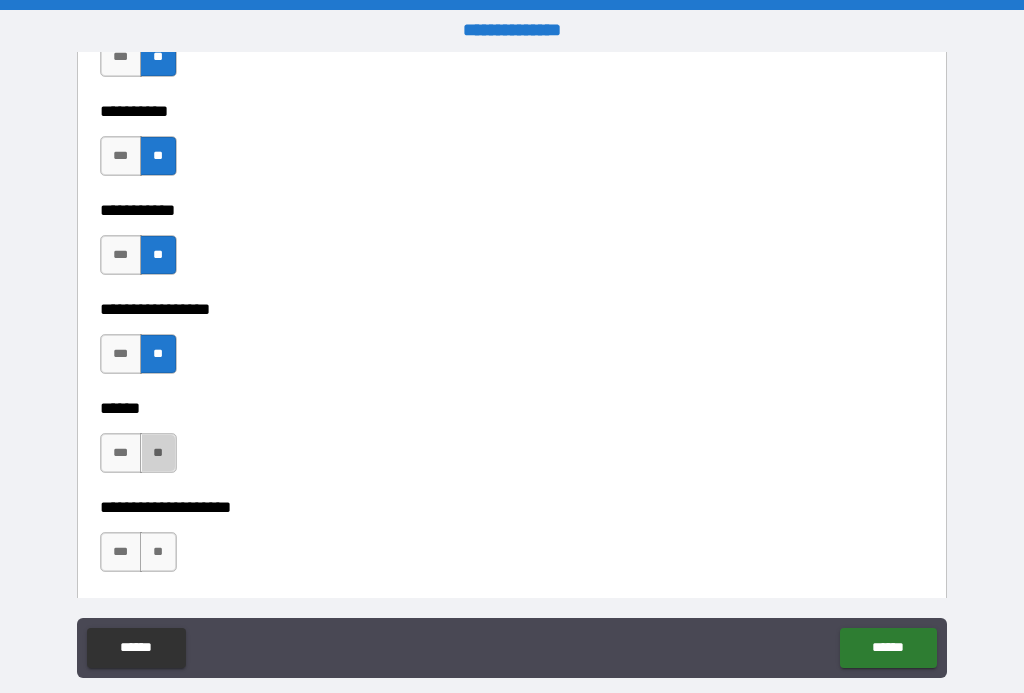 click on "**" at bounding box center (158, 453) 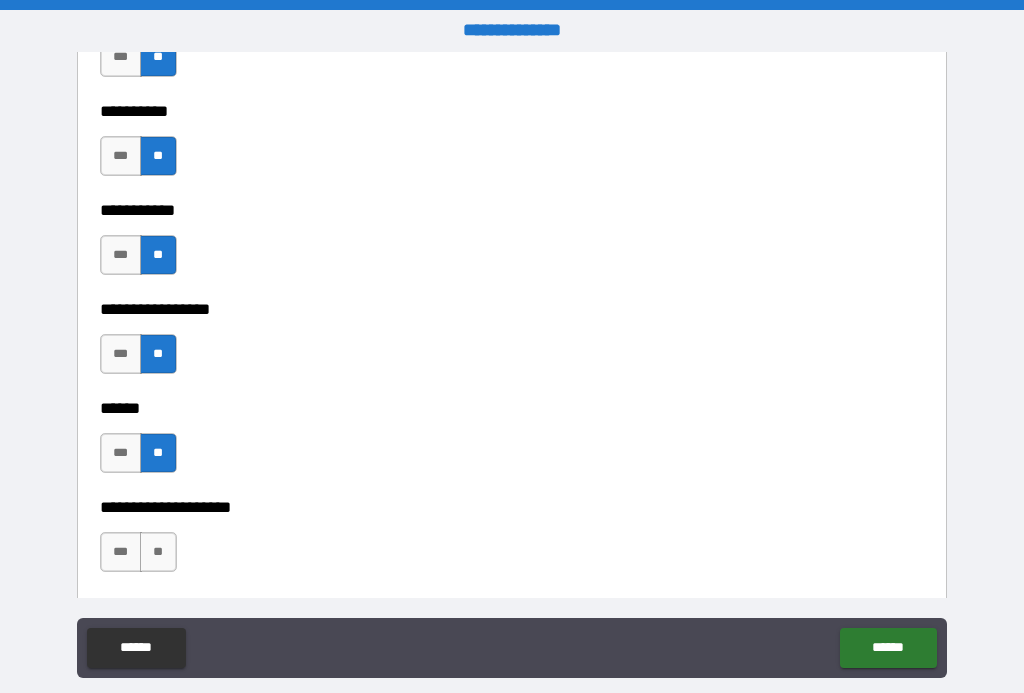 click on "**" at bounding box center (158, 552) 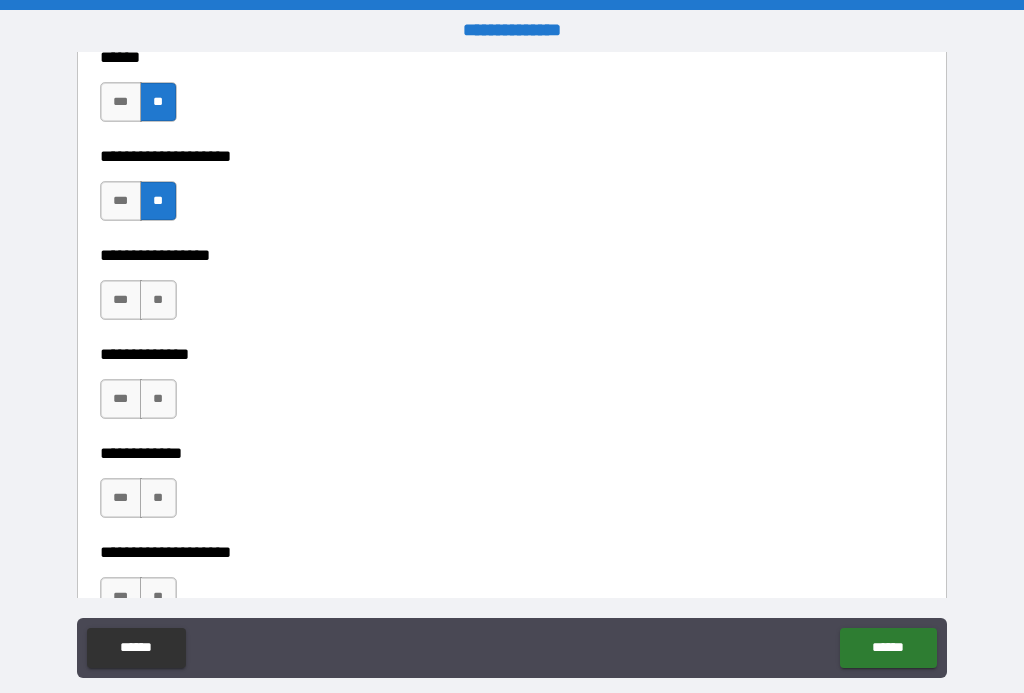 scroll, scrollTop: 6684, scrollLeft: 0, axis: vertical 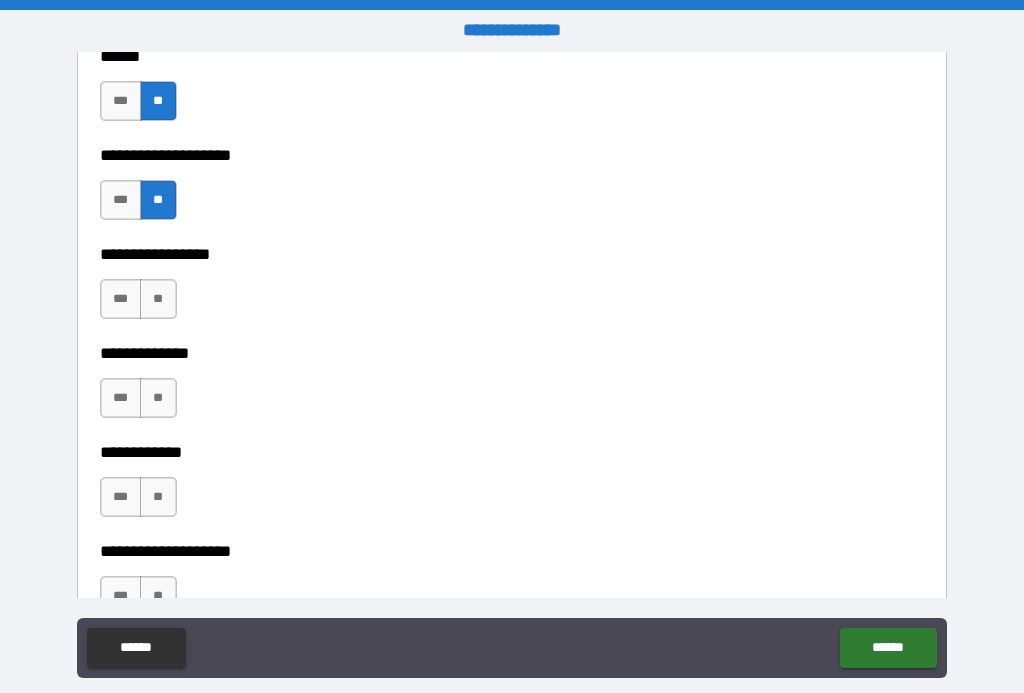 click on "**" at bounding box center [158, 299] 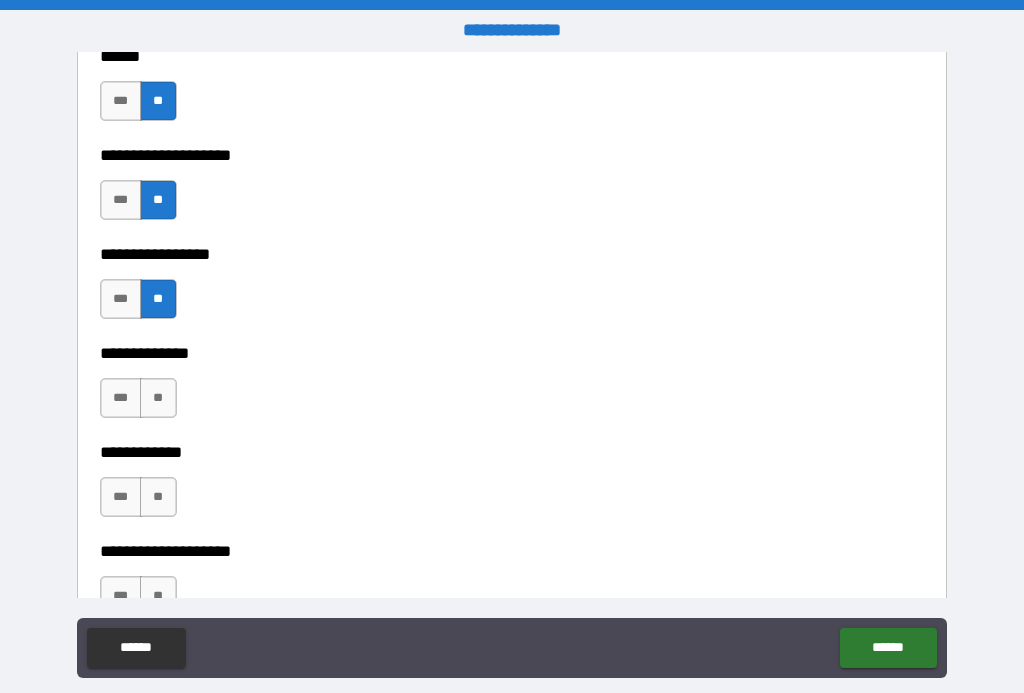 click on "**" at bounding box center (158, 398) 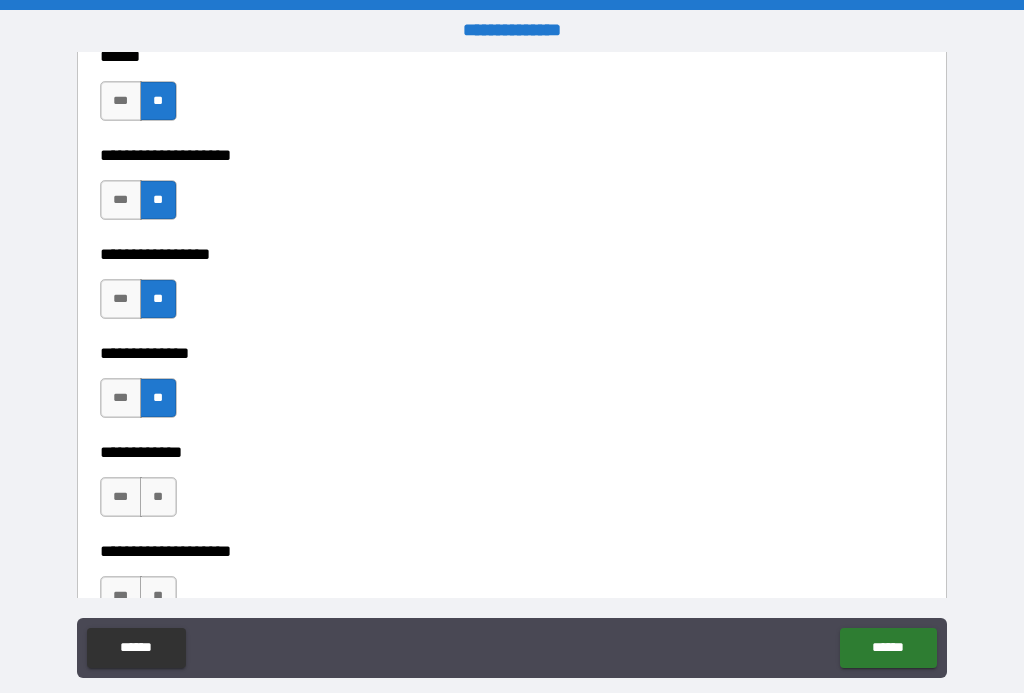 click on "**" at bounding box center (158, 497) 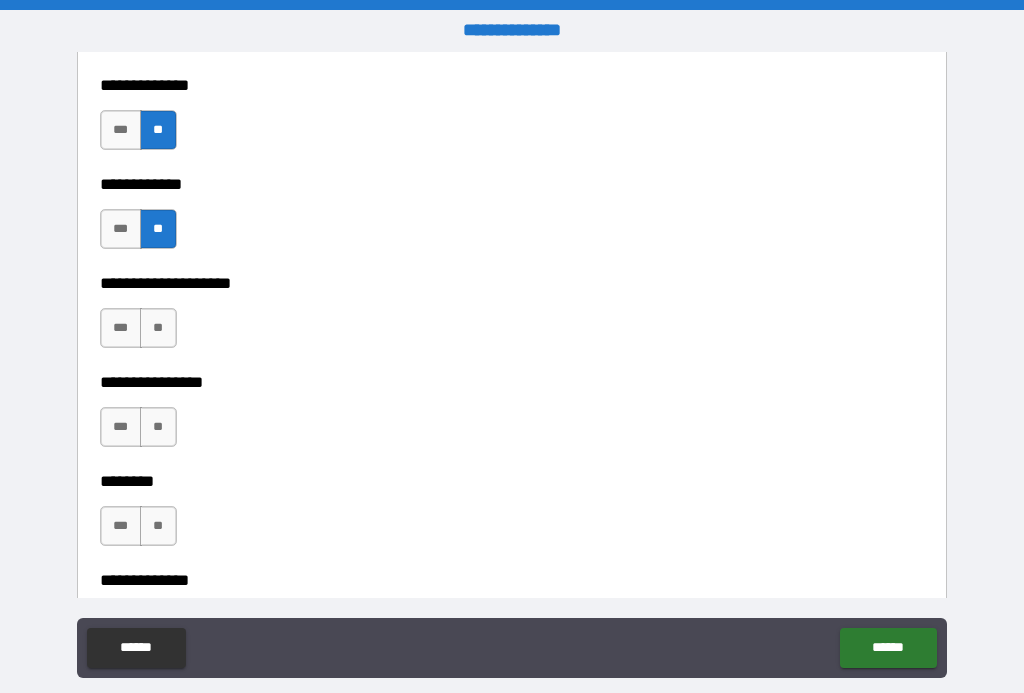 scroll, scrollTop: 6955, scrollLeft: 0, axis: vertical 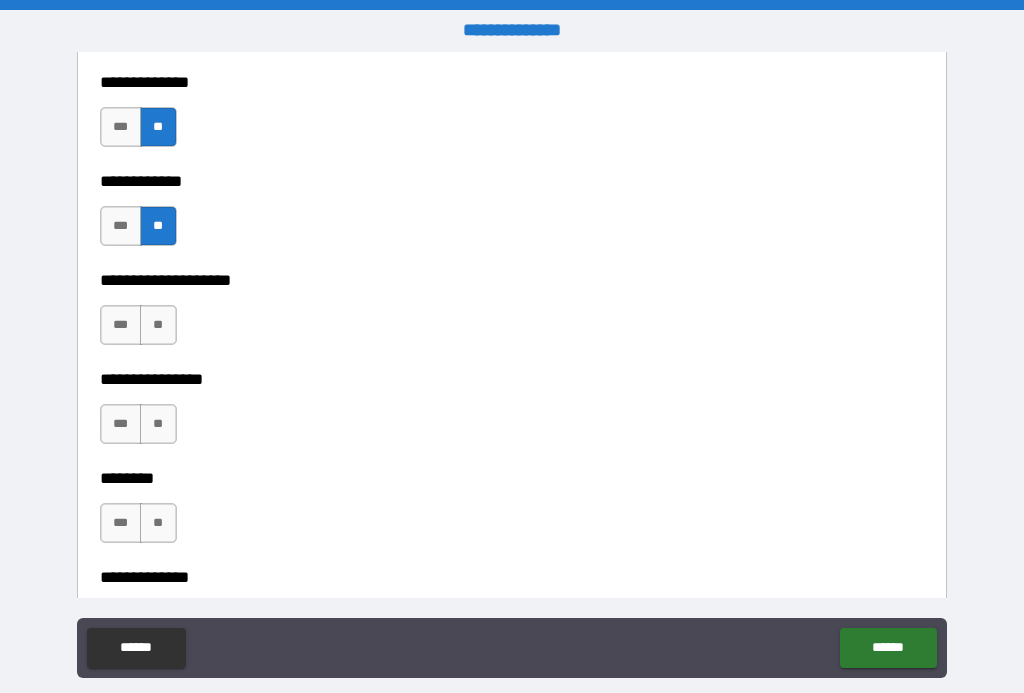 click on "**" at bounding box center (158, 325) 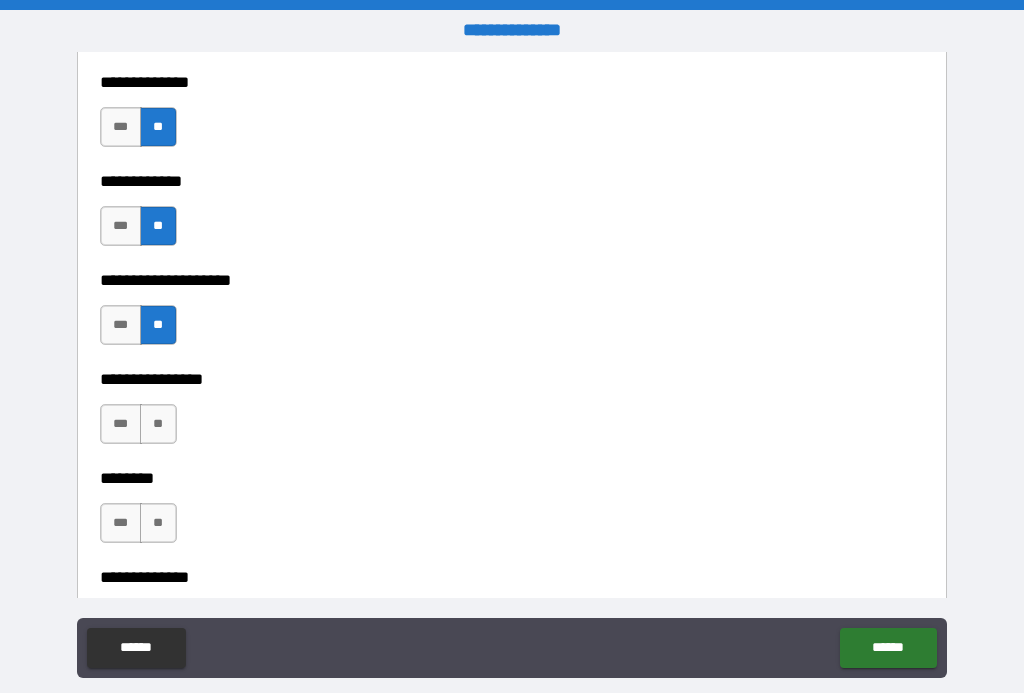 click on "**" at bounding box center (158, 424) 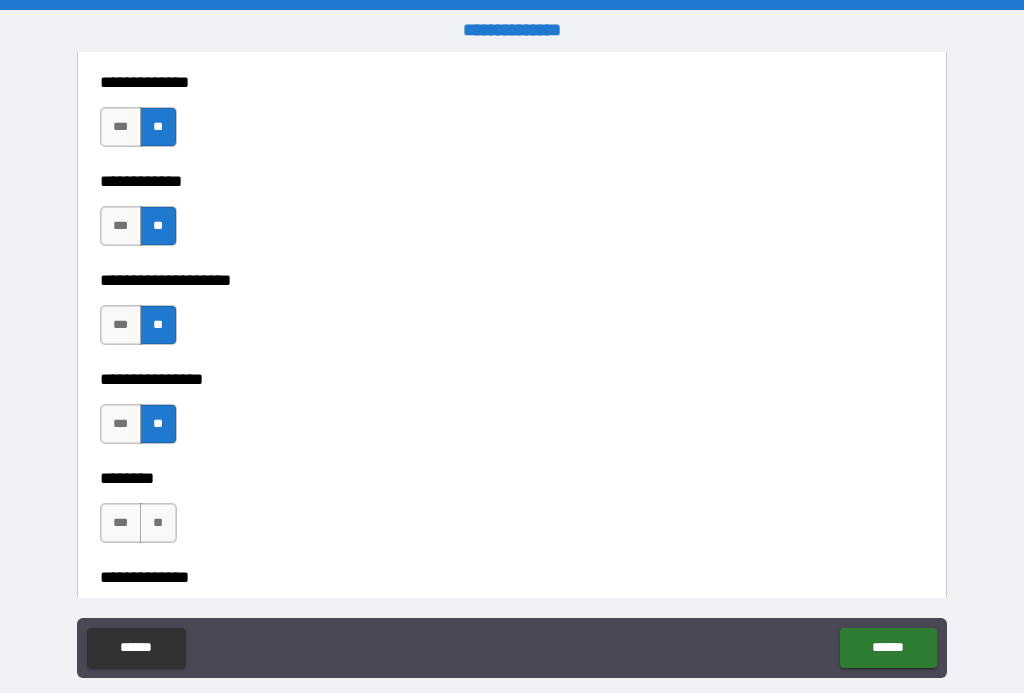click on "**" at bounding box center [158, 523] 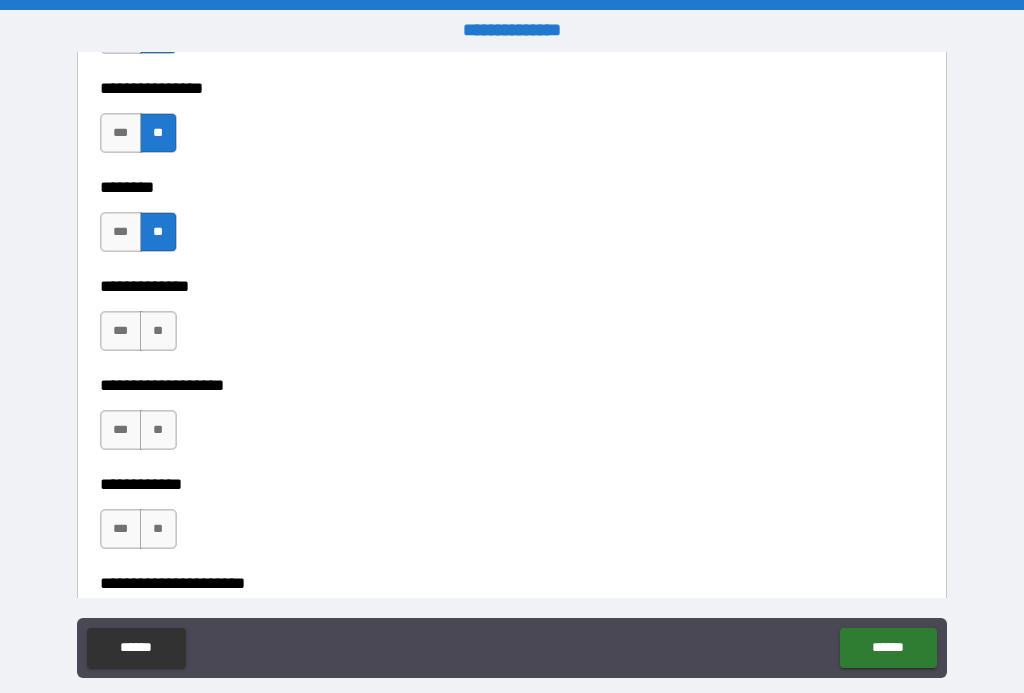 scroll, scrollTop: 7249, scrollLeft: 0, axis: vertical 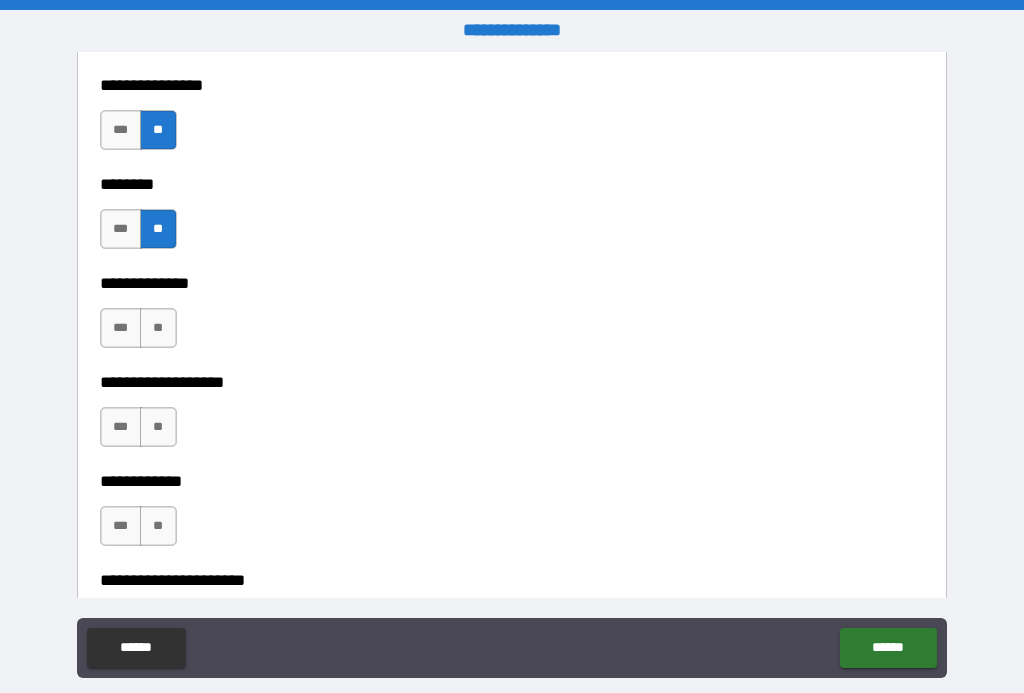 click on "**" at bounding box center [158, 427] 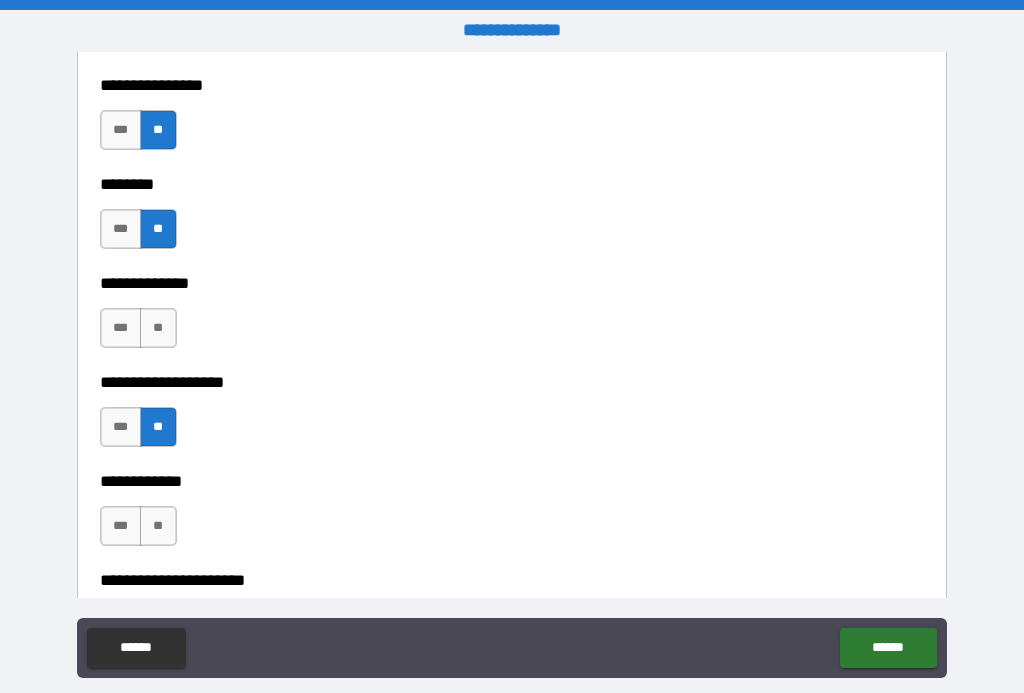 click on "**" at bounding box center [158, 328] 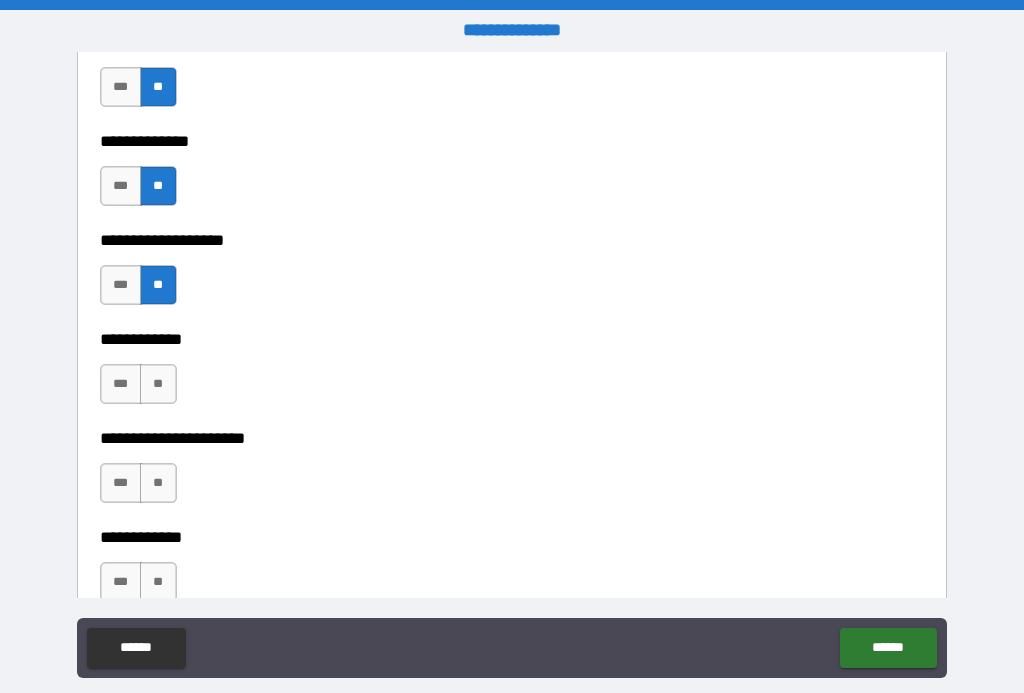 scroll, scrollTop: 7394, scrollLeft: 0, axis: vertical 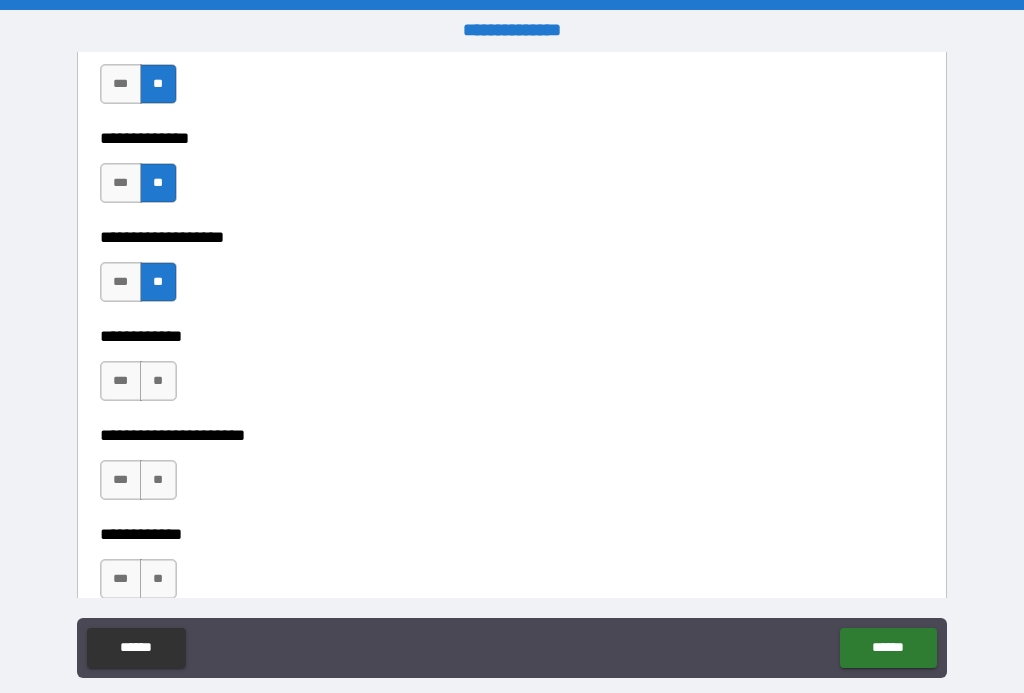 click on "**" at bounding box center (158, 381) 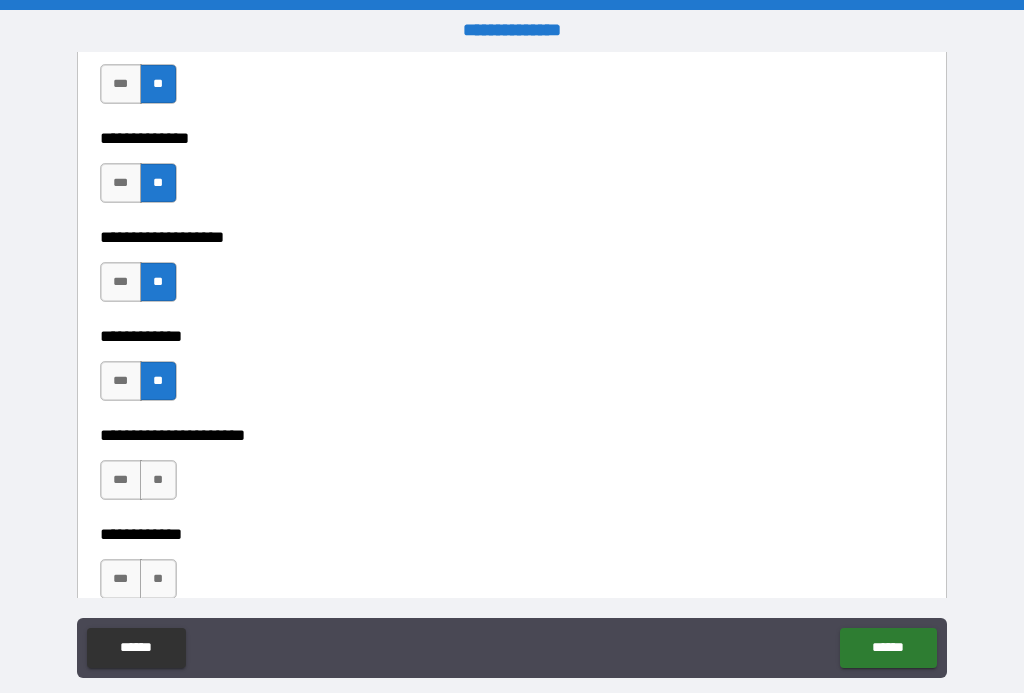 click on "**" at bounding box center (158, 480) 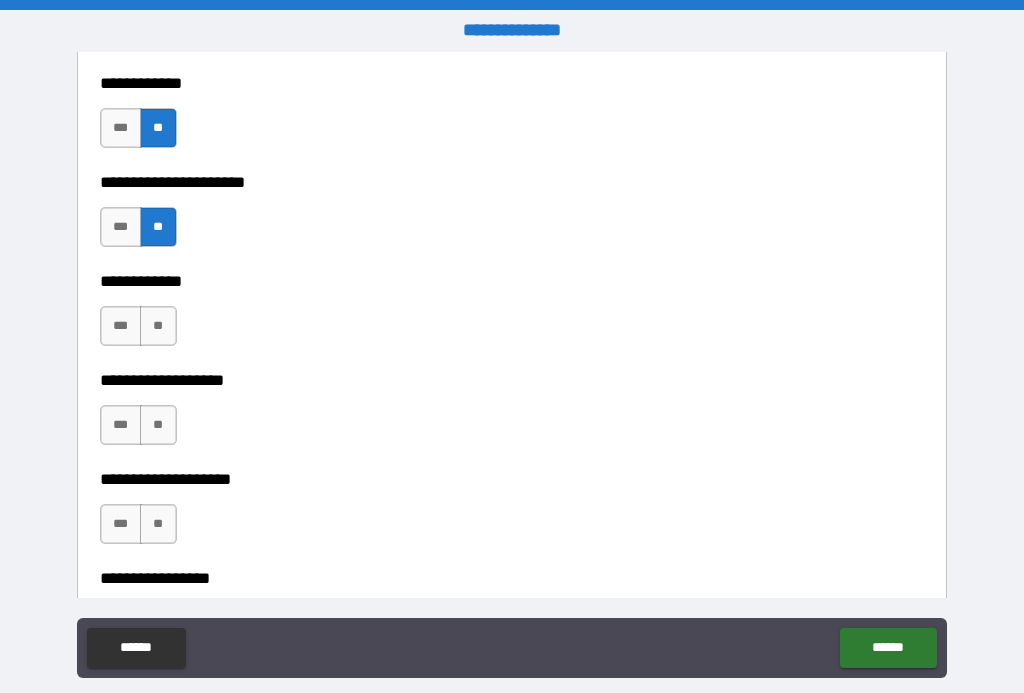 scroll, scrollTop: 7650, scrollLeft: 0, axis: vertical 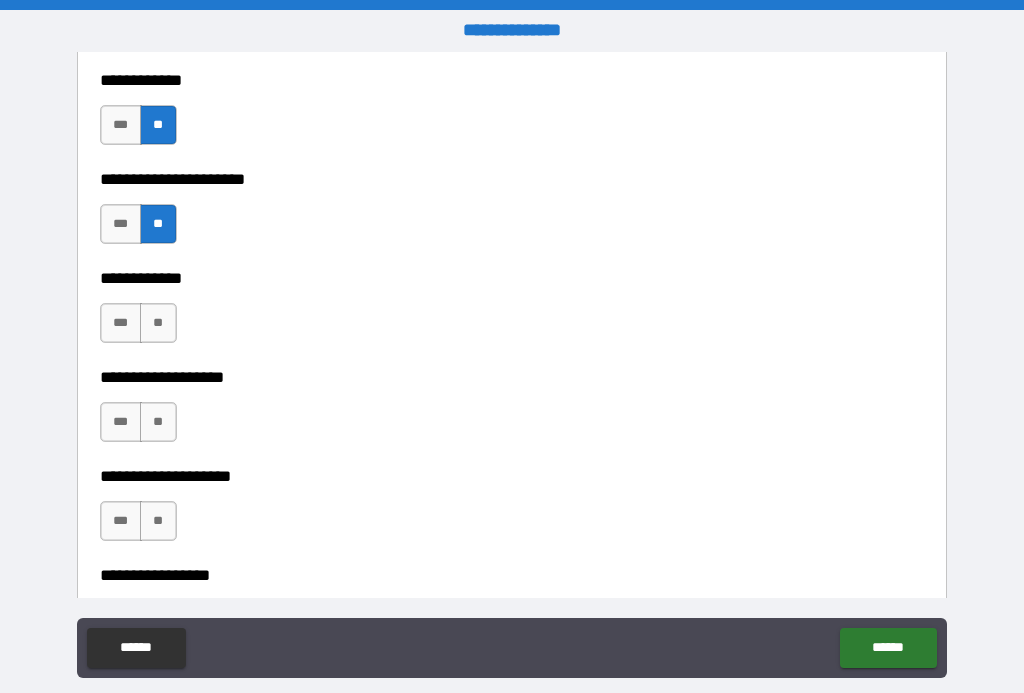 click on "**" at bounding box center [158, 323] 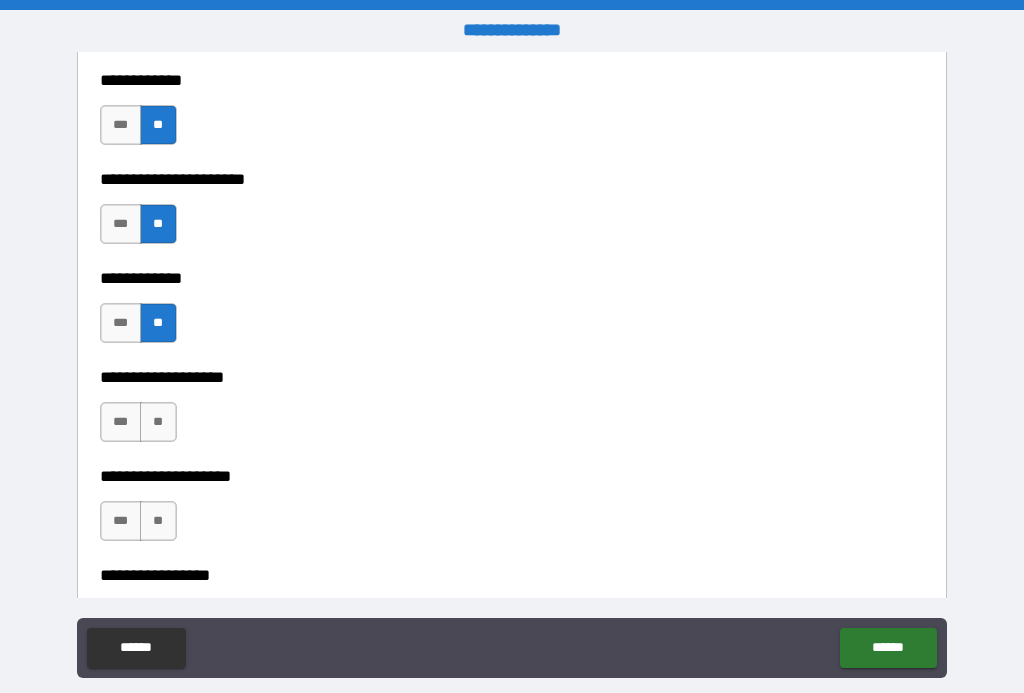 click on "**" at bounding box center [158, 422] 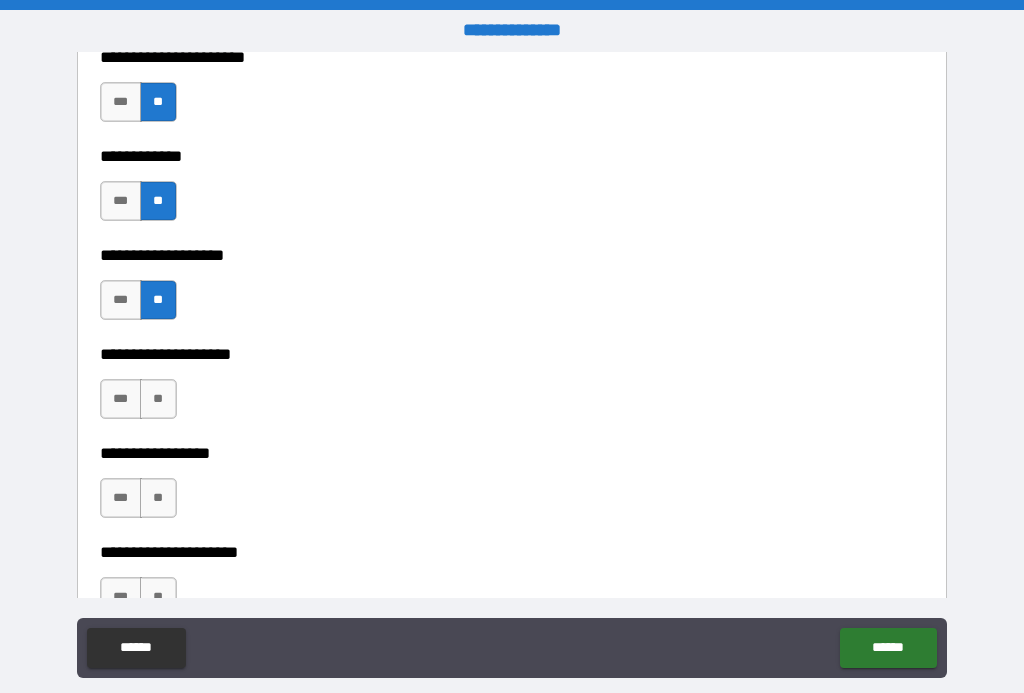 scroll, scrollTop: 7774, scrollLeft: 0, axis: vertical 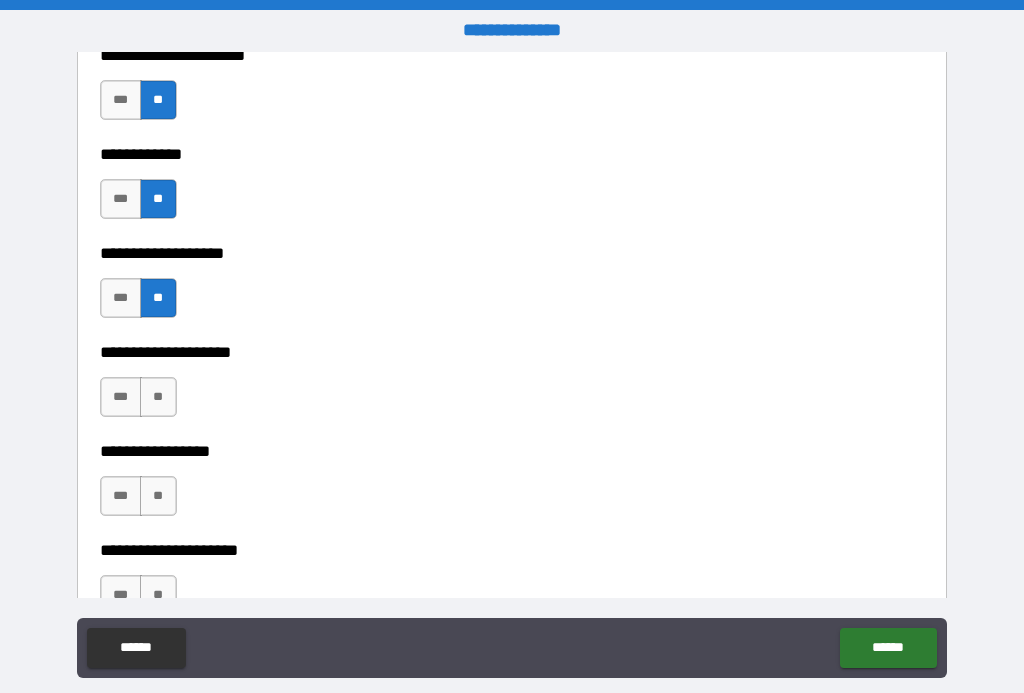 click on "**" at bounding box center [158, 397] 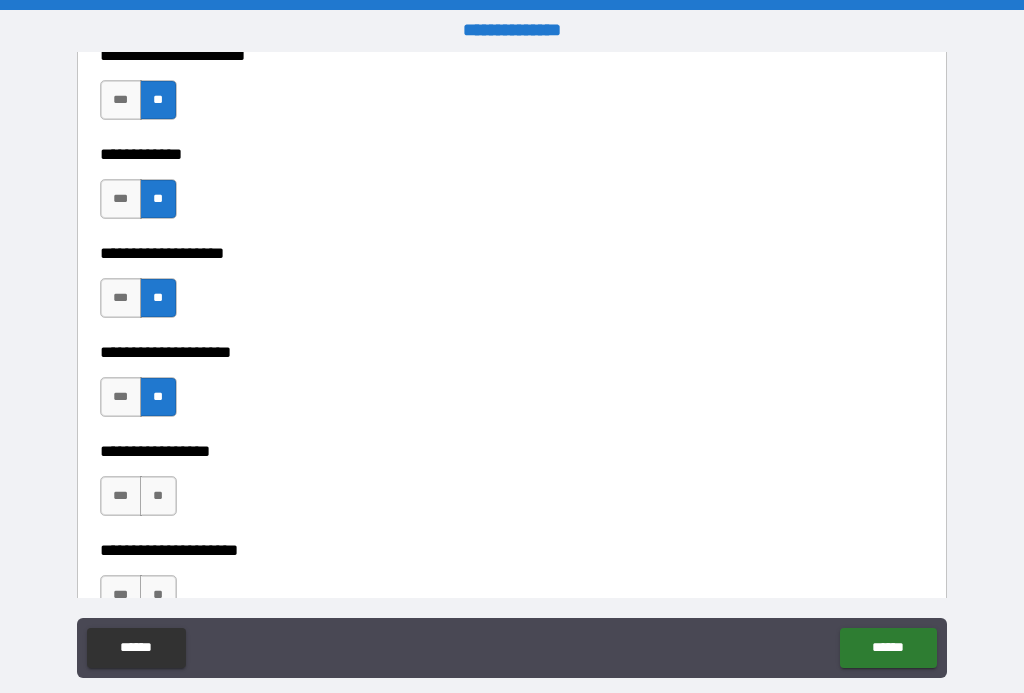 click on "**" at bounding box center [158, 496] 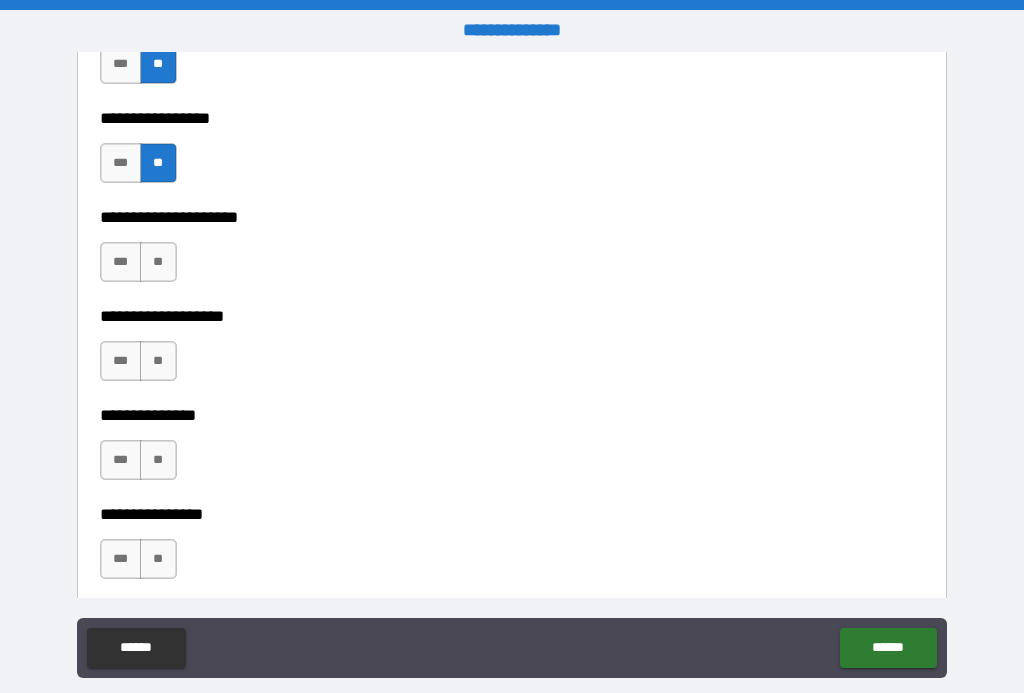 scroll, scrollTop: 8109, scrollLeft: 0, axis: vertical 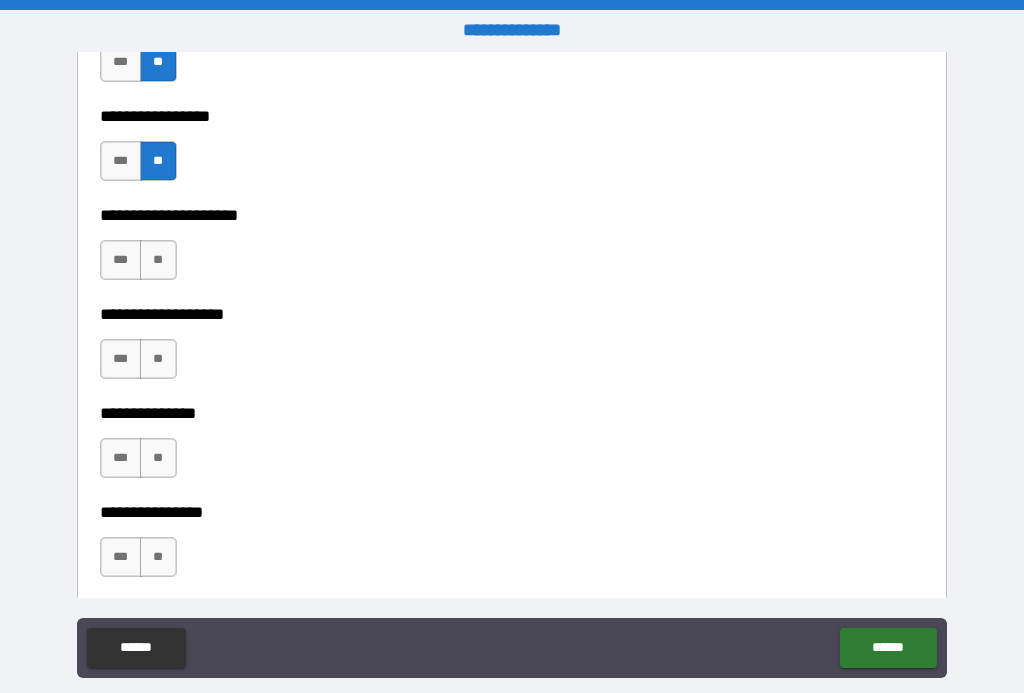click on "**" at bounding box center (158, 260) 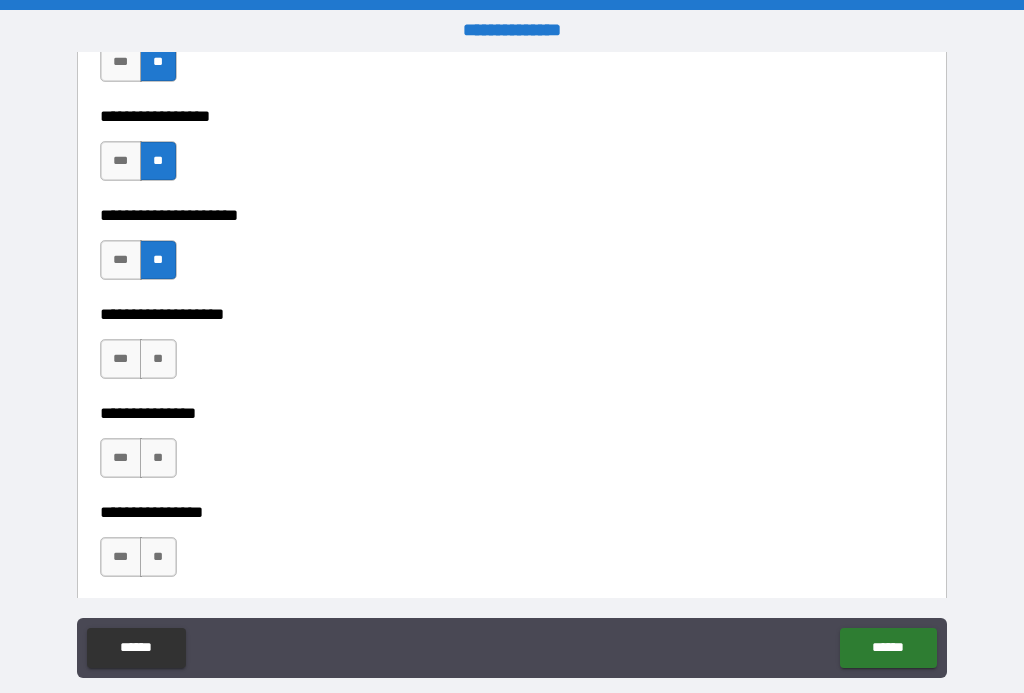 click on "**" at bounding box center [158, 359] 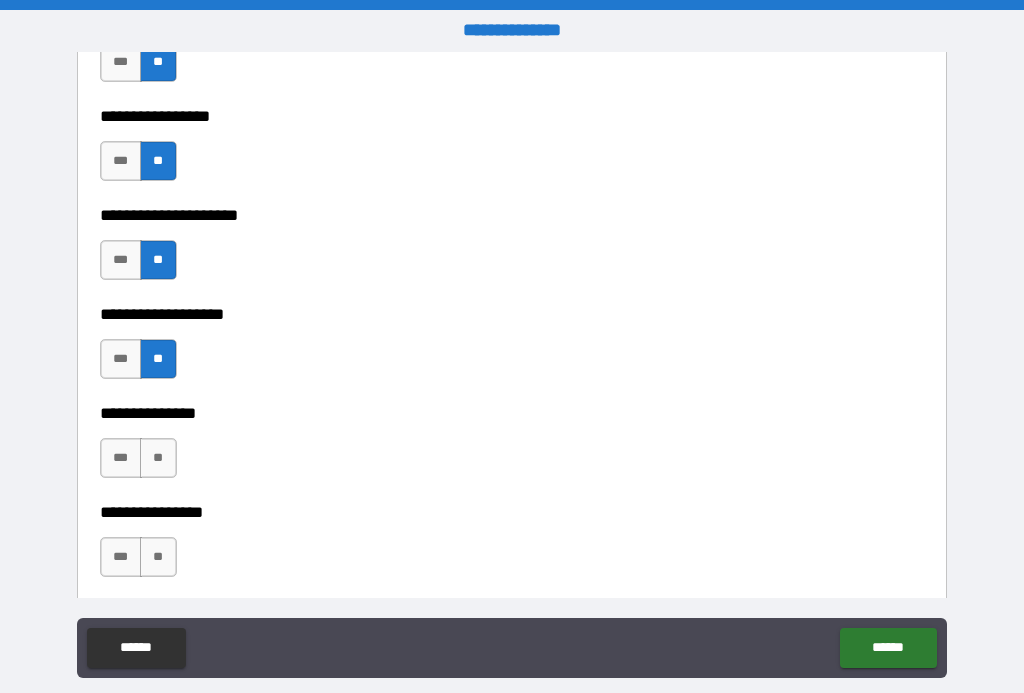 click on "**" at bounding box center (158, 458) 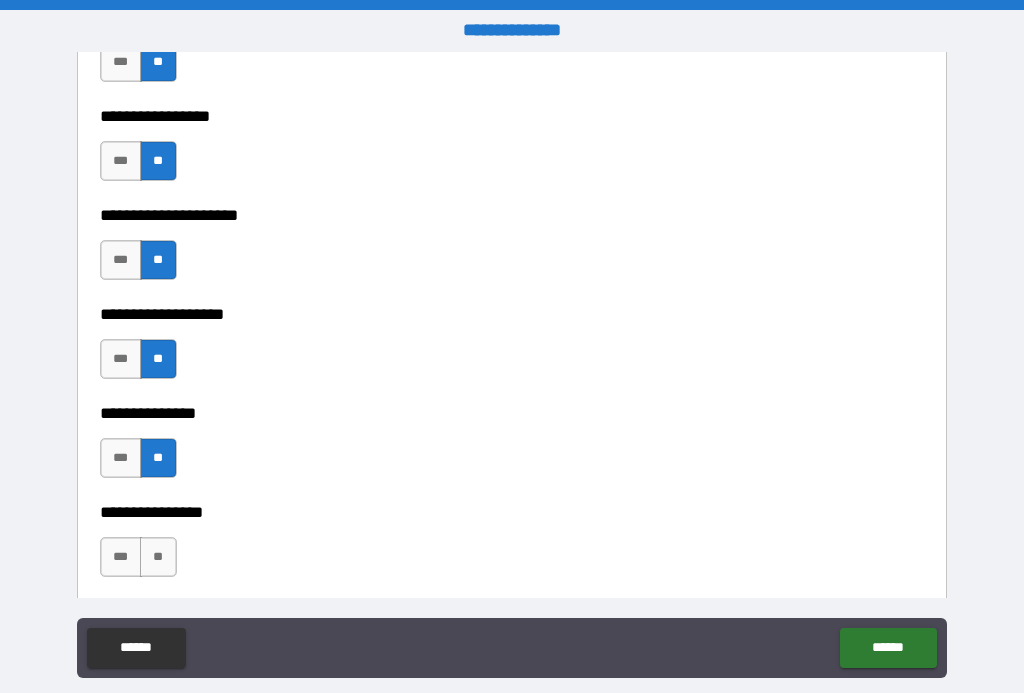 click on "**" at bounding box center [158, 557] 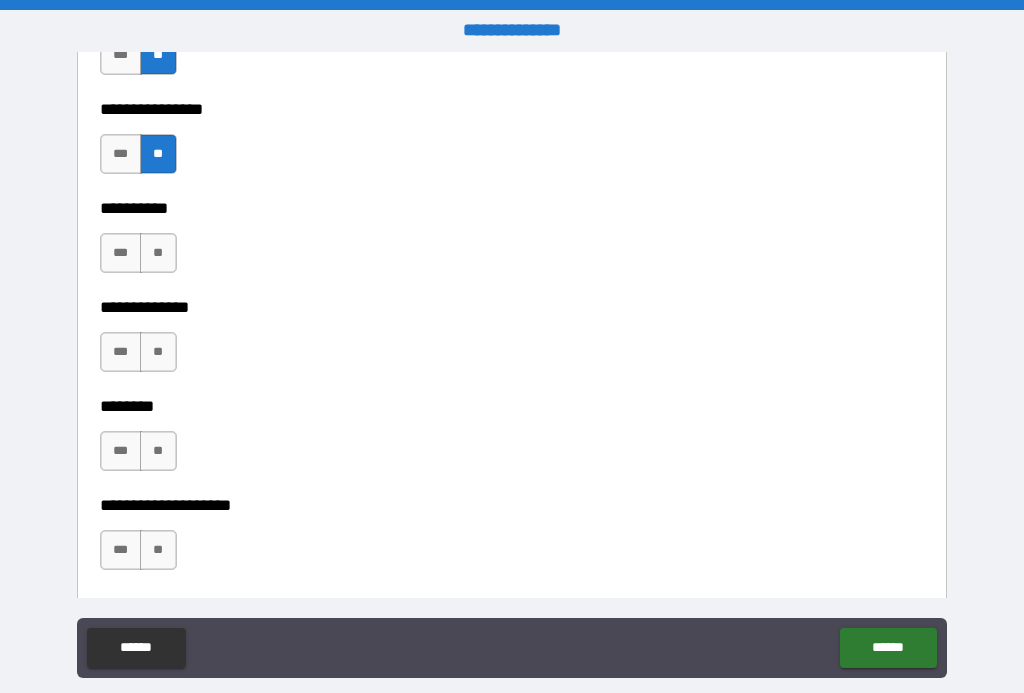 scroll, scrollTop: 8527, scrollLeft: 0, axis: vertical 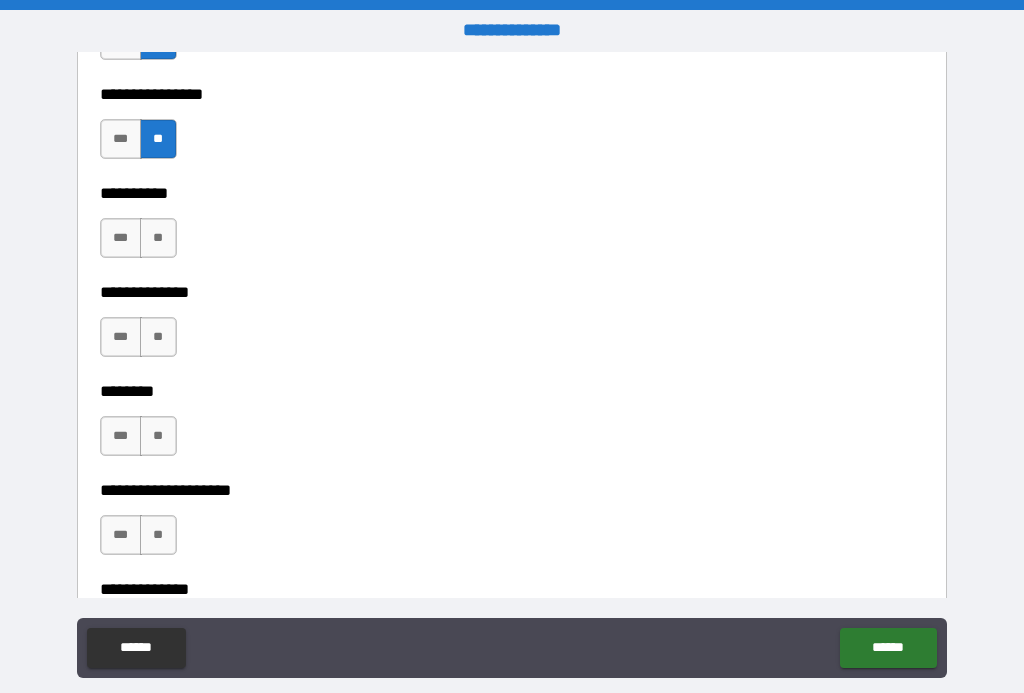 click on "**" at bounding box center [158, 238] 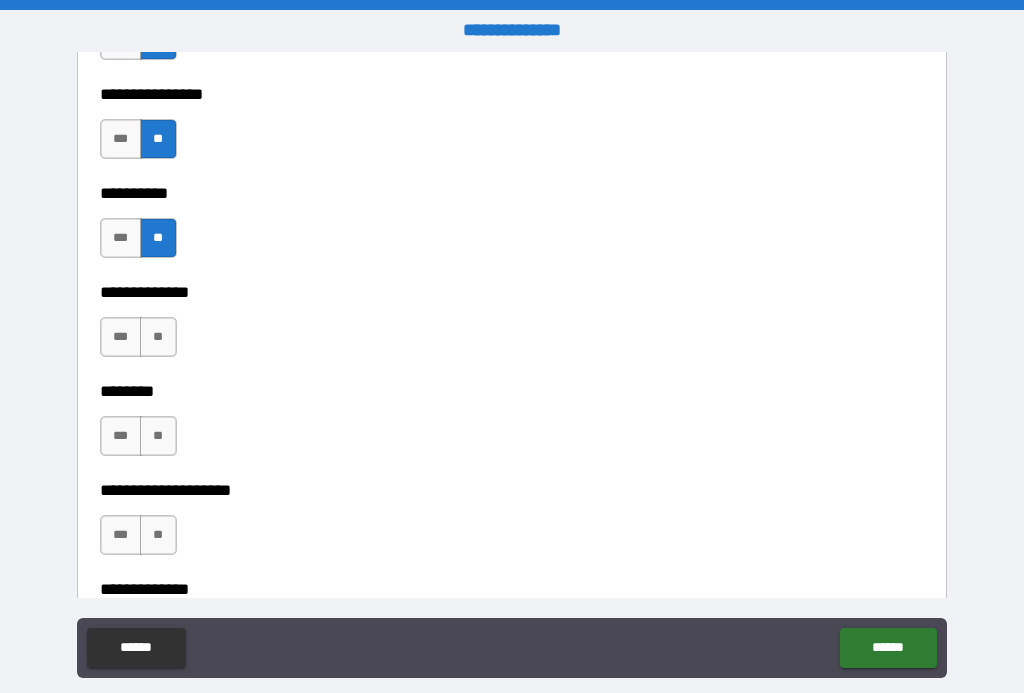click on "**" at bounding box center (158, 337) 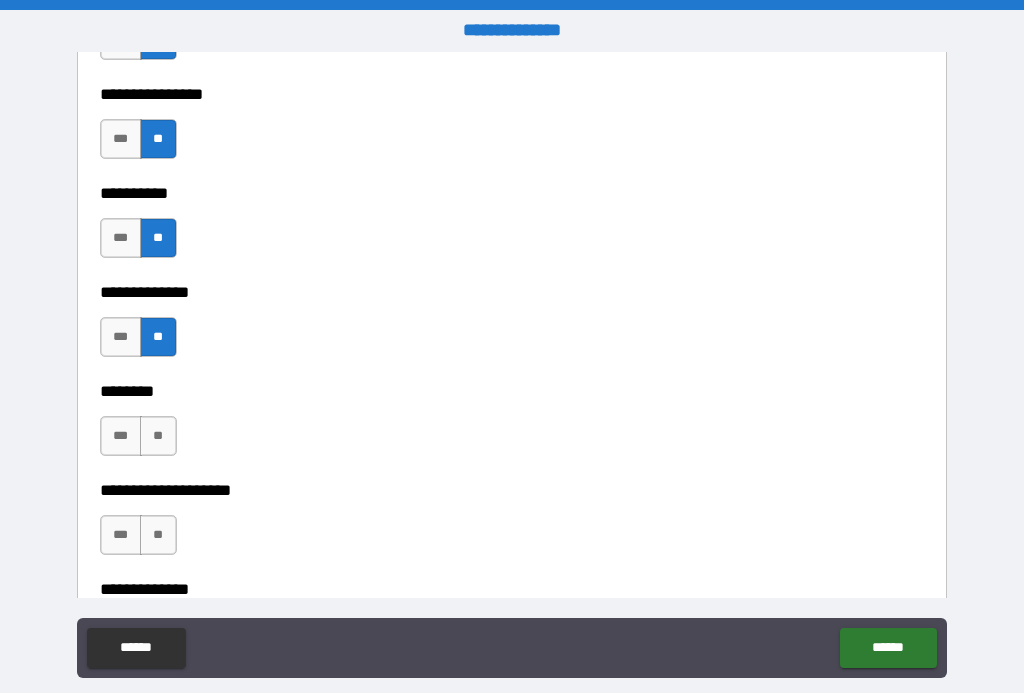 click on "**" at bounding box center (158, 436) 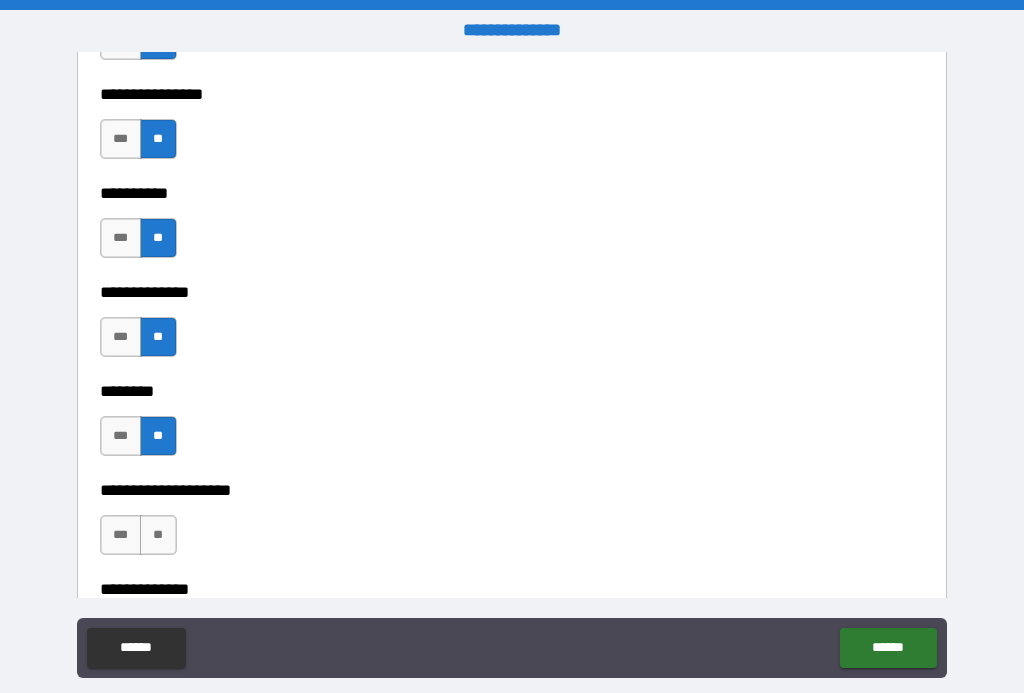 click on "**" at bounding box center [158, 535] 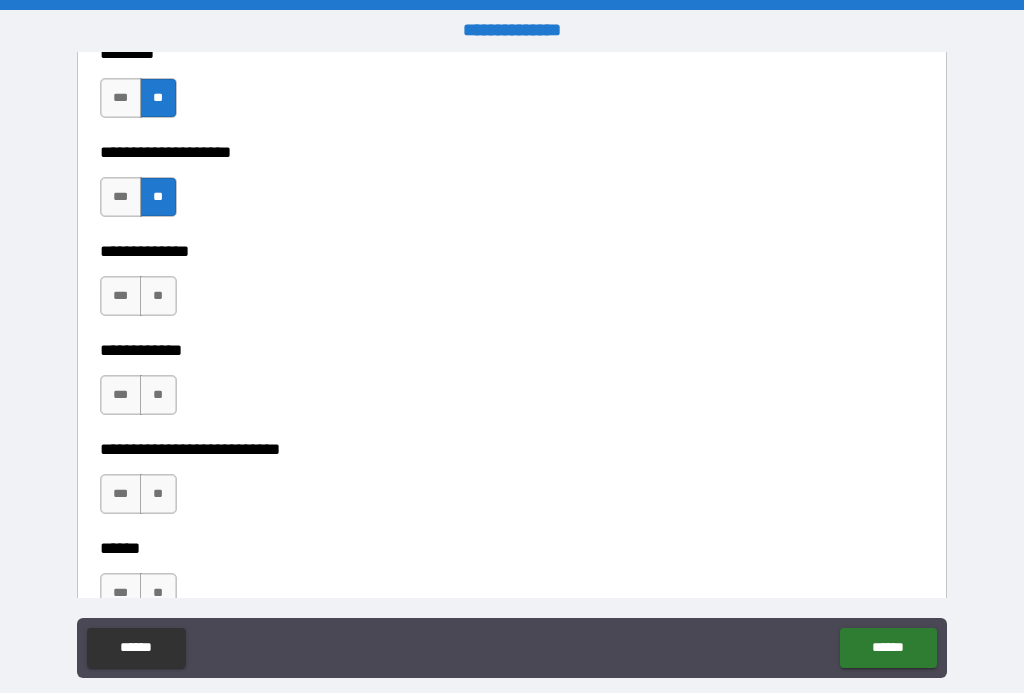 scroll, scrollTop: 8866, scrollLeft: 0, axis: vertical 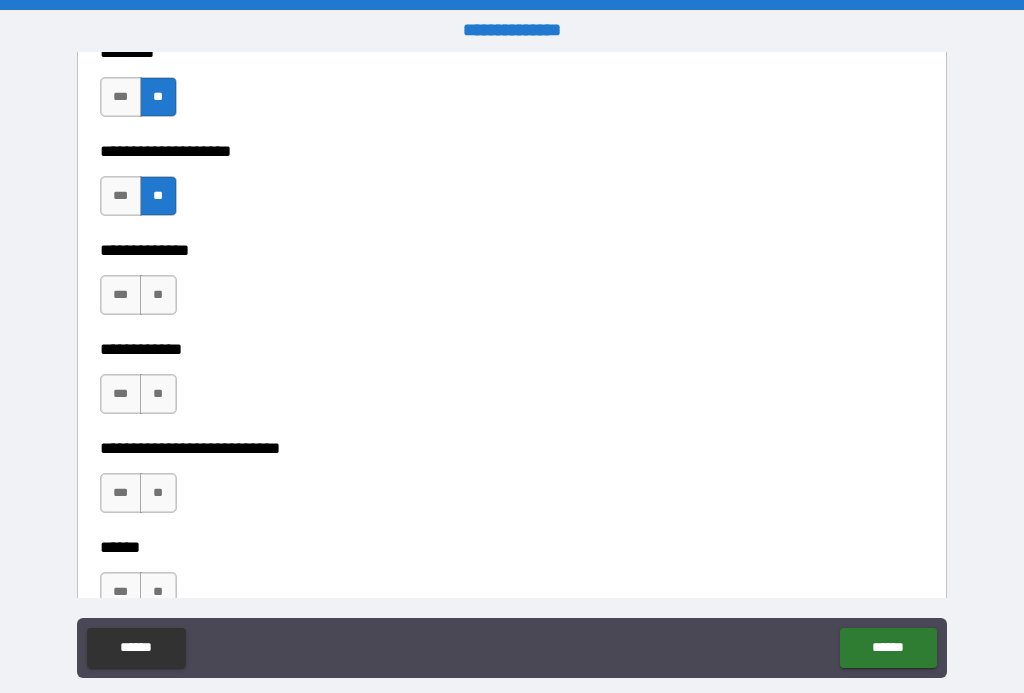 click on "**" at bounding box center [158, 295] 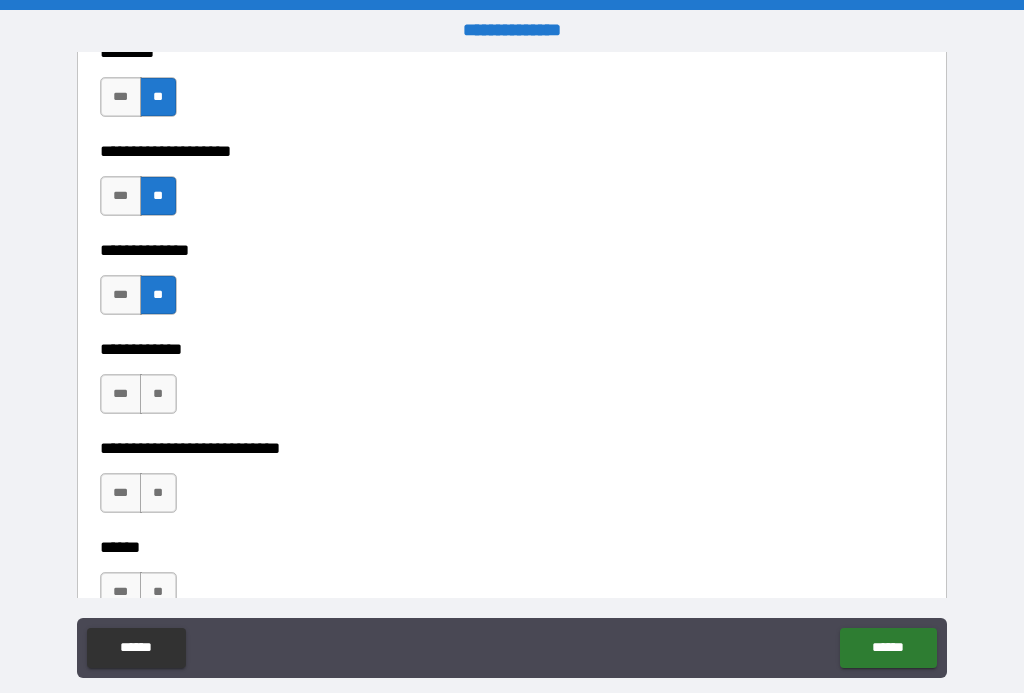 click on "**" at bounding box center [158, 394] 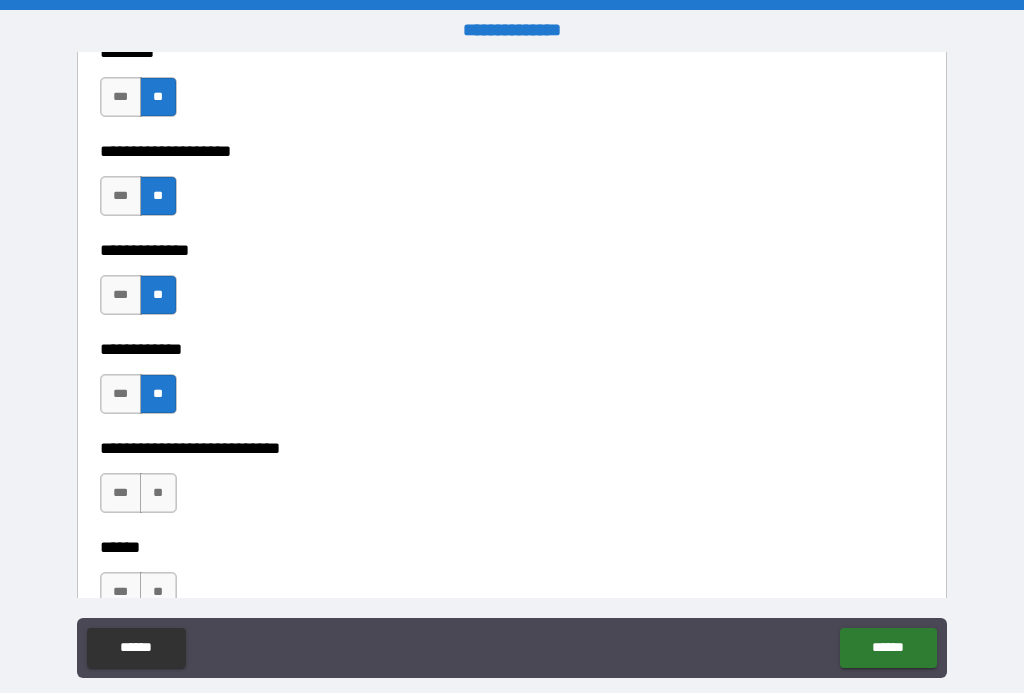 click on "**" at bounding box center [158, 493] 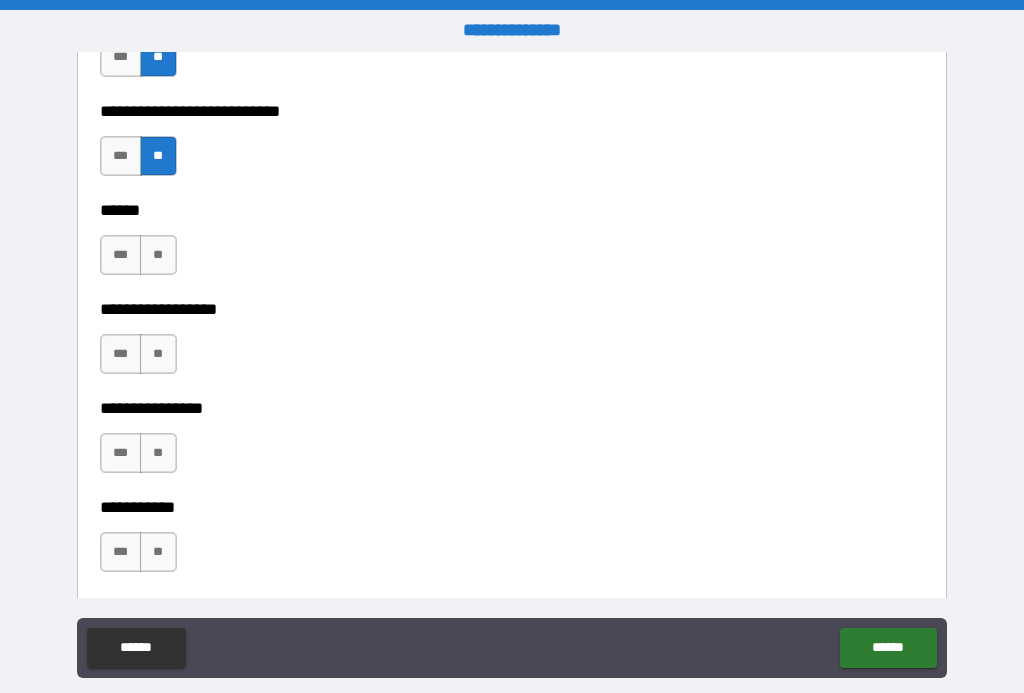 scroll, scrollTop: 9203, scrollLeft: 0, axis: vertical 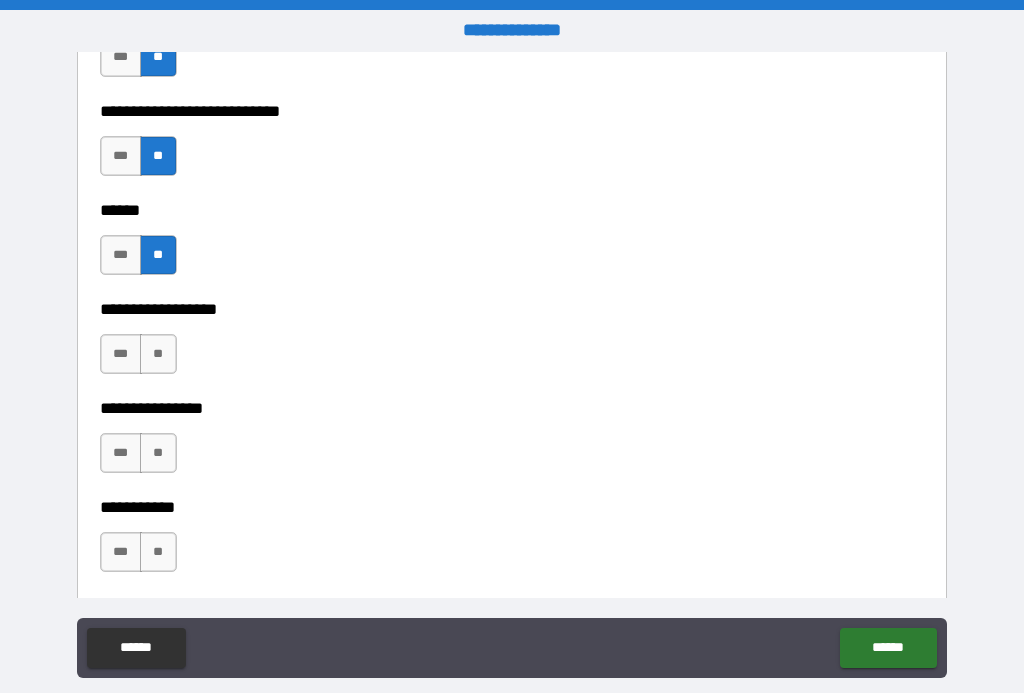 click on "**" at bounding box center (158, 354) 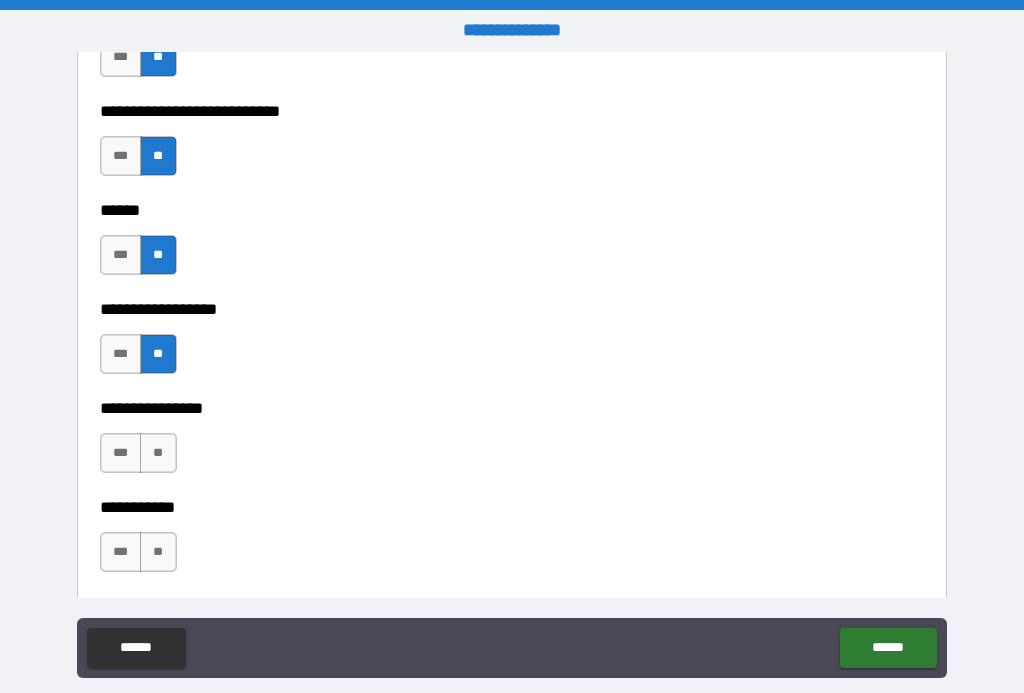 click on "**" at bounding box center (158, 453) 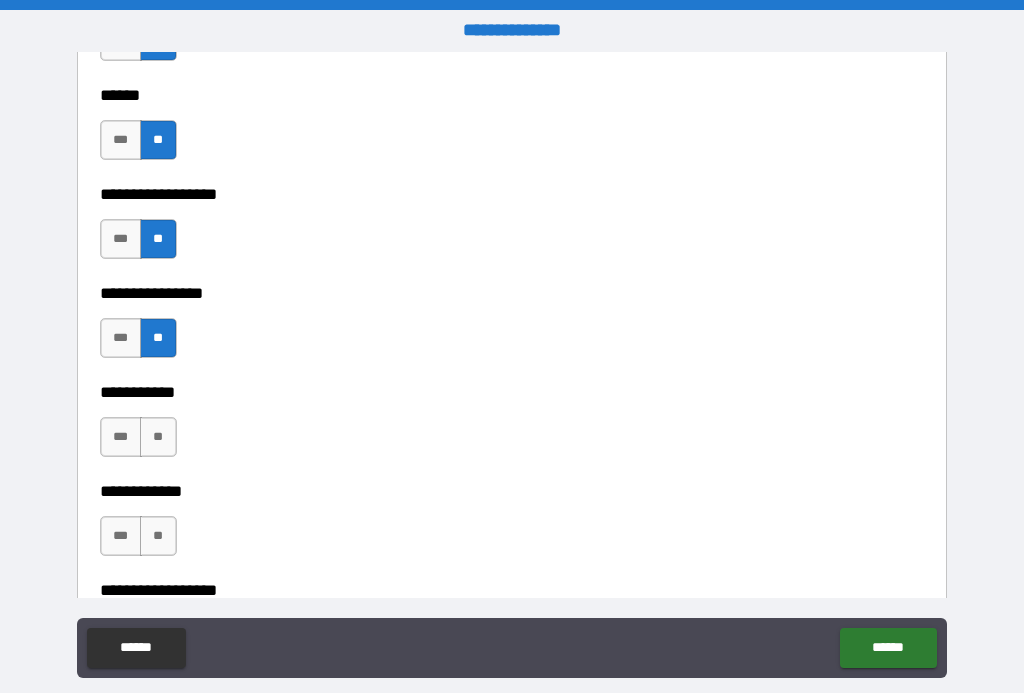 scroll, scrollTop: 9319, scrollLeft: 0, axis: vertical 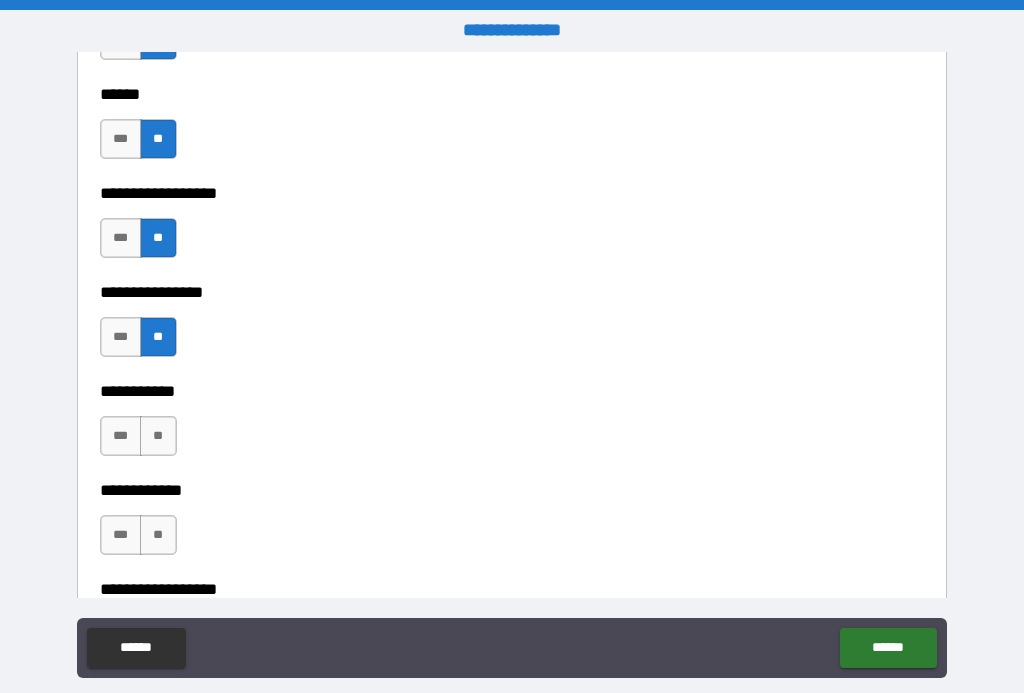 click on "***" at bounding box center [121, 337] 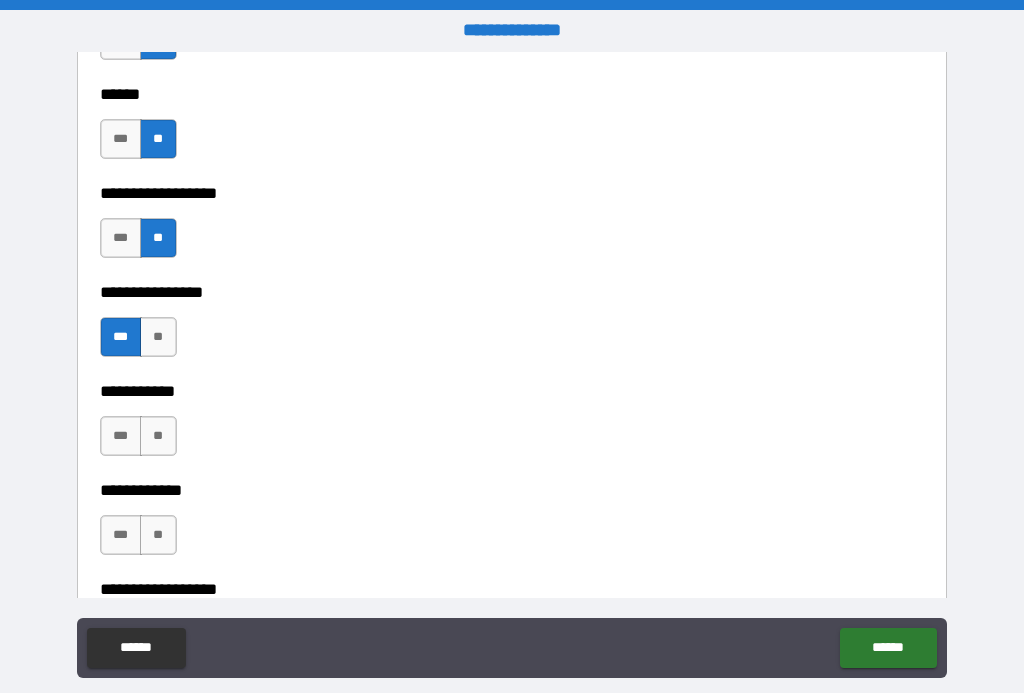 click on "**" at bounding box center (158, 436) 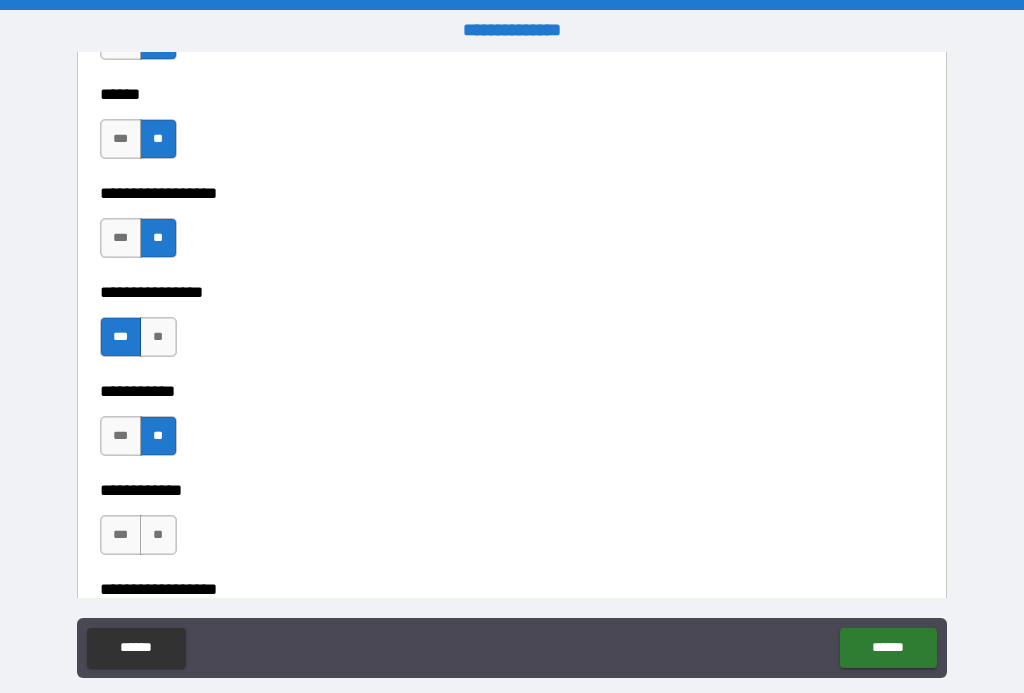 click on "**" at bounding box center (158, 535) 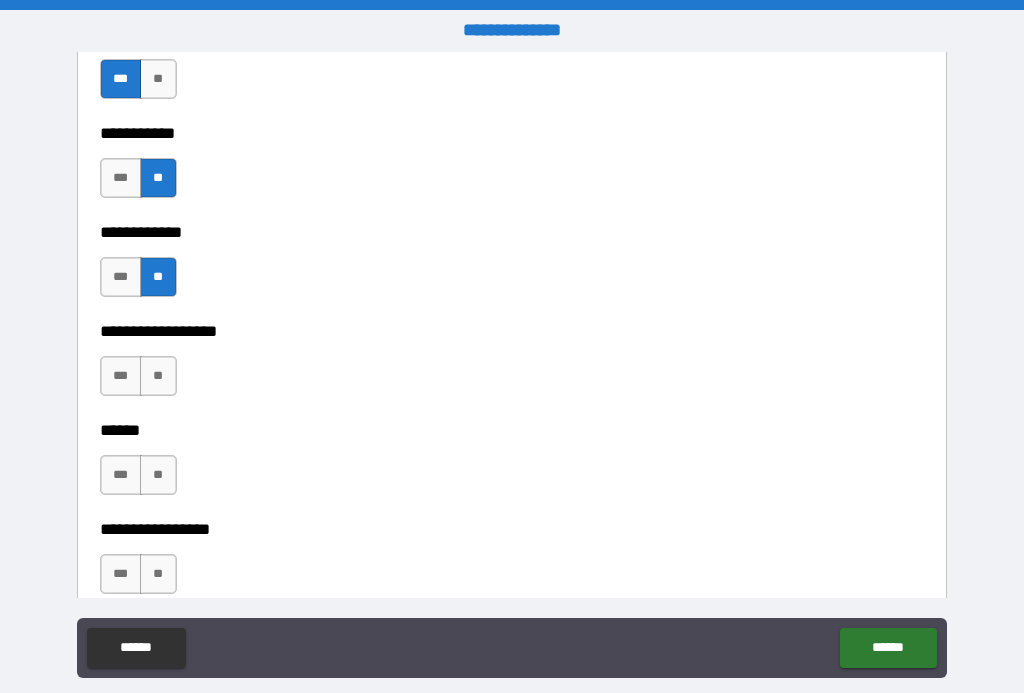 scroll, scrollTop: 9578, scrollLeft: 0, axis: vertical 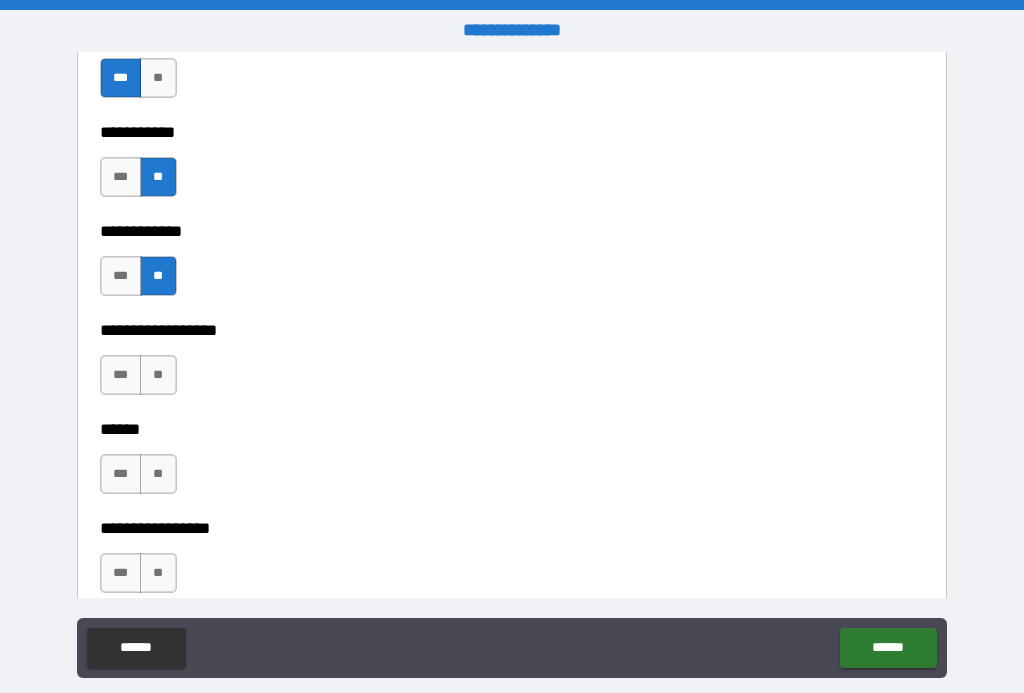click on "**" at bounding box center (158, 375) 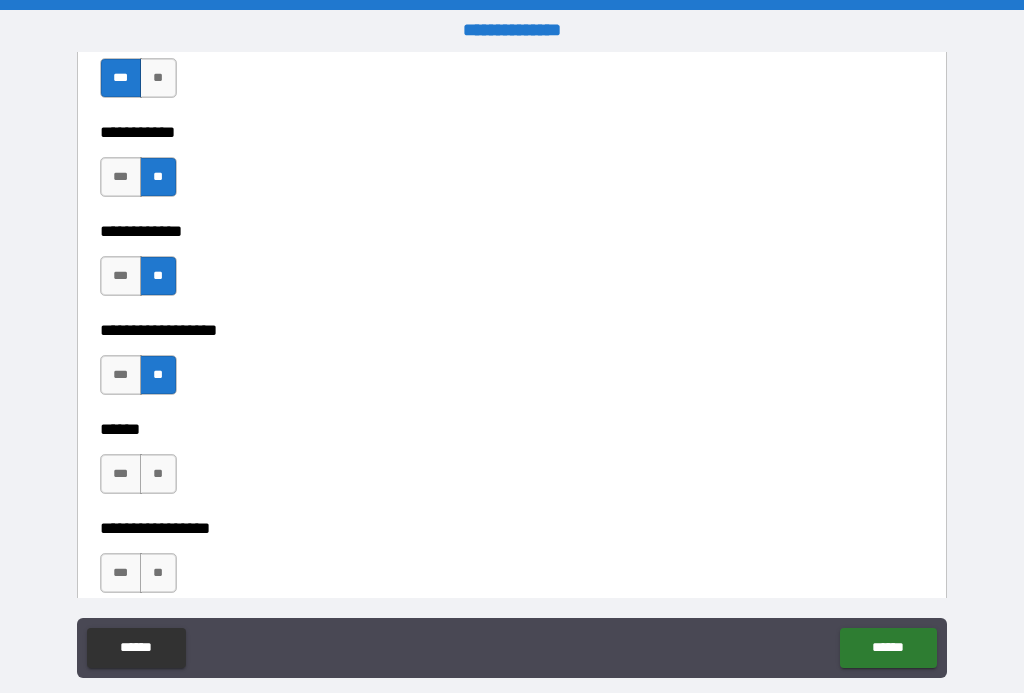 click on "**" at bounding box center [158, 474] 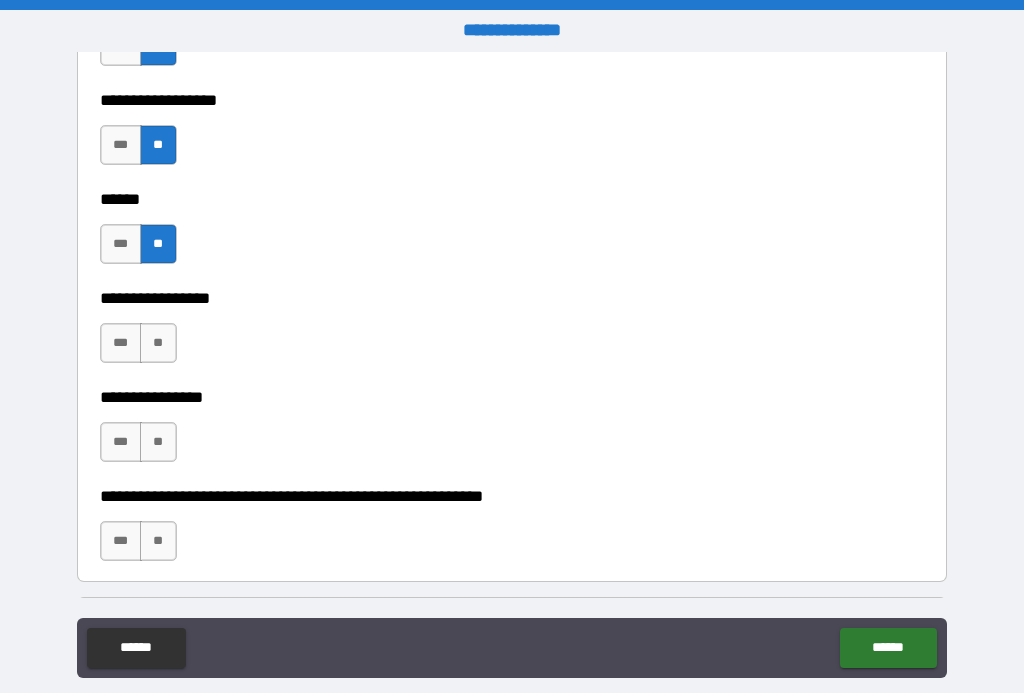 scroll, scrollTop: 9808, scrollLeft: 0, axis: vertical 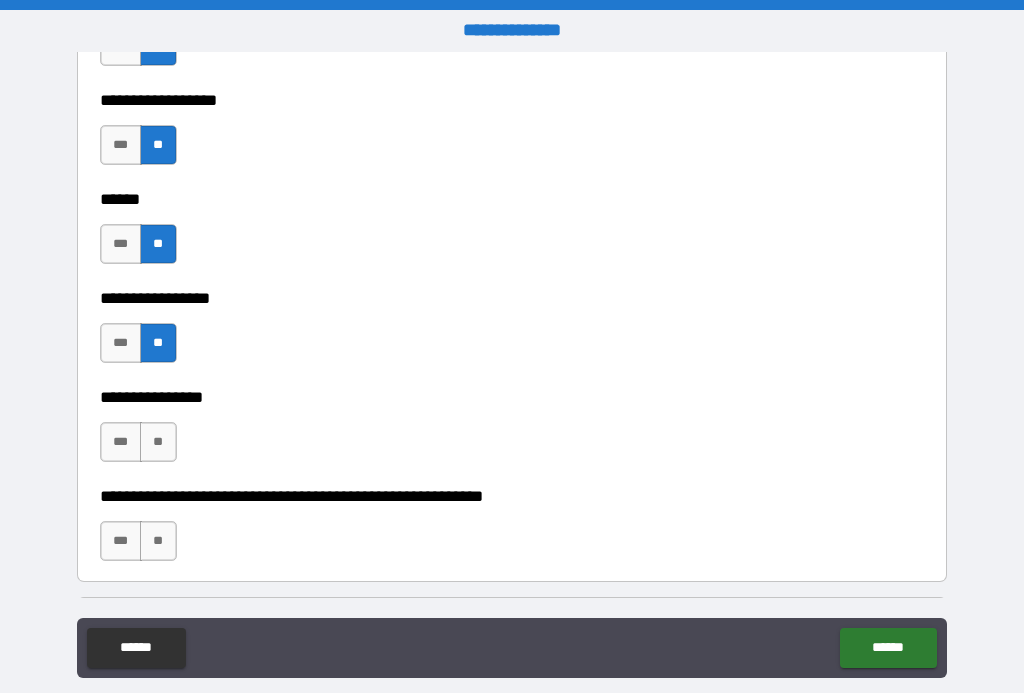 click on "**" at bounding box center [158, 442] 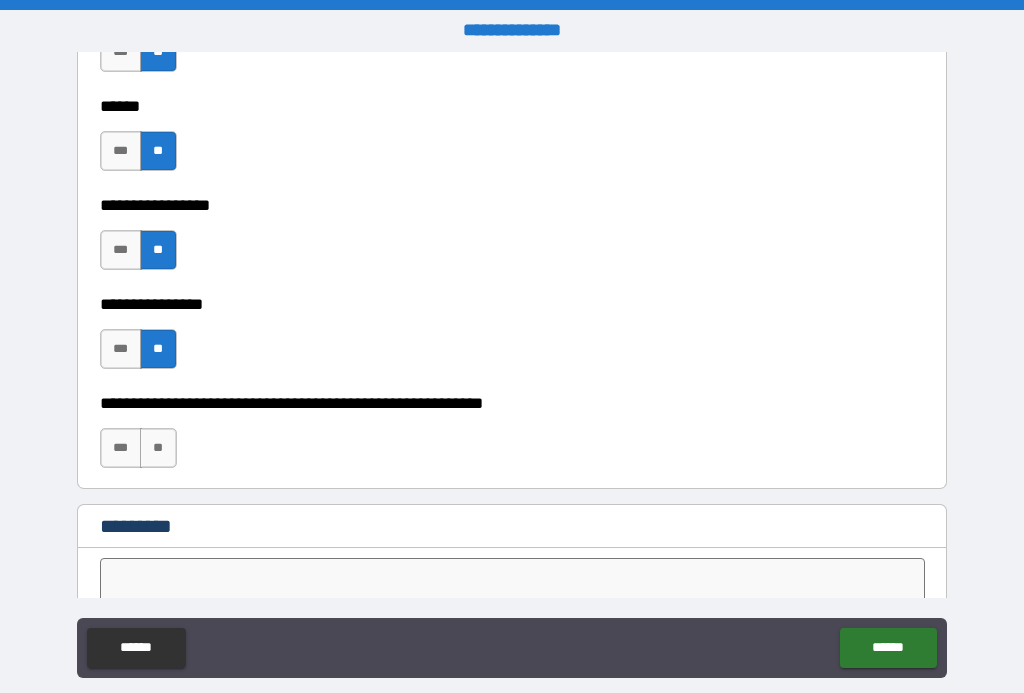 scroll, scrollTop: 9904, scrollLeft: 0, axis: vertical 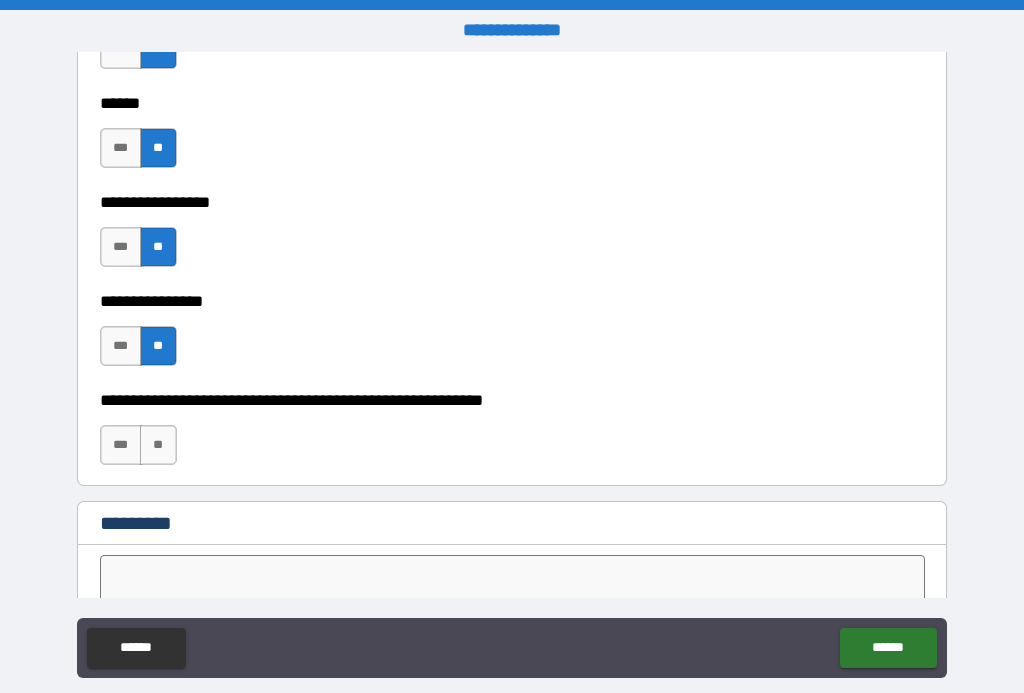 click on "**" at bounding box center [158, 445] 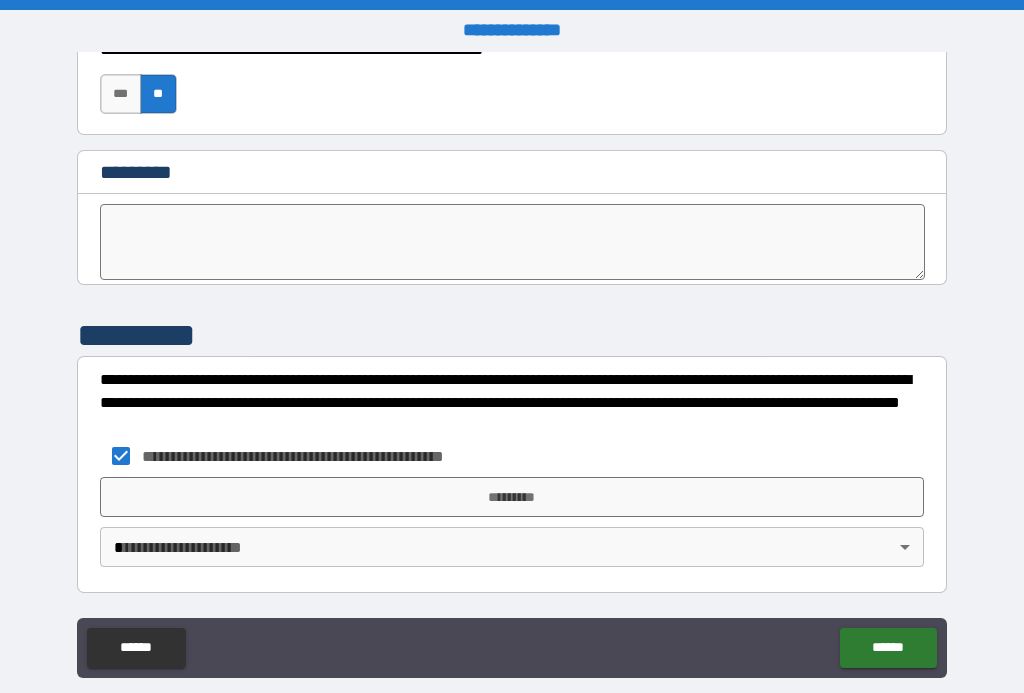 scroll, scrollTop: 10255, scrollLeft: 0, axis: vertical 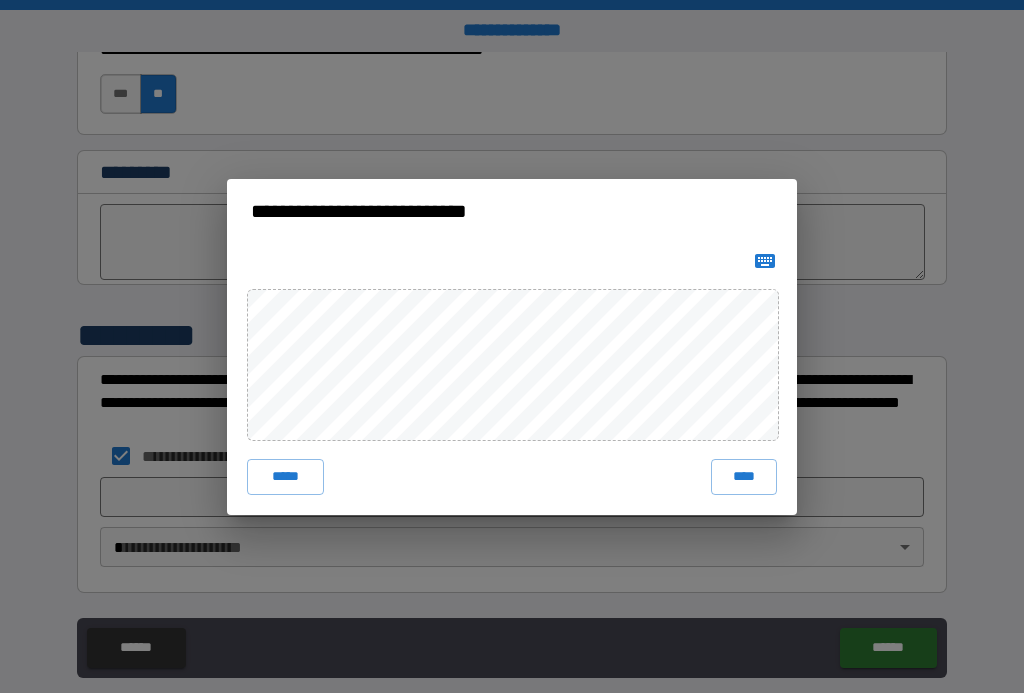 click on "****" at bounding box center [744, 477] 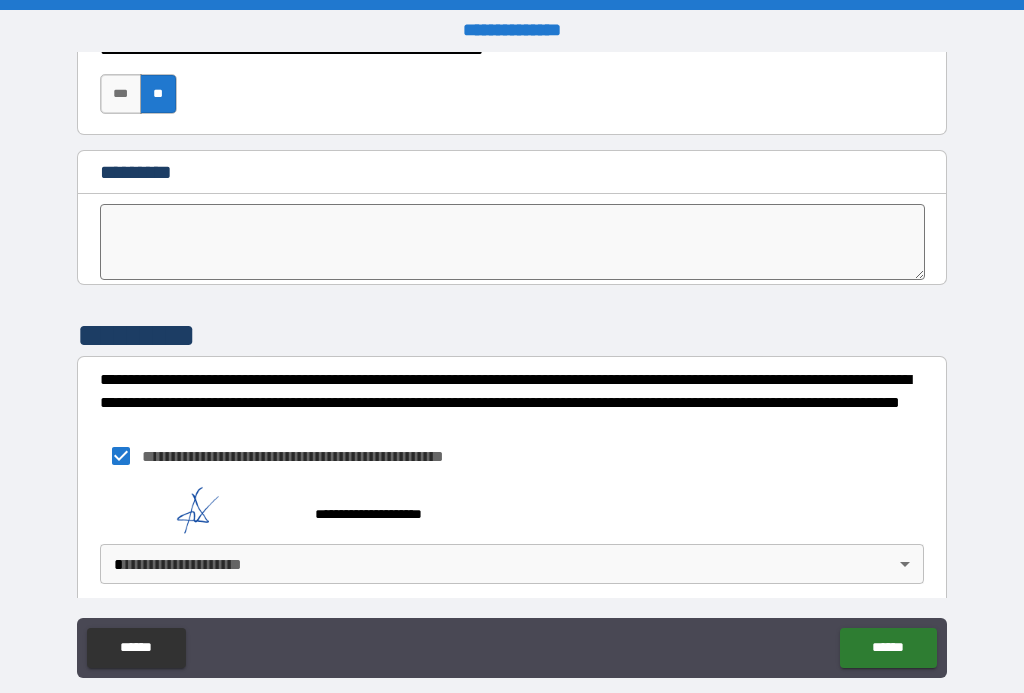 click on "**********" at bounding box center (512, 364) 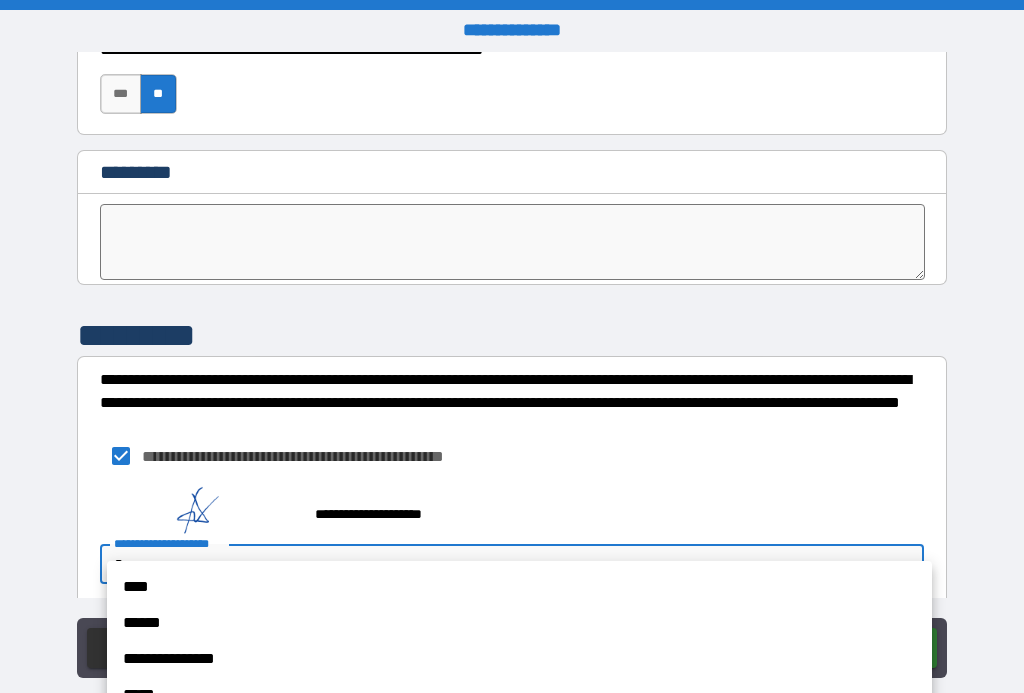 click on "****" at bounding box center (519, 587) 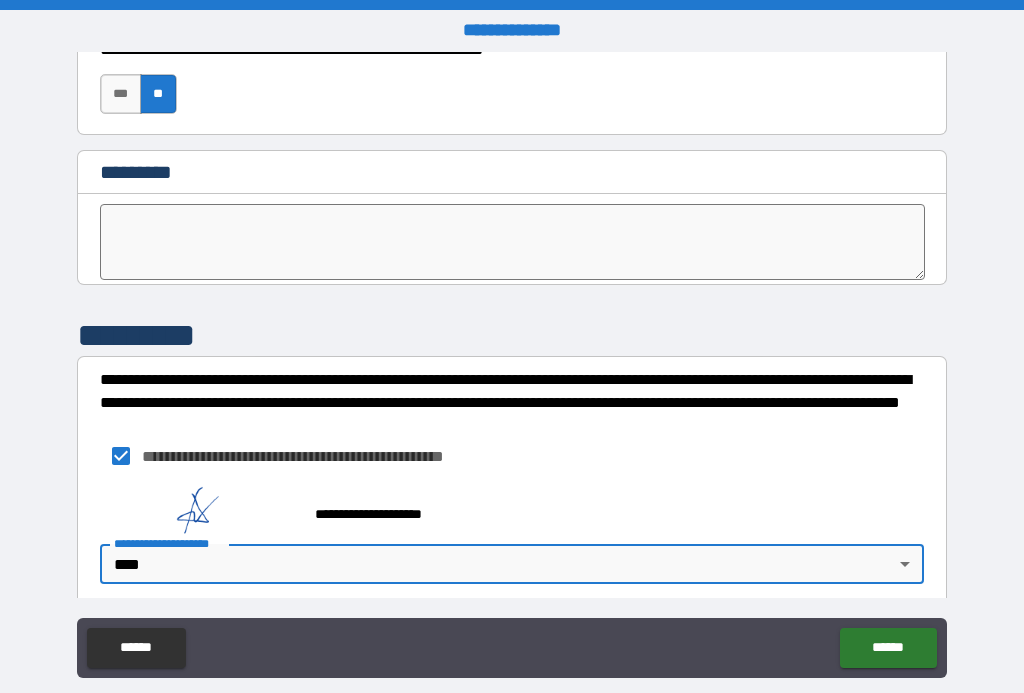 click on "******" at bounding box center (888, 648) 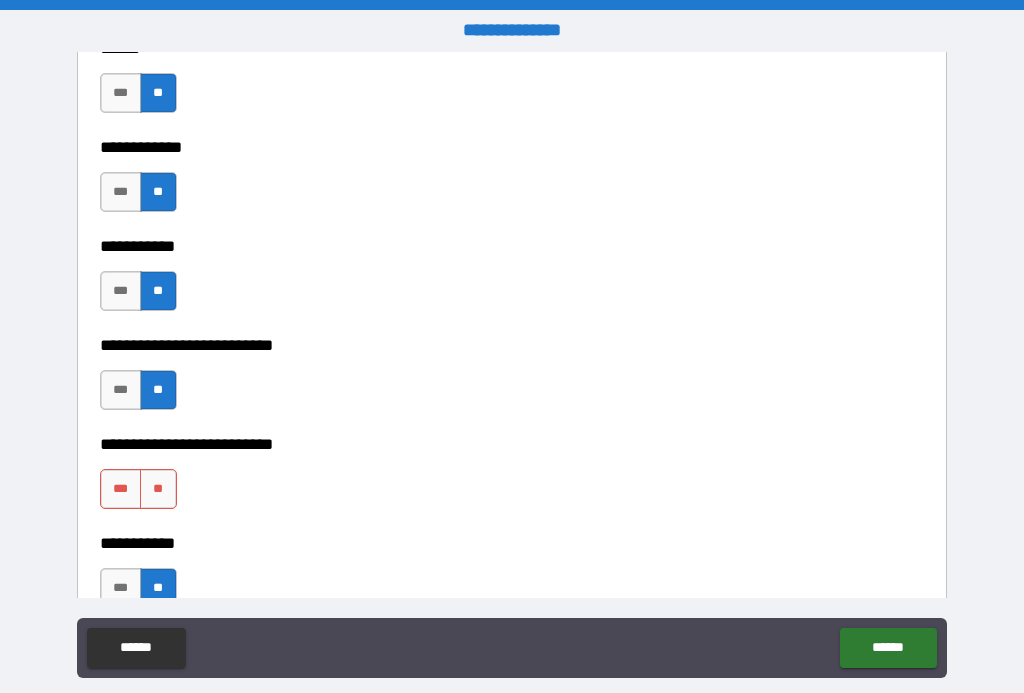 scroll, scrollTop: 3919, scrollLeft: 0, axis: vertical 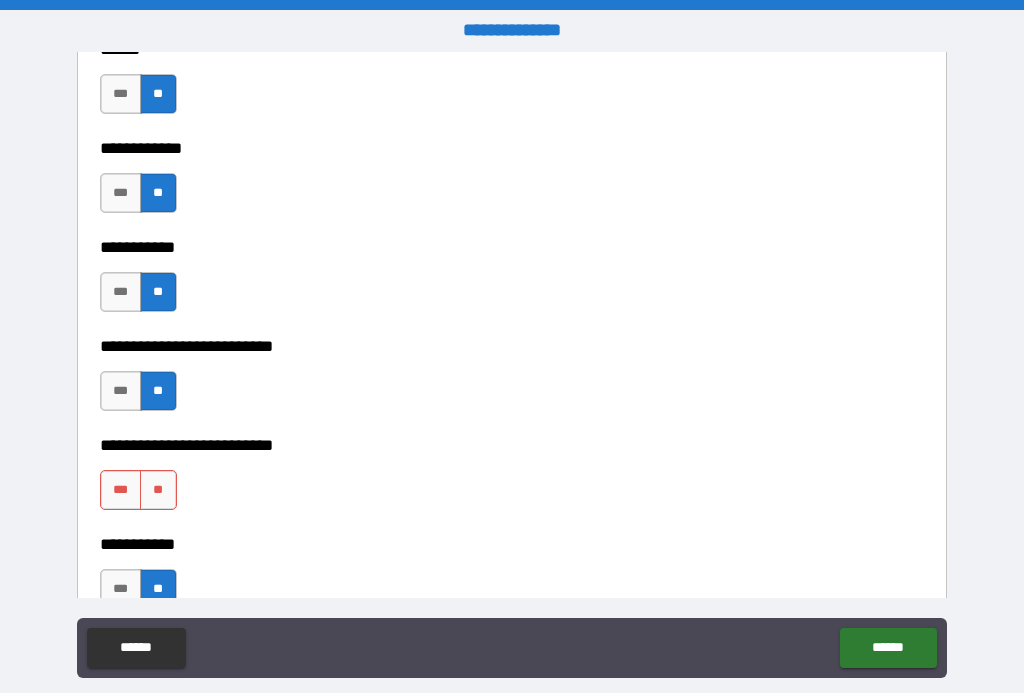 click on "**" at bounding box center (158, 490) 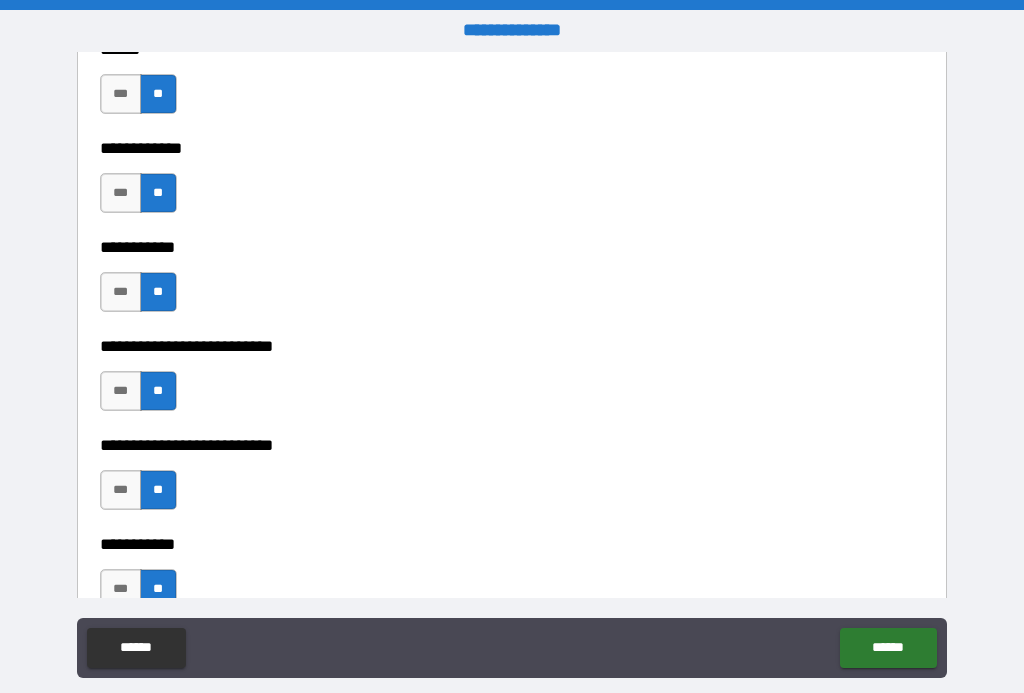 click on "******" at bounding box center [888, 648] 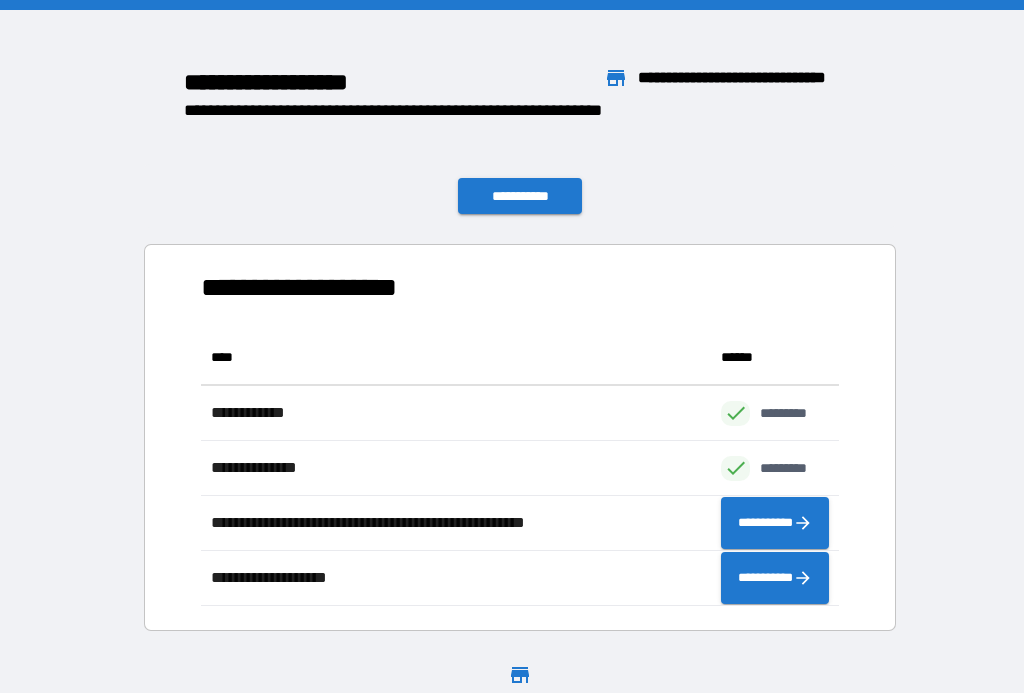 scroll, scrollTop: 276, scrollLeft: 638, axis: both 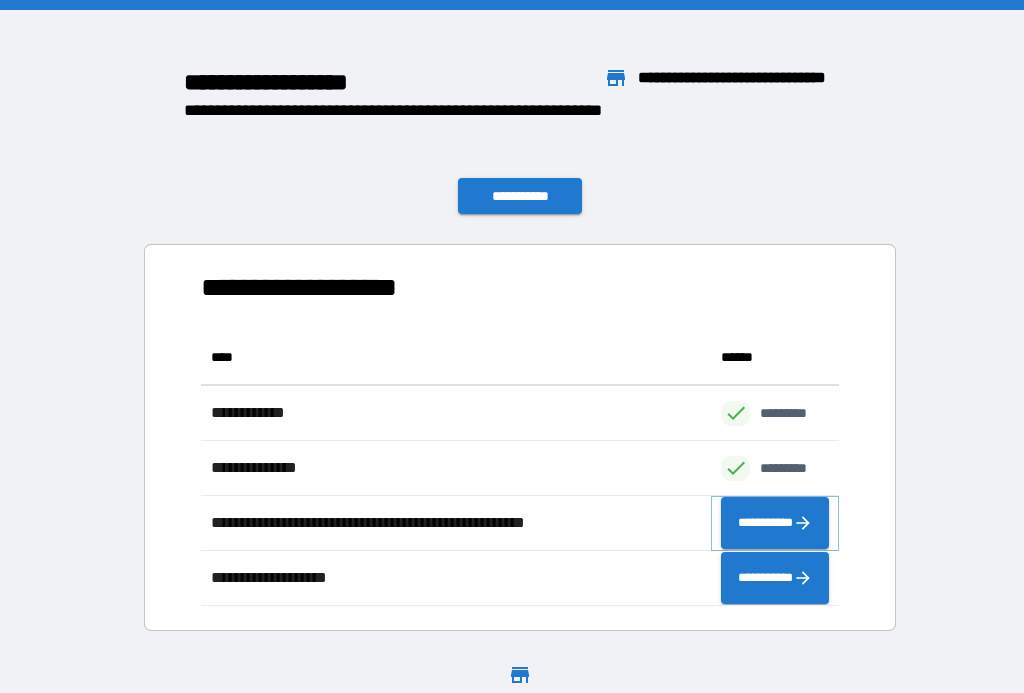 click on "**********" at bounding box center [775, 523] 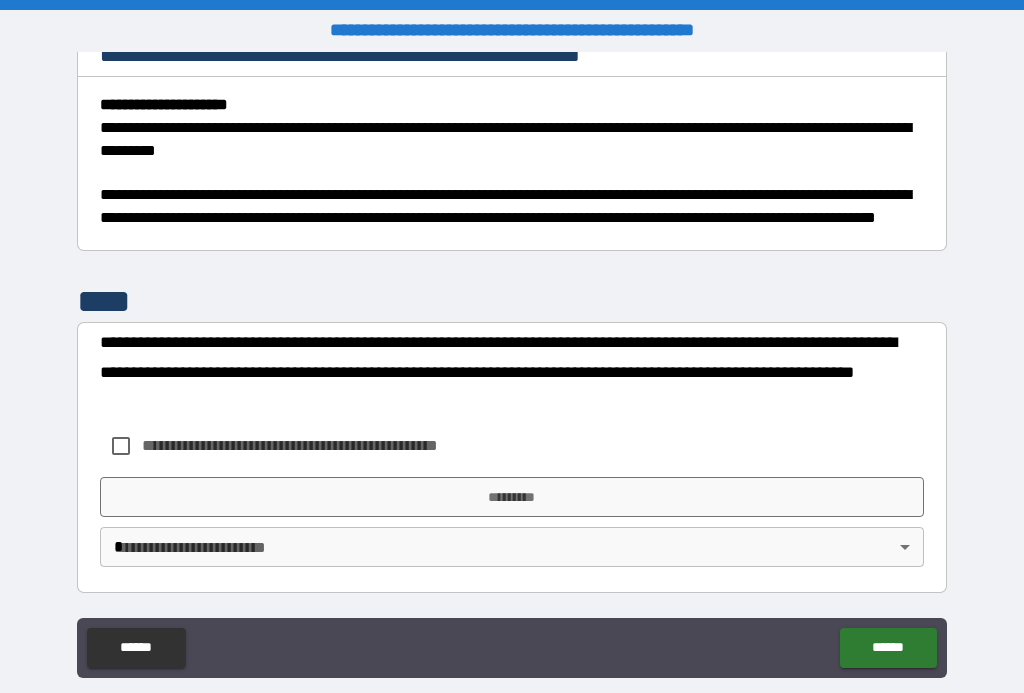 scroll, scrollTop: 876, scrollLeft: 0, axis: vertical 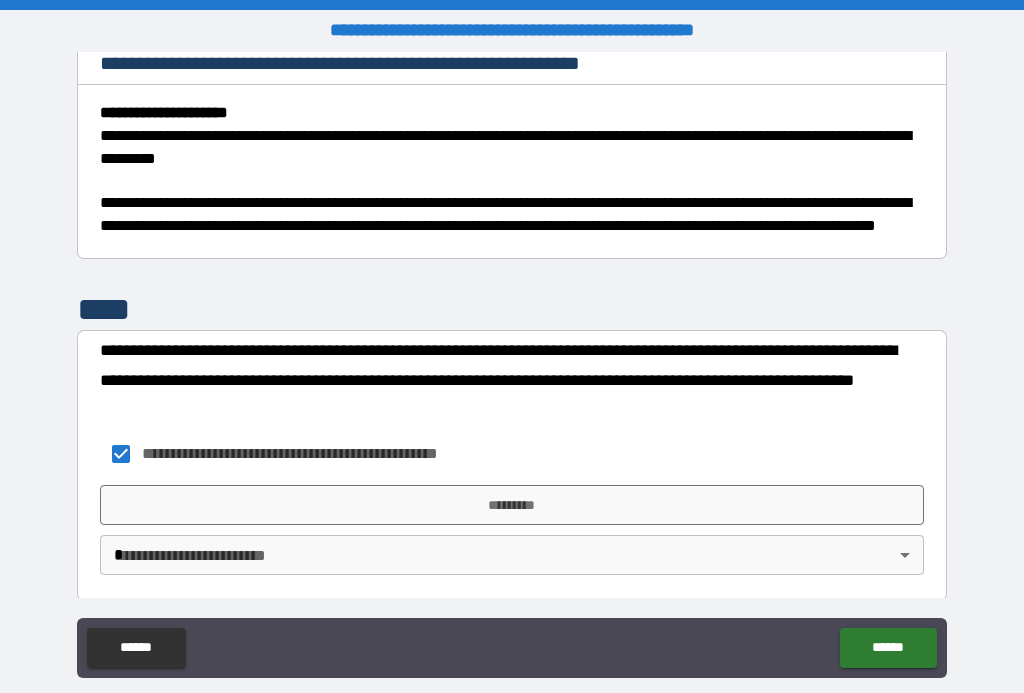 click on "*********" at bounding box center [512, 505] 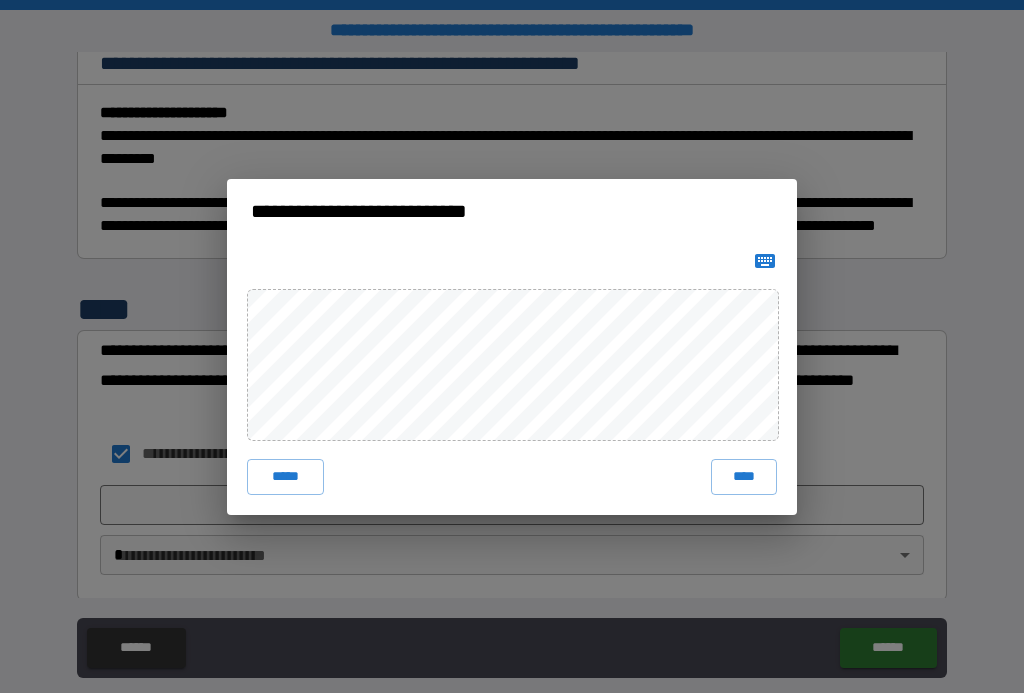 click on "****" at bounding box center [744, 477] 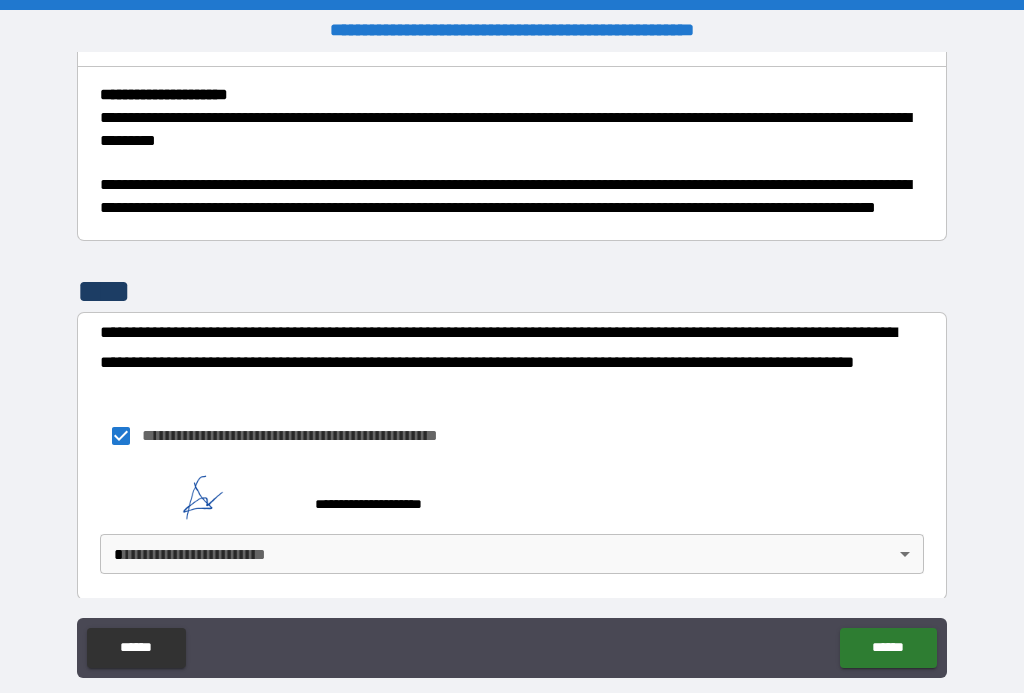 scroll, scrollTop: 893, scrollLeft: 0, axis: vertical 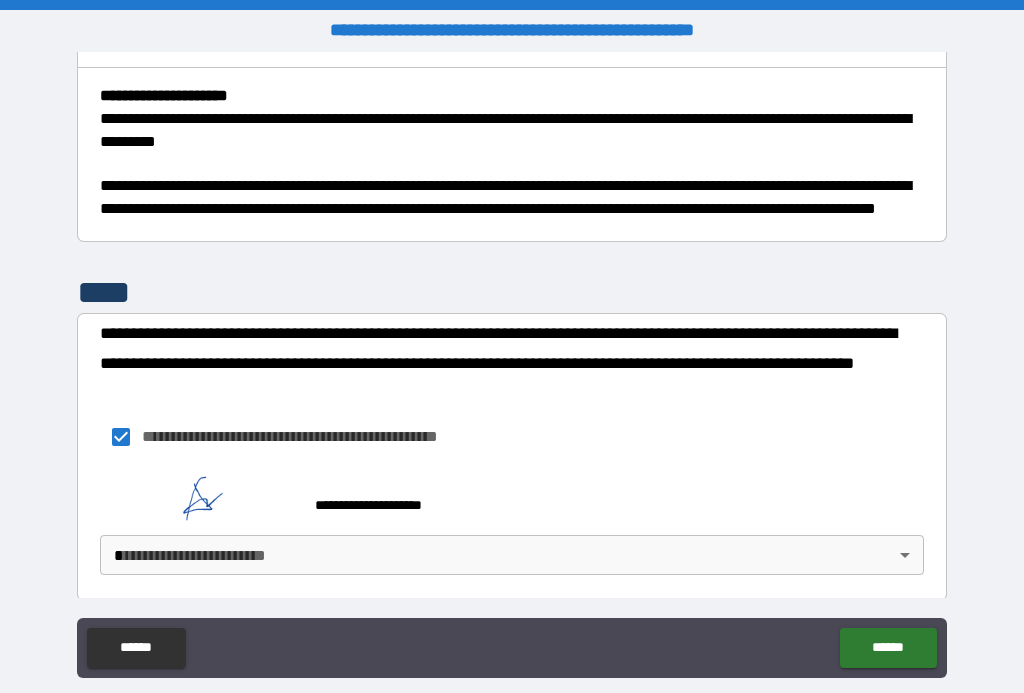 click on "**********" at bounding box center [512, 364] 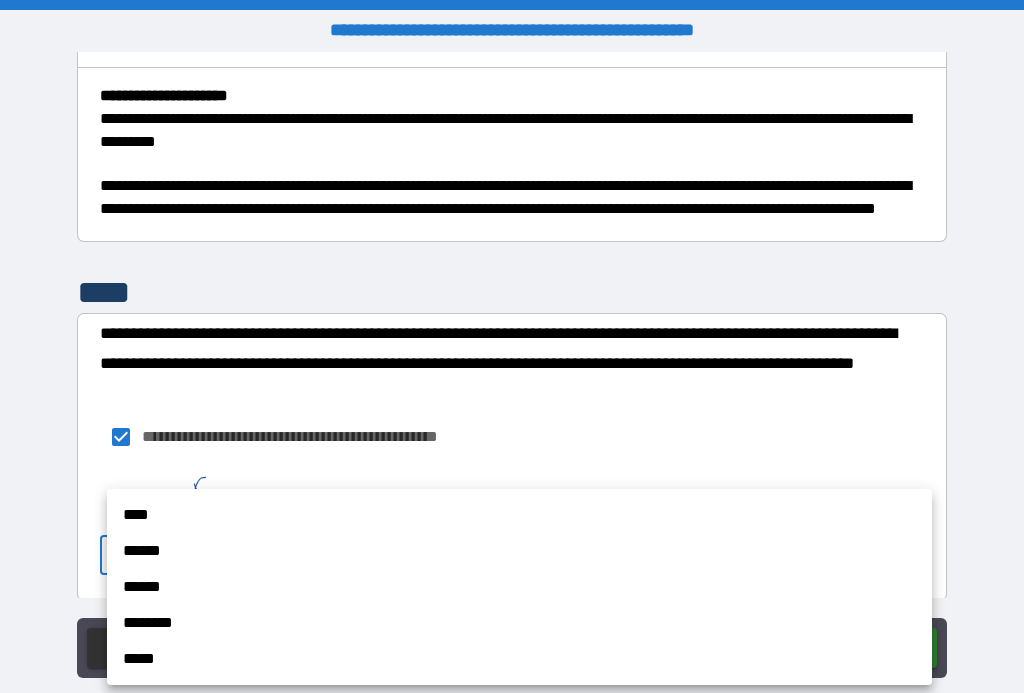 click on "****" at bounding box center [519, 515] 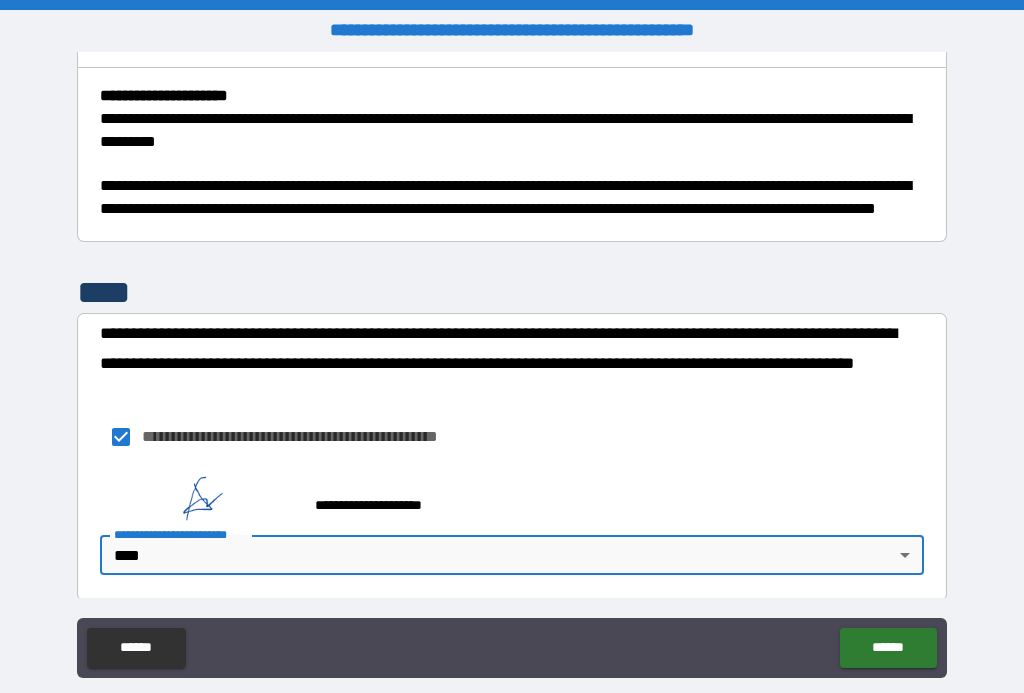 click on "******" at bounding box center [888, 648] 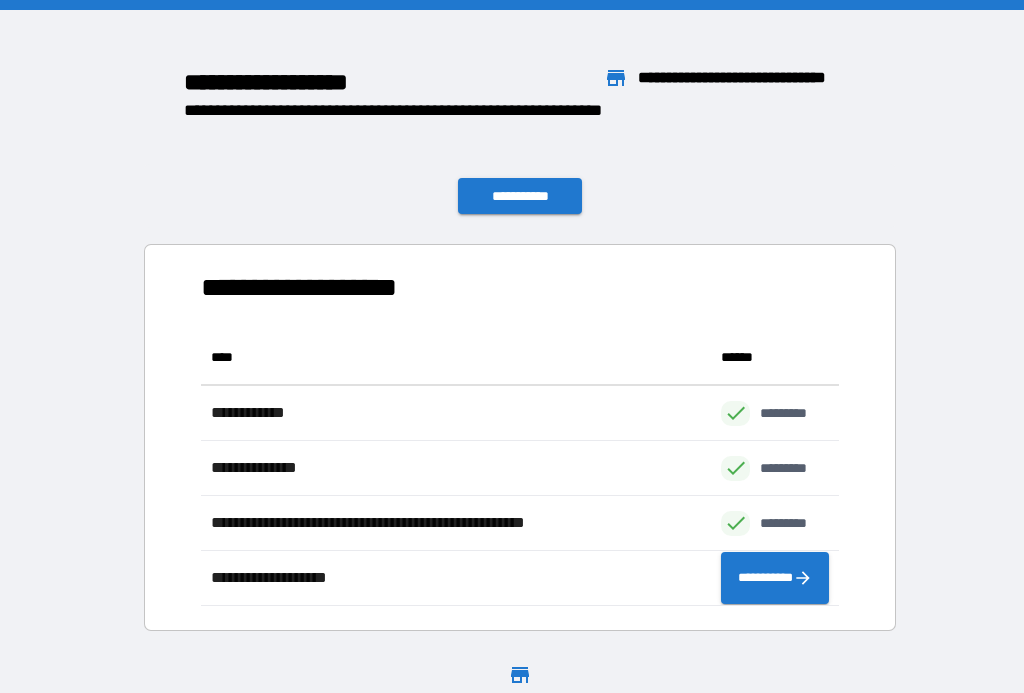 scroll, scrollTop: 1, scrollLeft: 1, axis: both 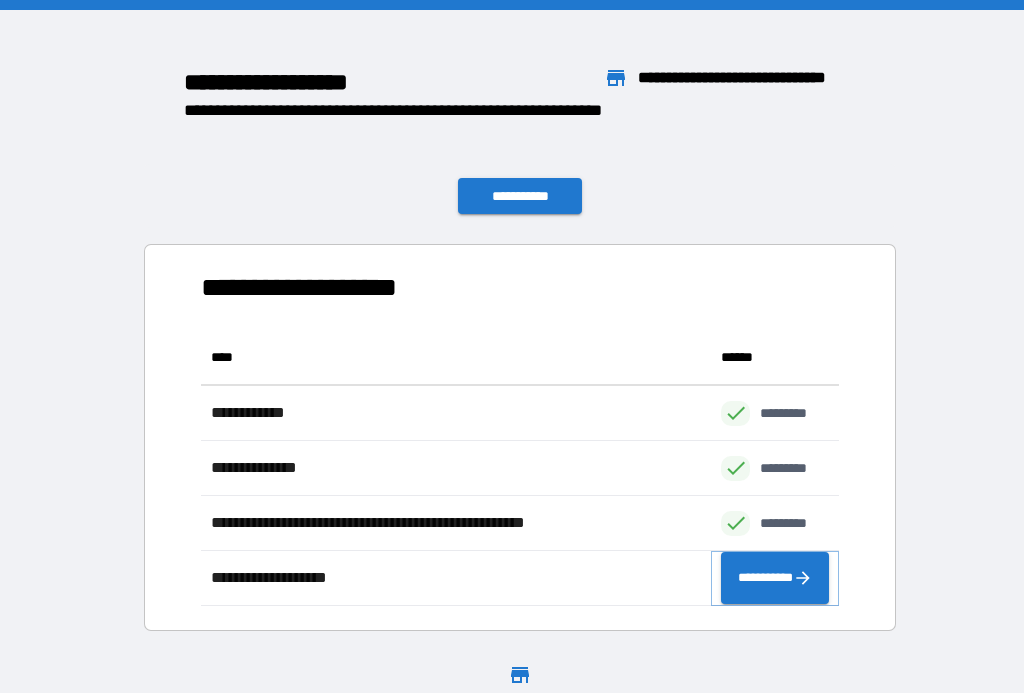 click on "**********" at bounding box center (775, 578) 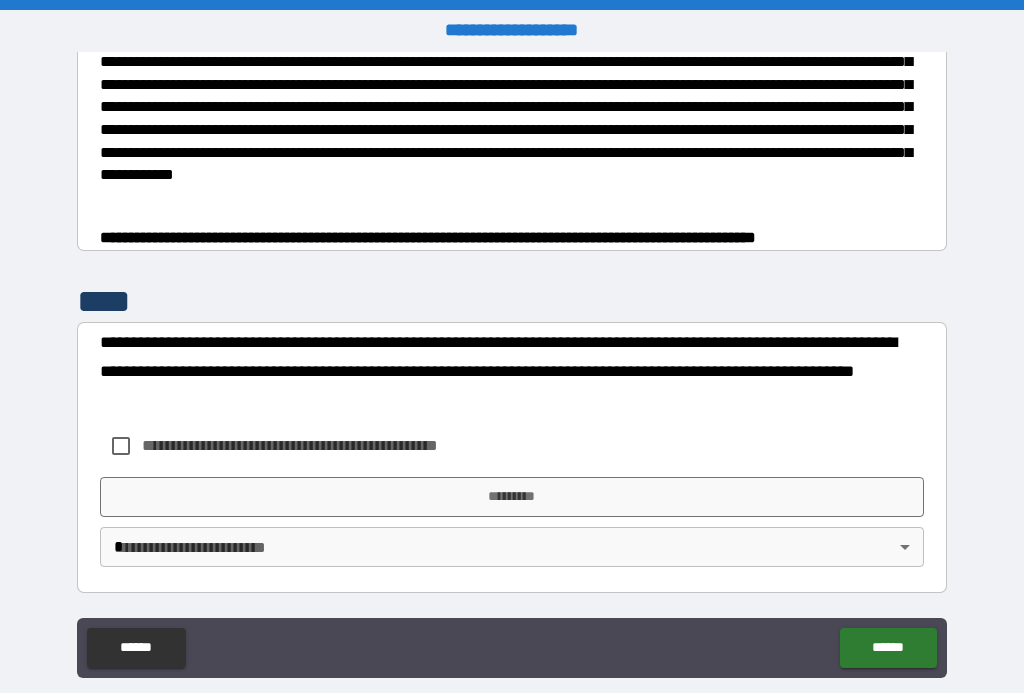 scroll, scrollTop: 654, scrollLeft: 0, axis: vertical 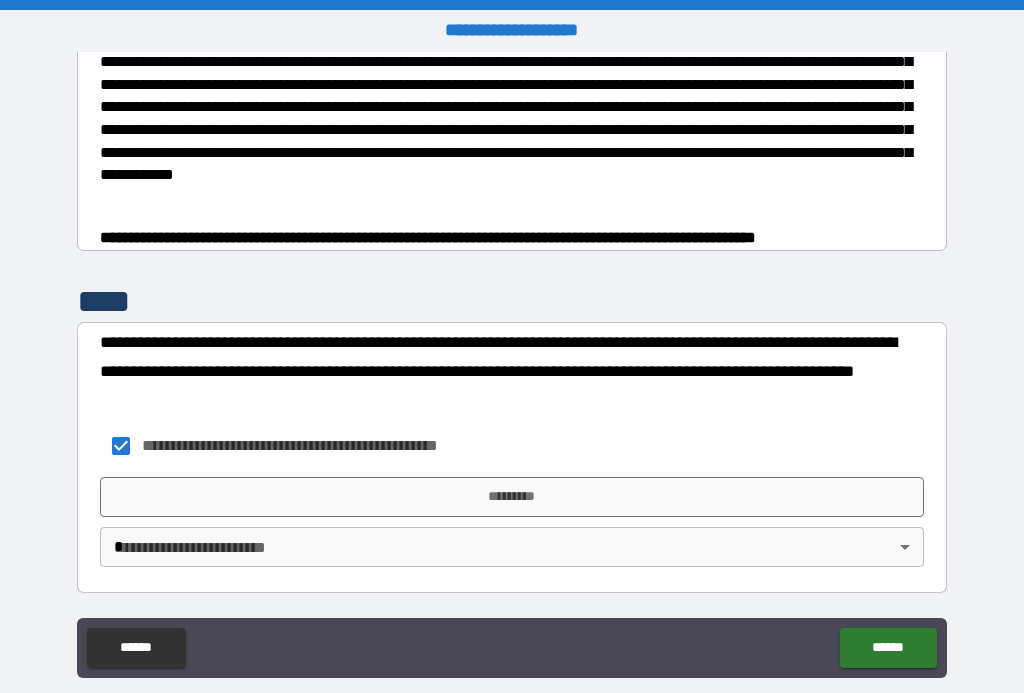 click on "*********" at bounding box center [512, 497] 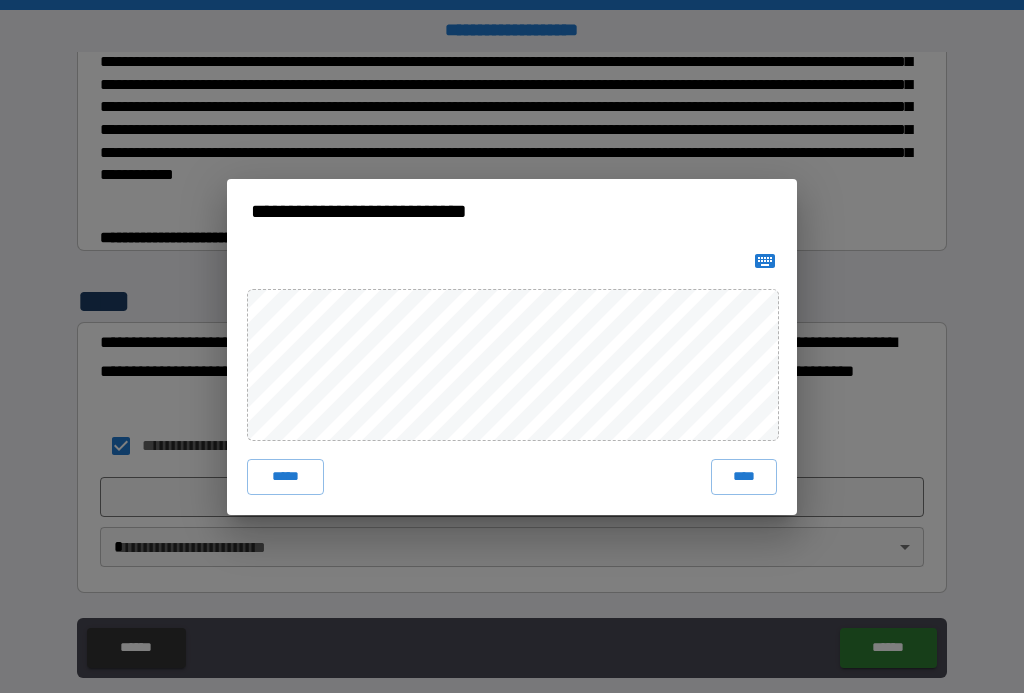 click on "****" at bounding box center [744, 477] 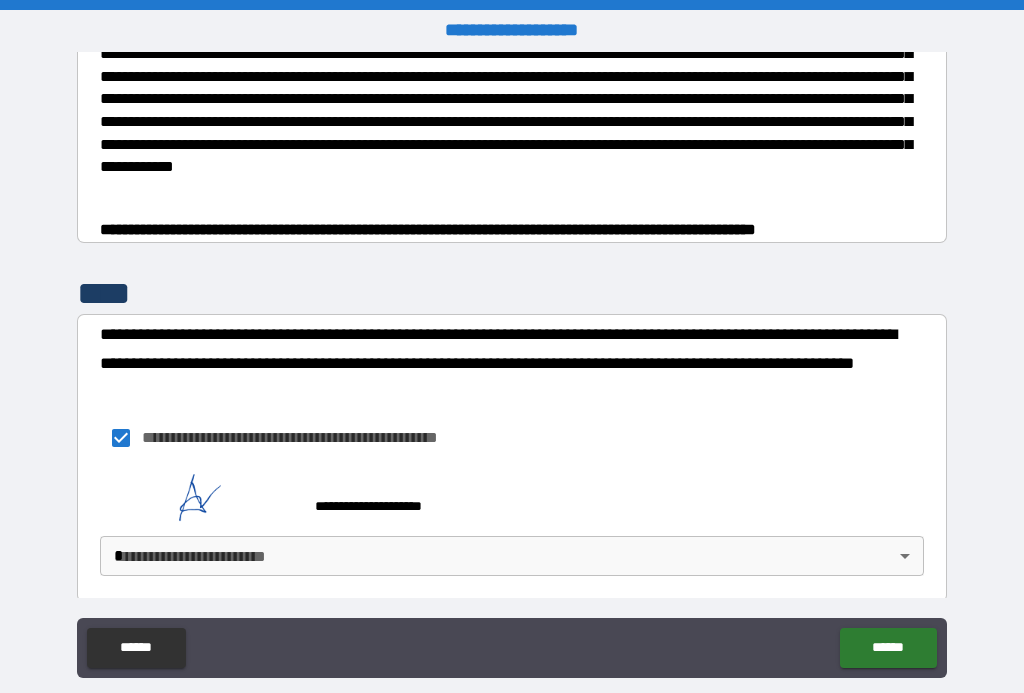 click on "**********" at bounding box center [512, 364] 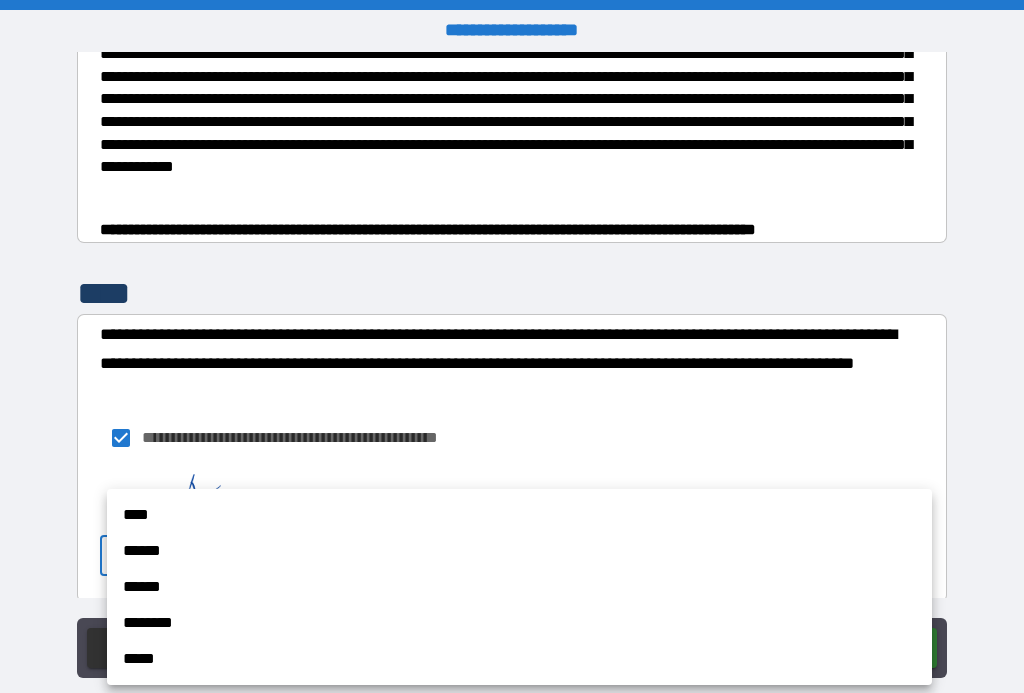 click on "****" at bounding box center (519, 515) 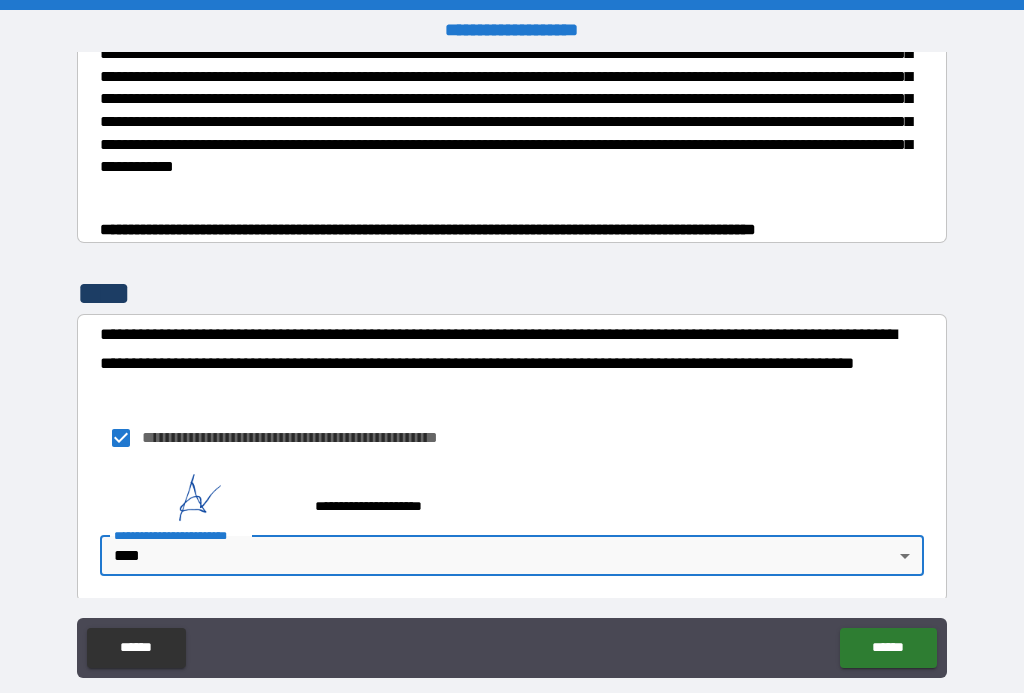 click on "******" at bounding box center [888, 648] 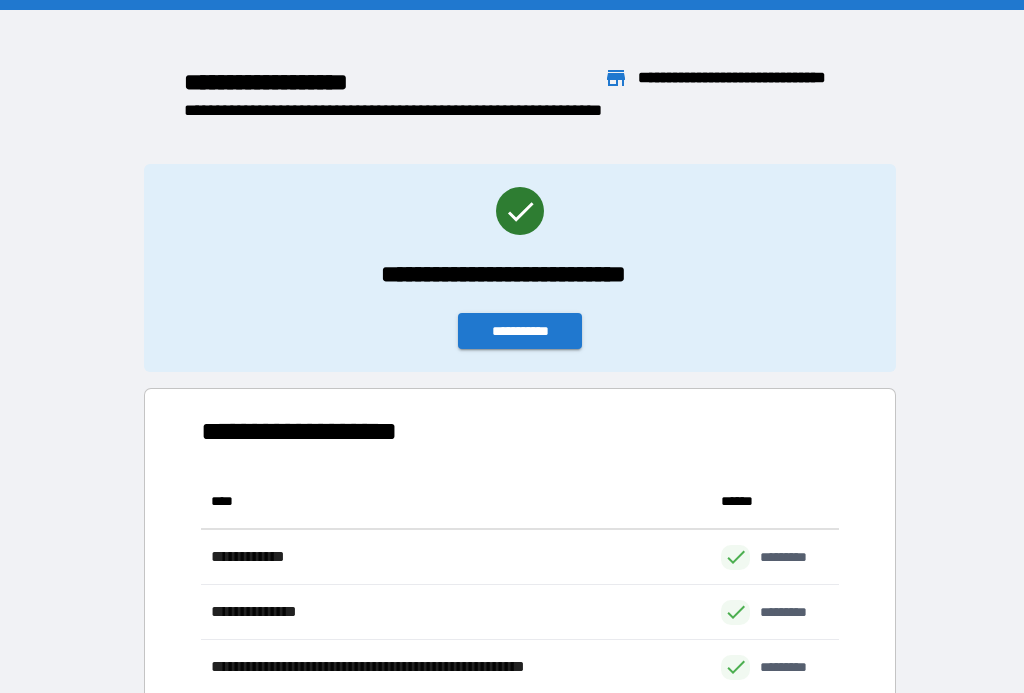 scroll, scrollTop: 1, scrollLeft: 1, axis: both 